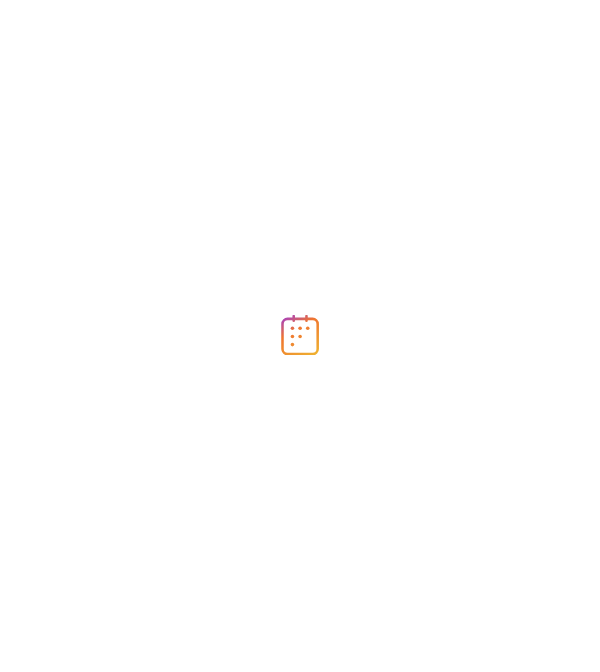 scroll, scrollTop: 0, scrollLeft: 0, axis: both 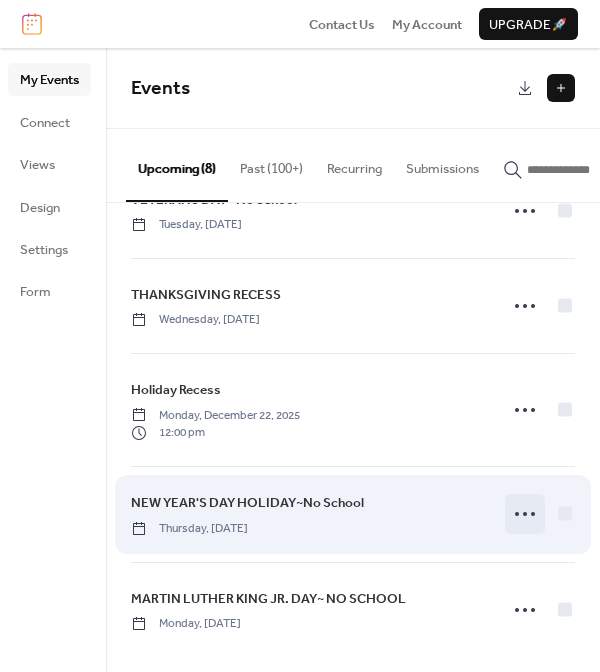 click 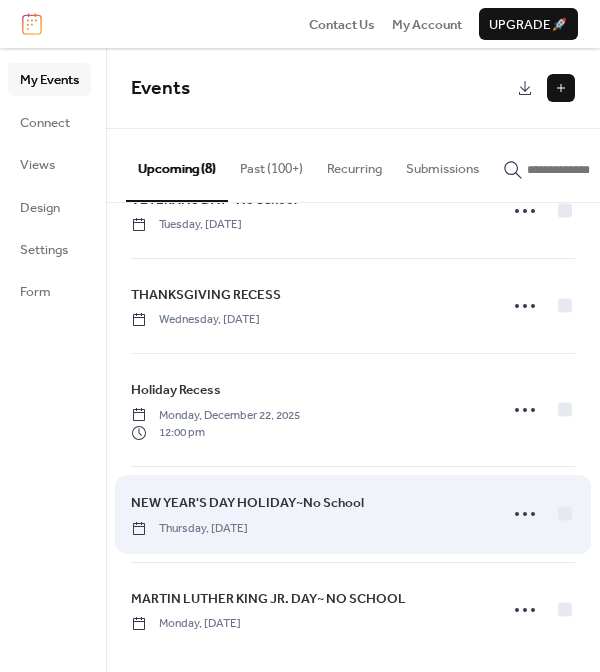 click on "NEW YEAR'S DAY HOLIDAY~No School Thursday, [DATE]" at bounding box center [308, 514] 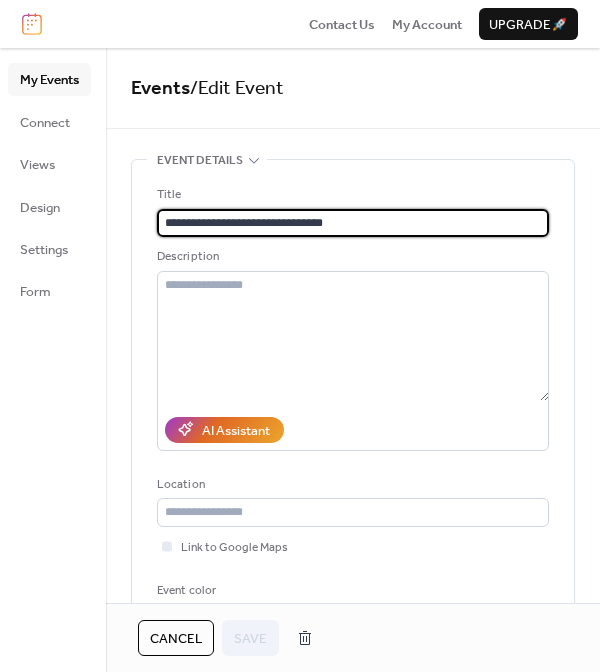 scroll, scrollTop: 0, scrollLeft: 0, axis: both 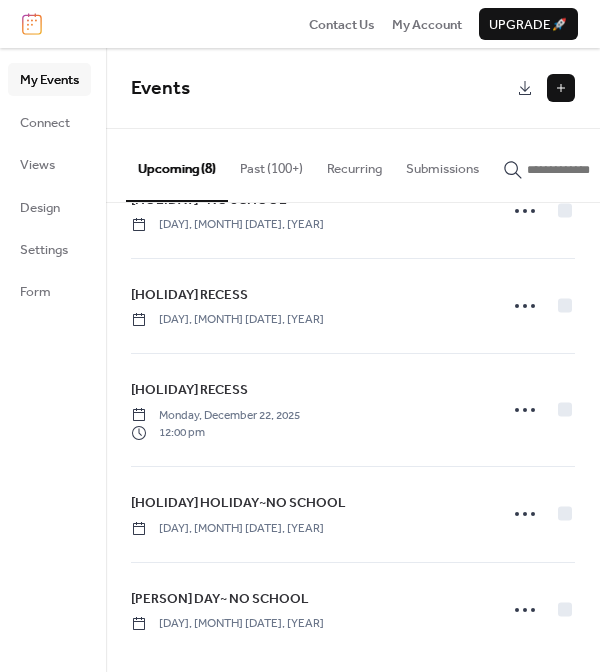 click at bounding box center [561, 88] 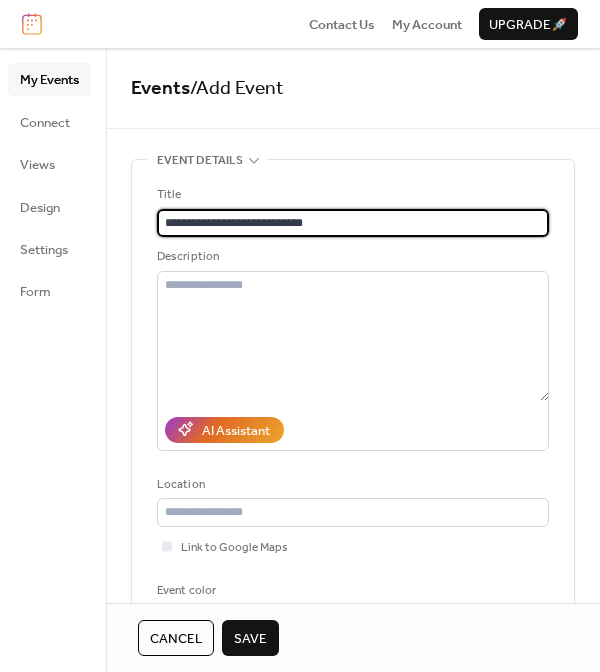 click on "**********" at bounding box center [353, 223] 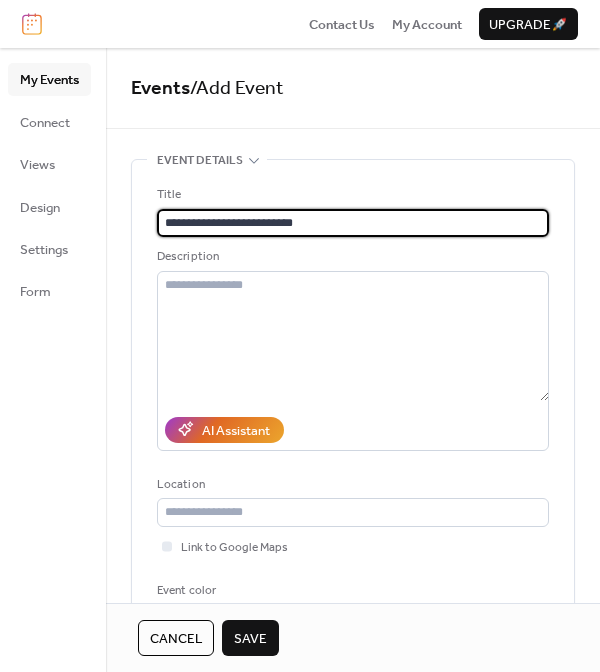 click on "**********" at bounding box center [353, 223] 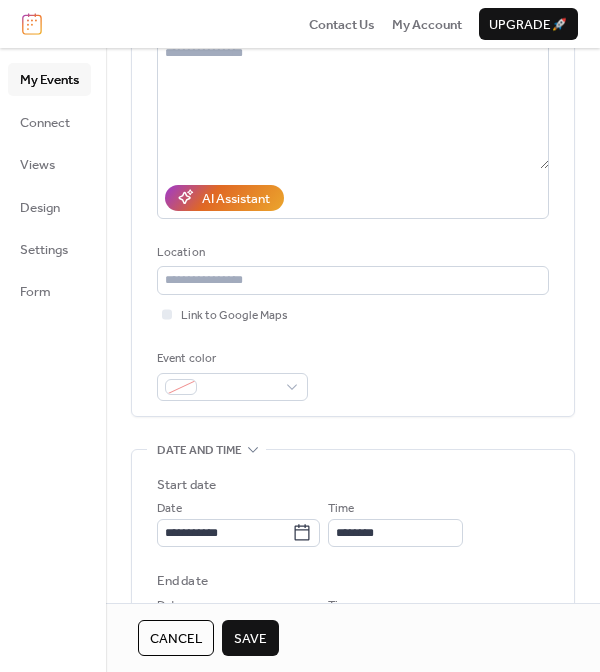 scroll, scrollTop: 241, scrollLeft: 0, axis: vertical 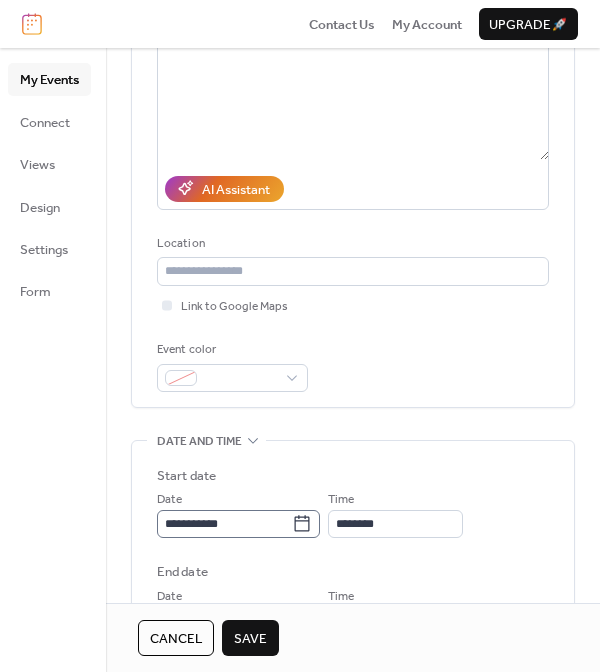 type on "**********" 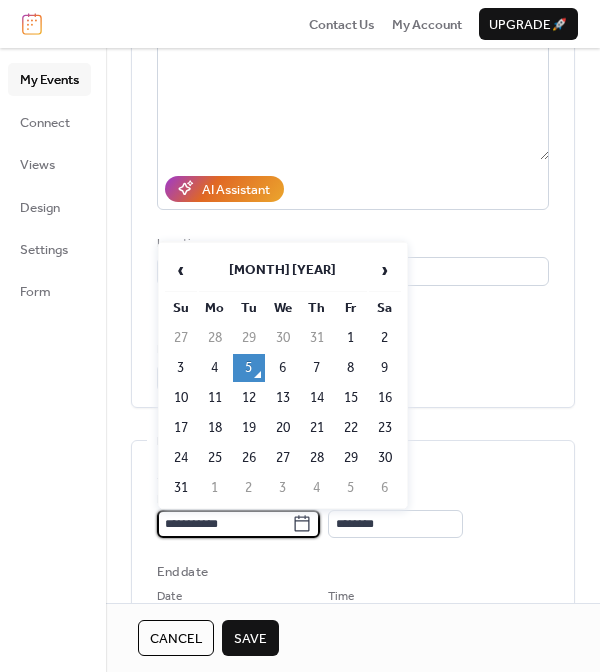 click on "**********" at bounding box center (224, 524) 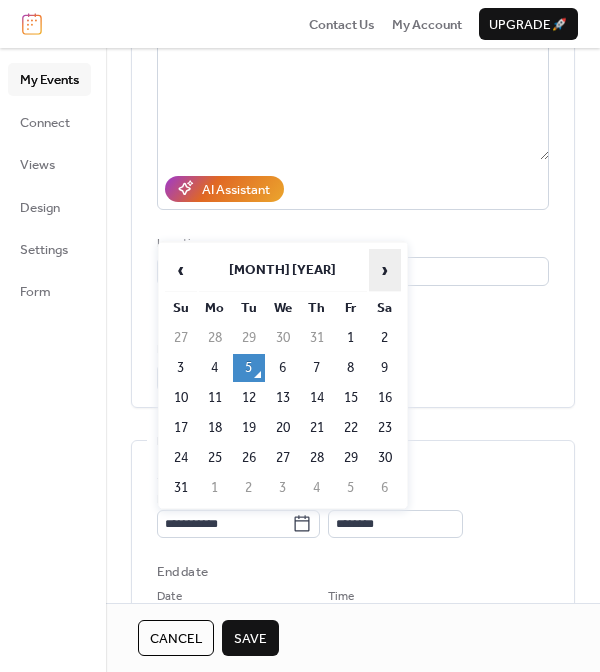 click on "›" at bounding box center [385, 270] 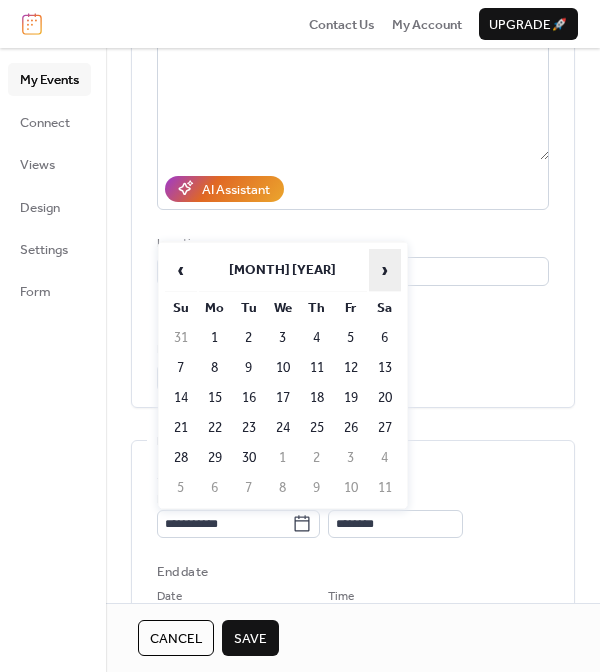 click on "›" at bounding box center (385, 270) 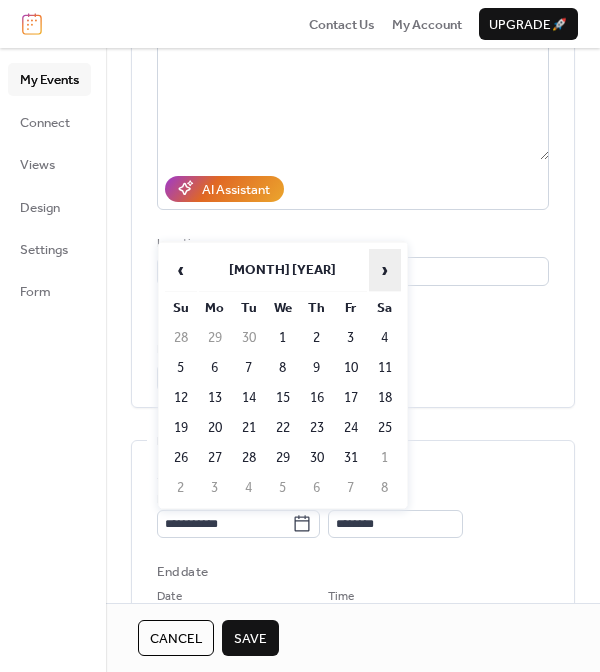 click on "›" at bounding box center (385, 270) 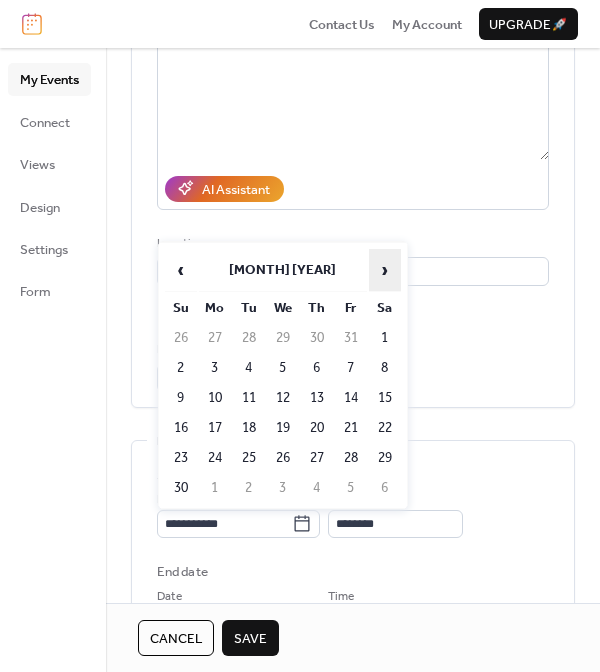 click on "›" at bounding box center (385, 270) 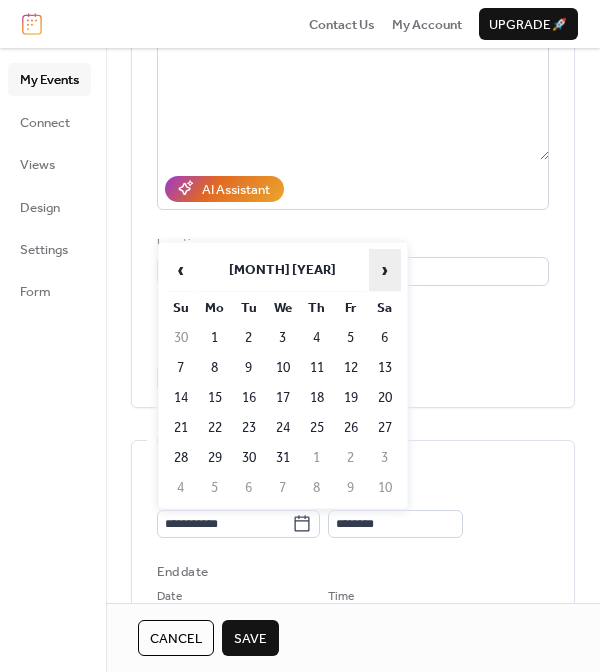 click on "›" at bounding box center (385, 270) 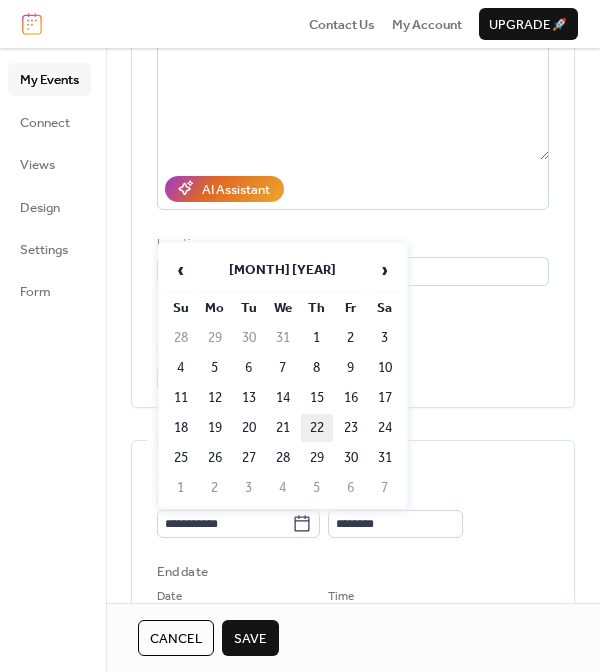click on "22" at bounding box center [317, 428] 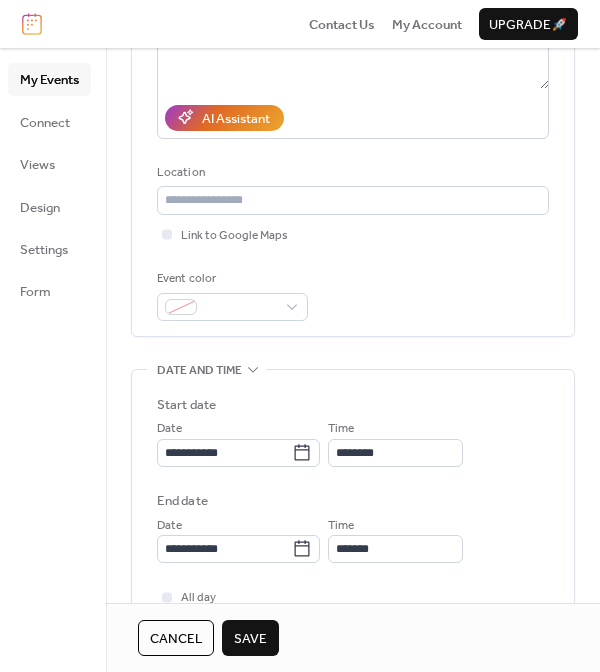 scroll, scrollTop: 316, scrollLeft: 0, axis: vertical 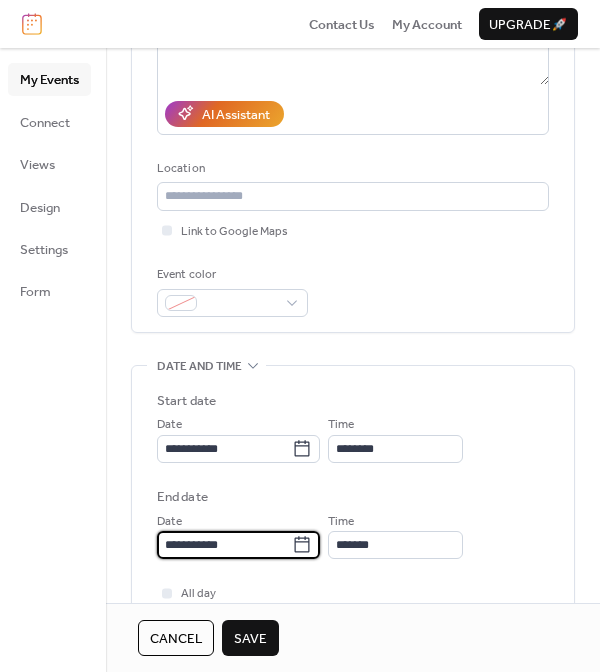 click on "**********" at bounding box center (224, 545) 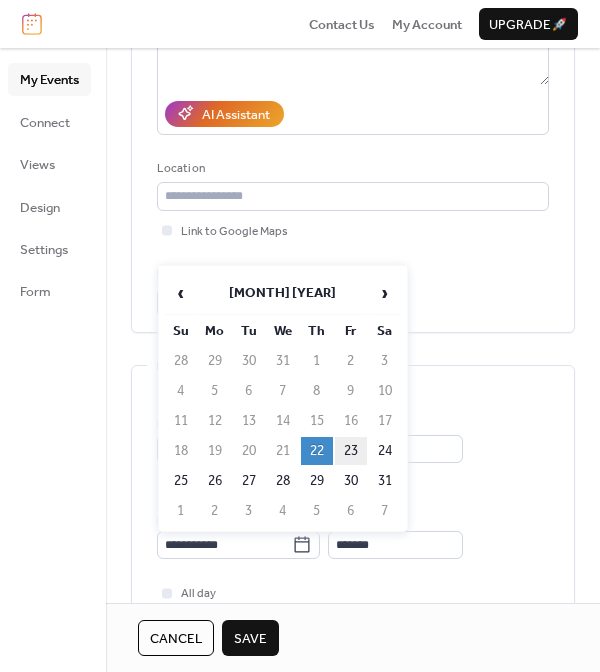 click on "23" at bounding box center [351, 451] 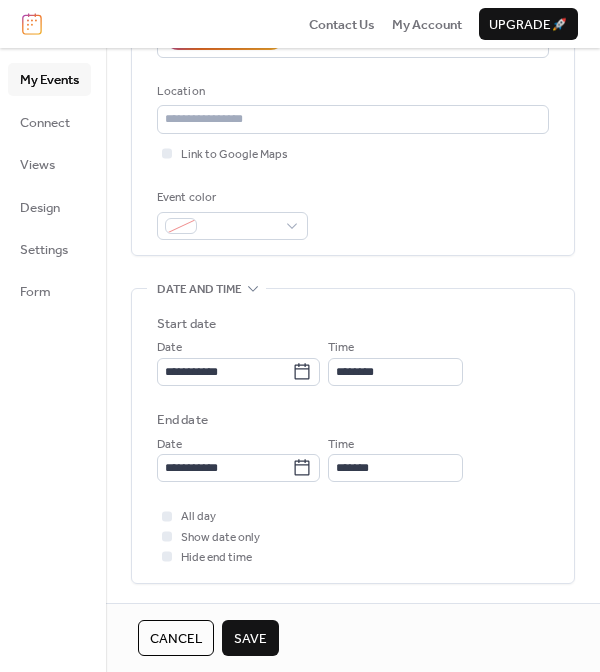 scroll, scrollTop: 394, scrollLeft: 0, axis: vertical 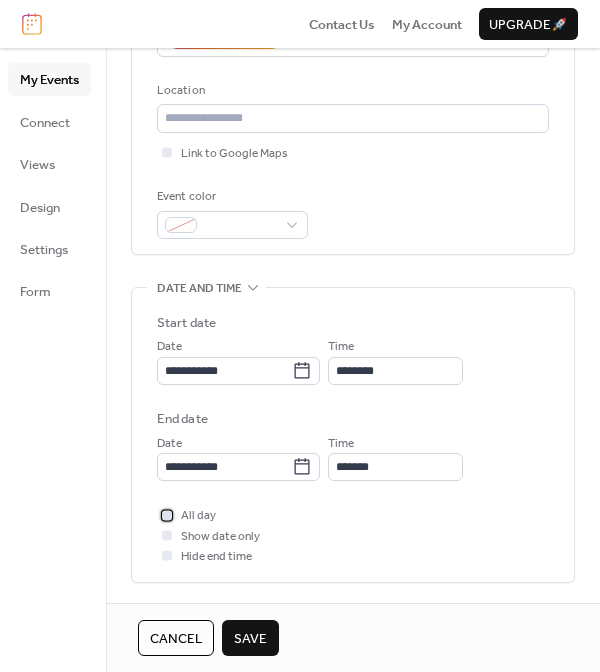 click at bounding box center (167, 515) 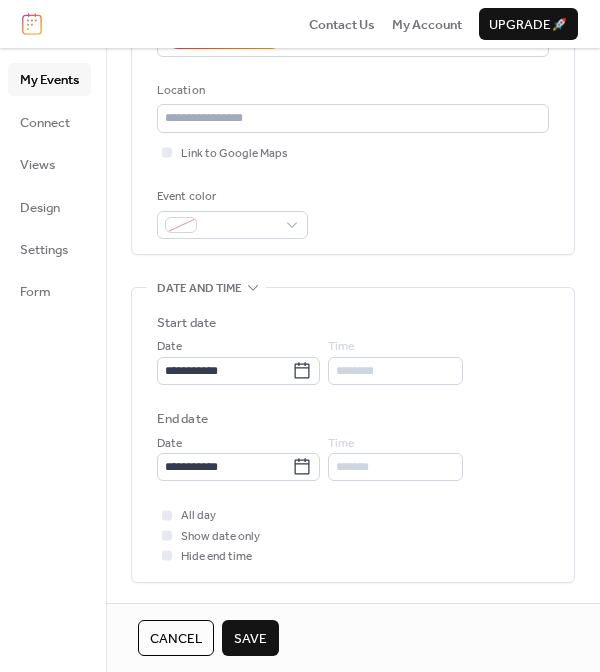 click on "Save" at bounding box center (250, 639) 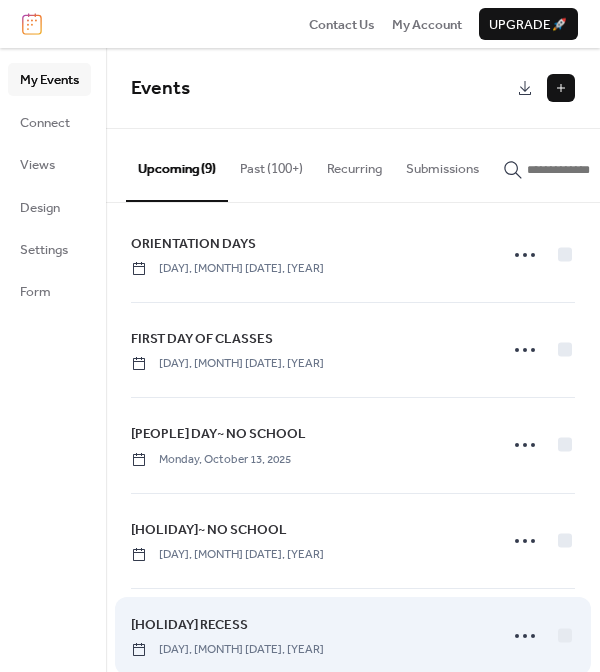scroll, scrollTop: 16, scrollLeft: 0, axis: vertical 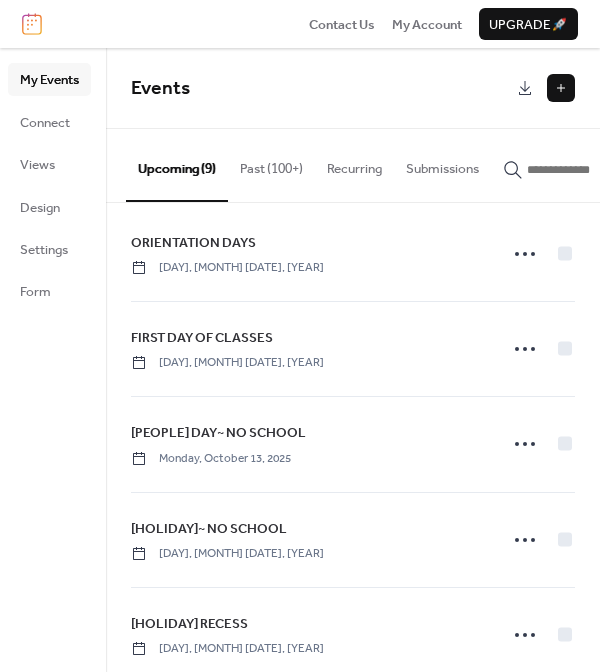 click at bounding box center [561, 88] 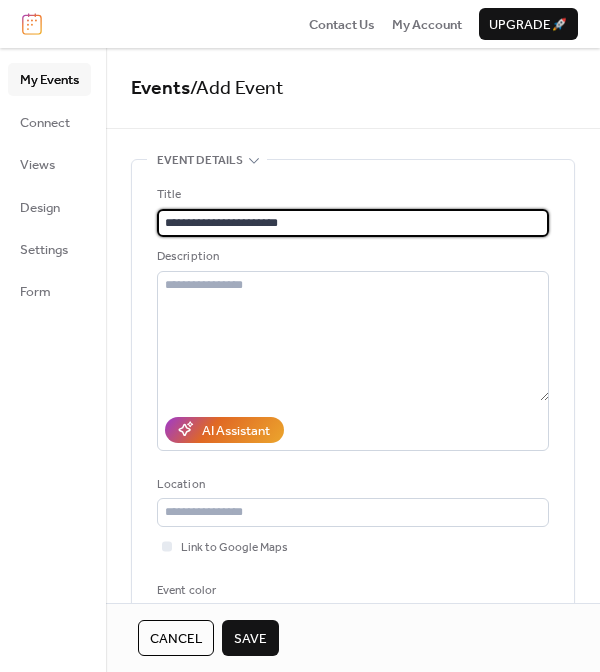 click on "**********" at bounding box center (353, 223) 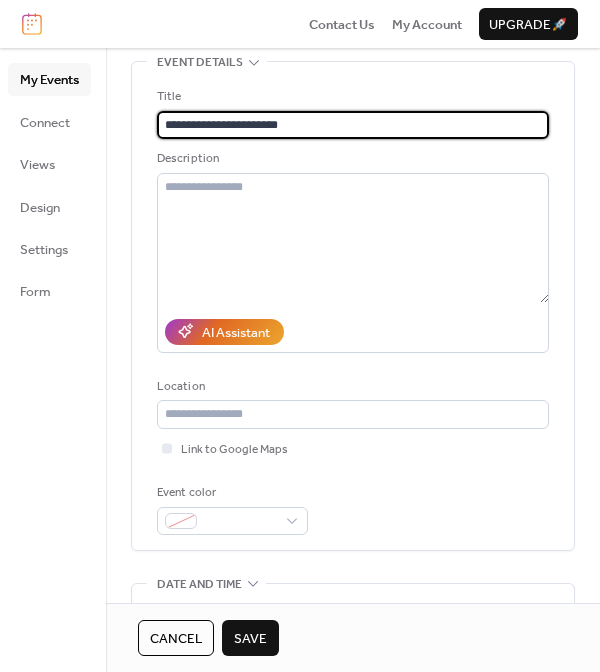 scroll, scrollTop: 101, scrollLeft: 0, axis: vertical 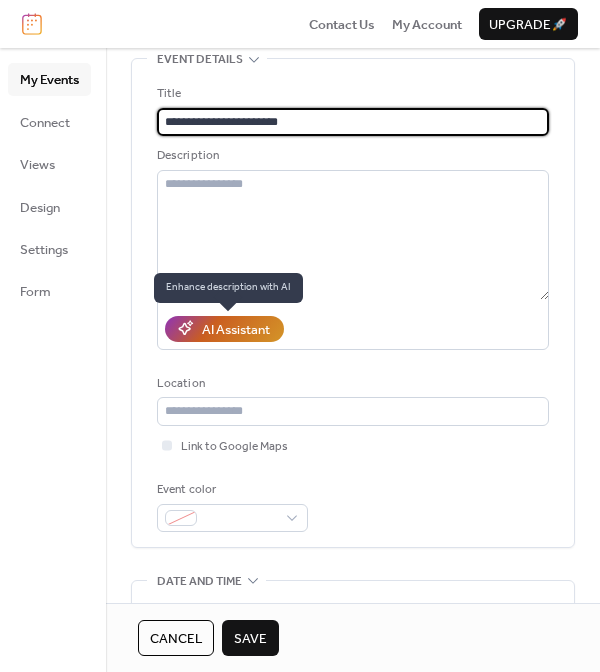 type on "**********" 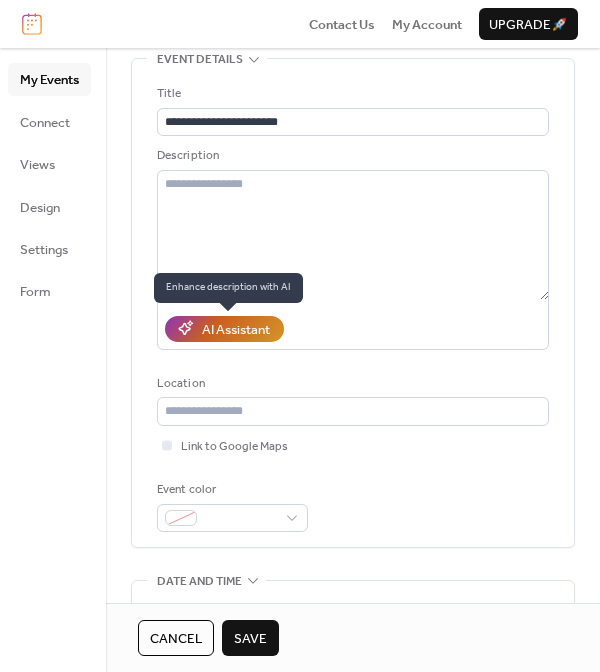 click on "AI Assistant" at bounding box center (236, 330) 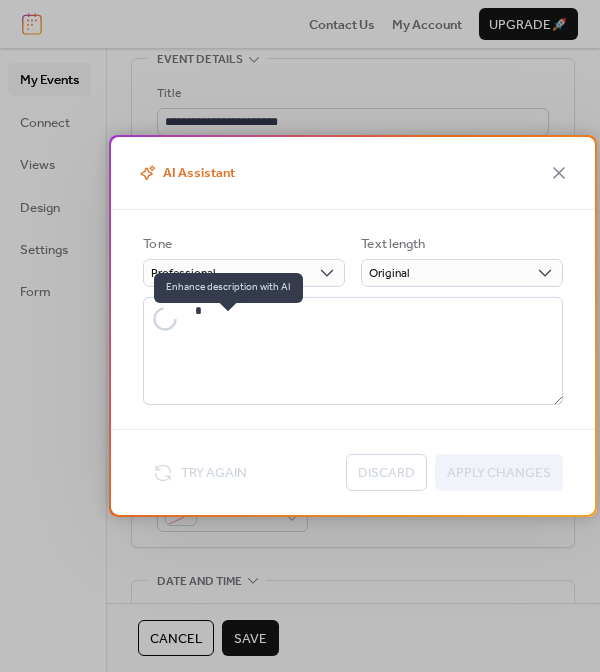type on "**********" 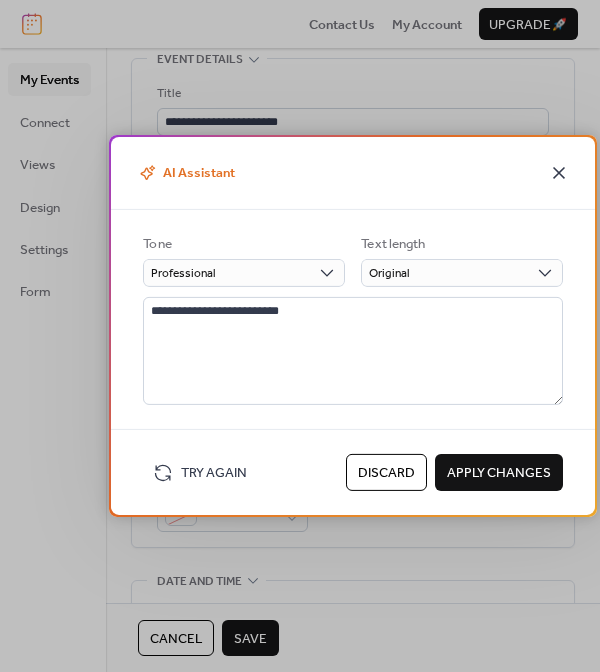 click 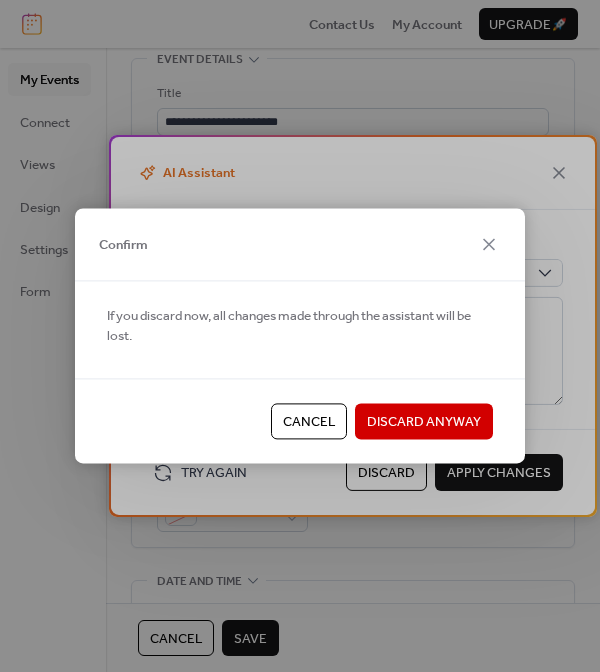 click on "Cancel" at bounding box center (309, 422) 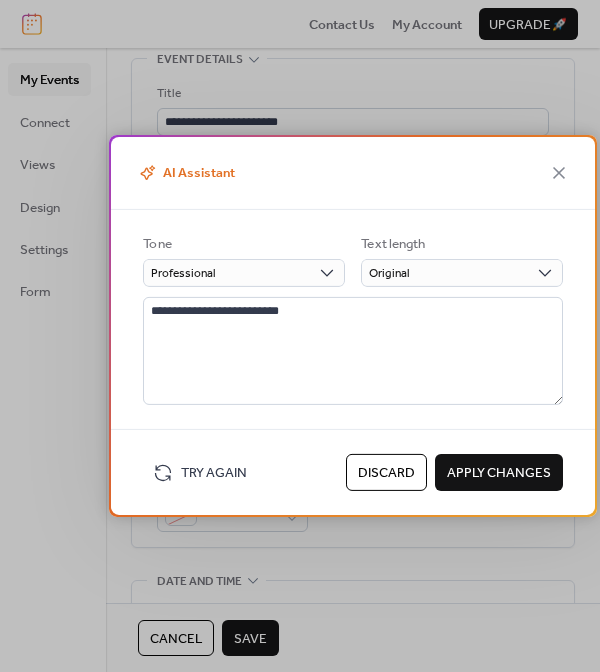 click on "Discard" at bounding box center (386, 473) 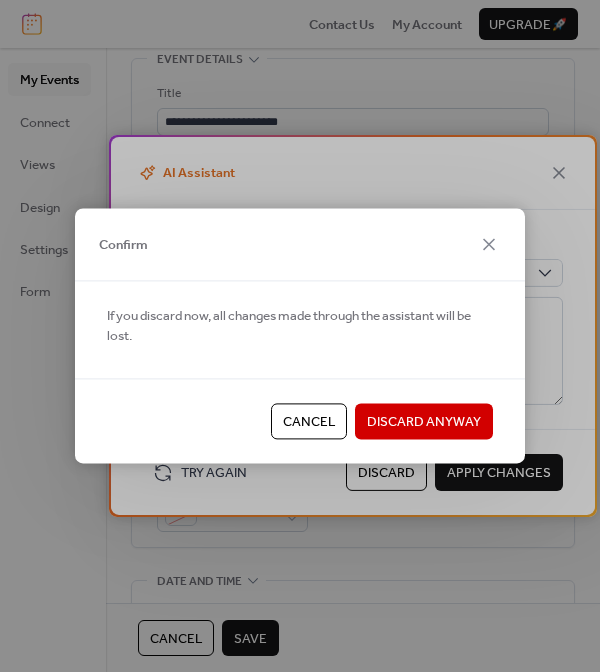 click on "Cancel" at bounding box center (309, 422) 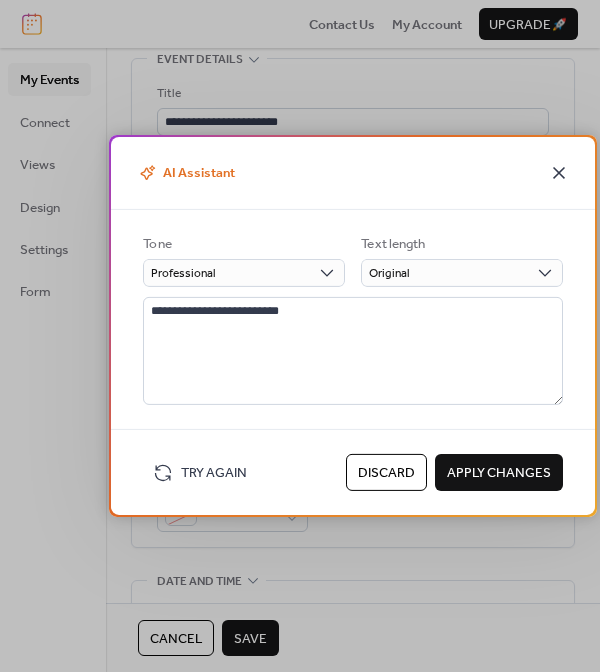 click 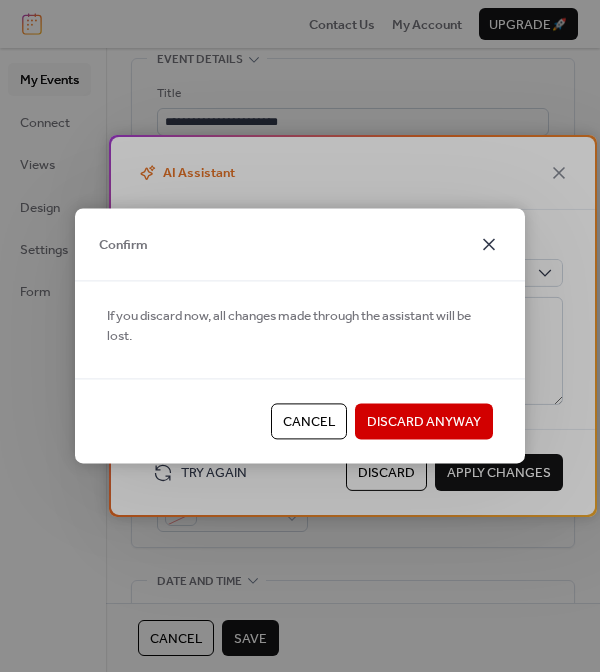 click 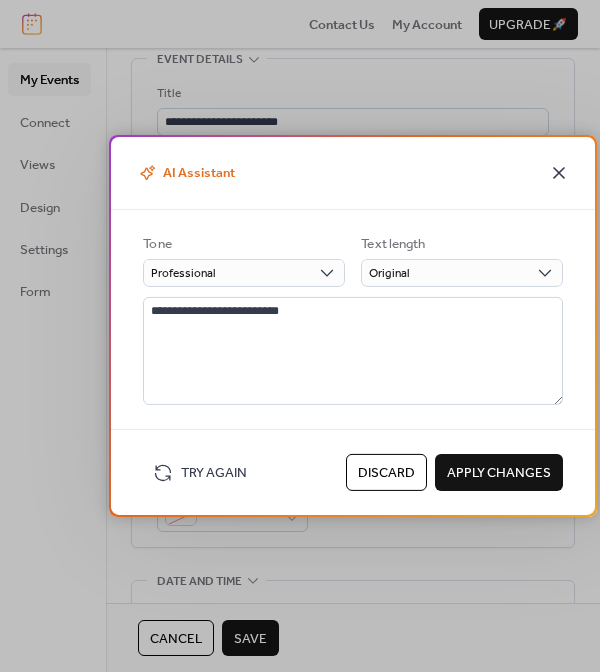 click 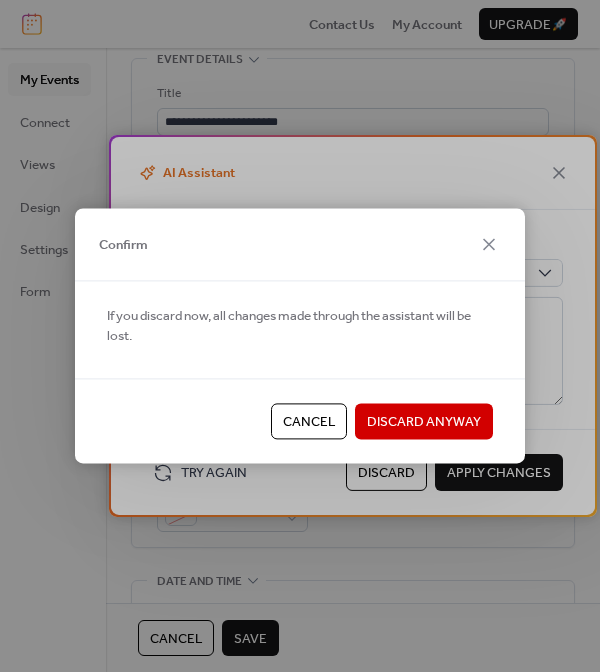 click on "Discard Anyway" at bounding box center (424, 422) 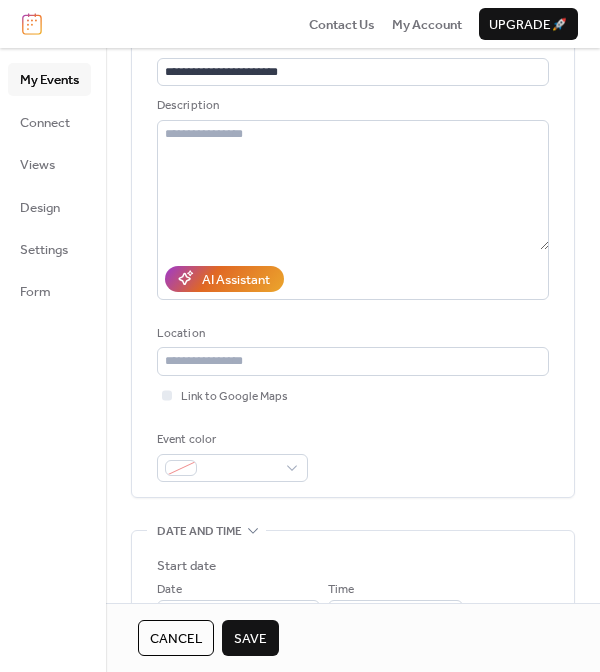 scroll, scrollTop: 162, scrollLeft: 0, axis: vertical 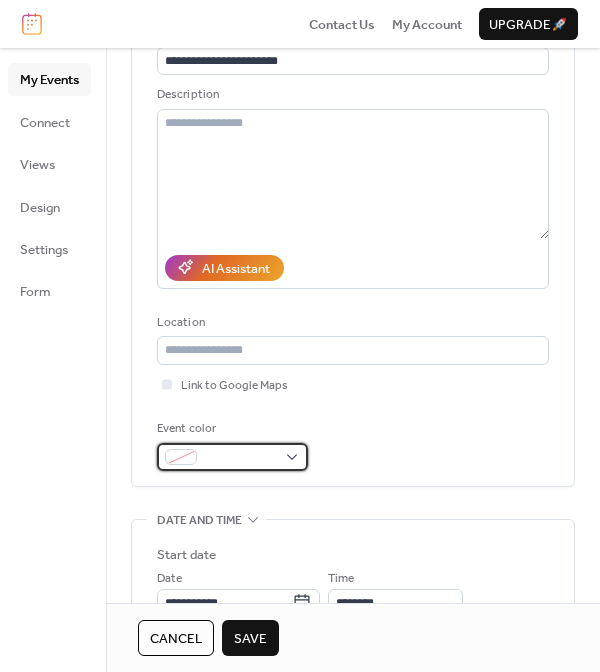 click at bounding box center (232, 457) 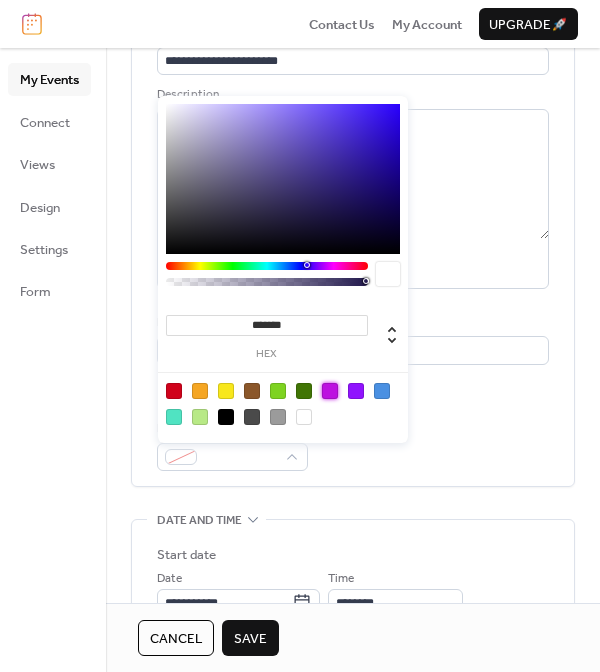 click at bounding box center [330, 391] 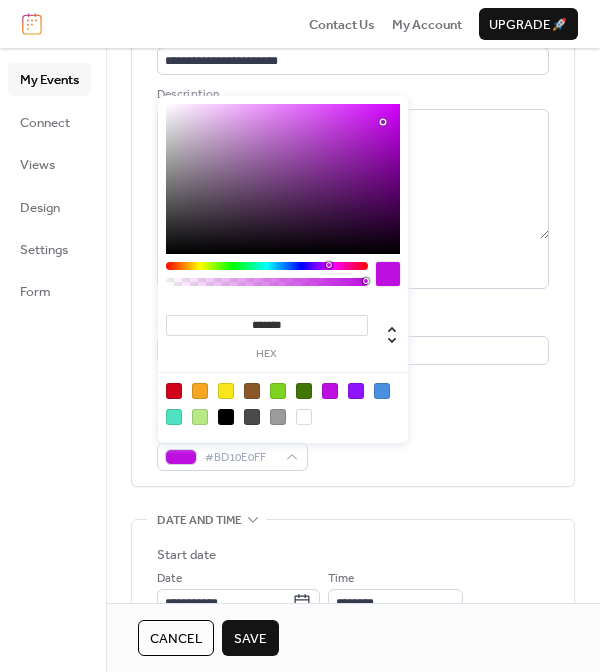 drag, startPoint x: 362, startPoint y: 277, endPoint x: 298, endPoint y: 282, distance: 64.195015 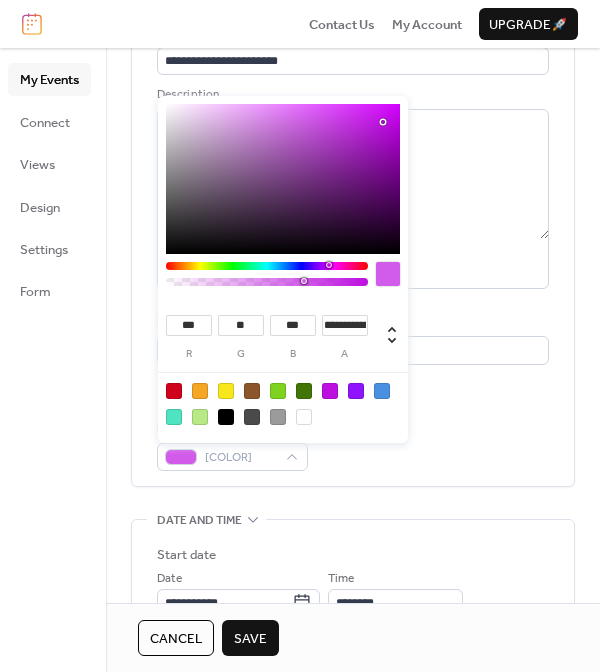 type on "**********" 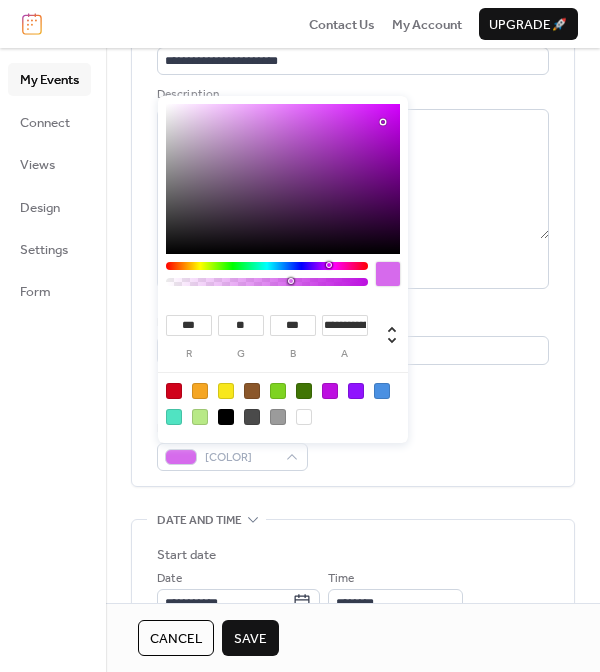 drag, startPoint x: 365, startPoint y: 282, endPoint x: 291, endPoint y: 286, distance: 74.10803 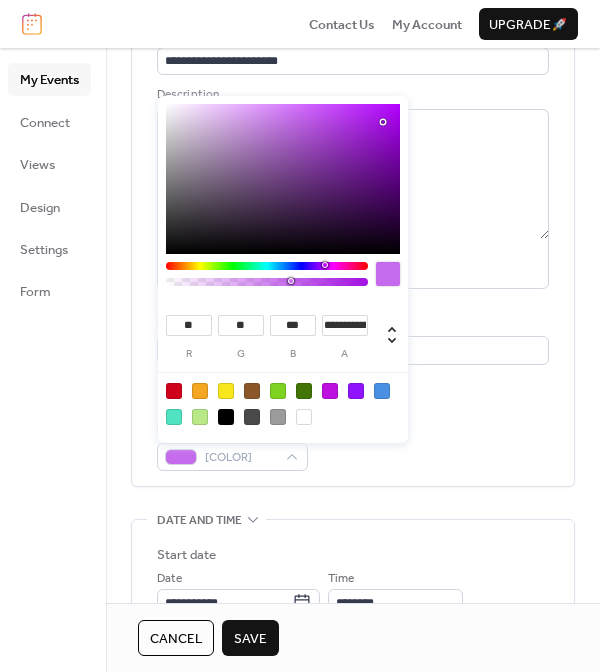 type on "**" 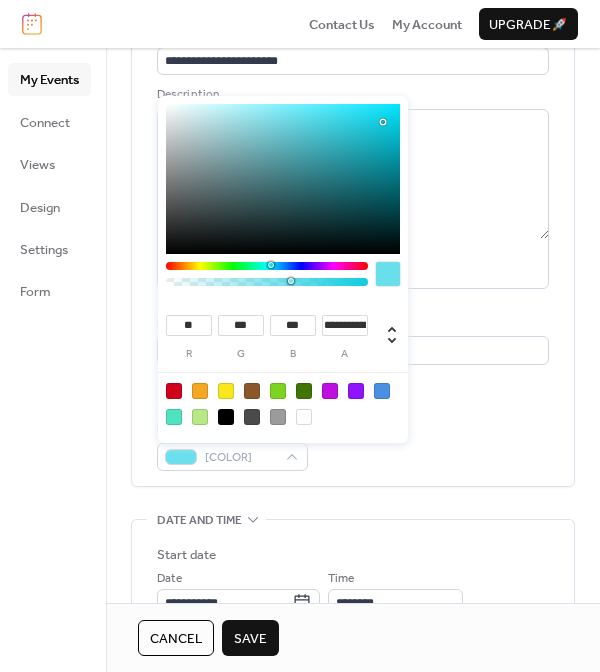 type on "***" 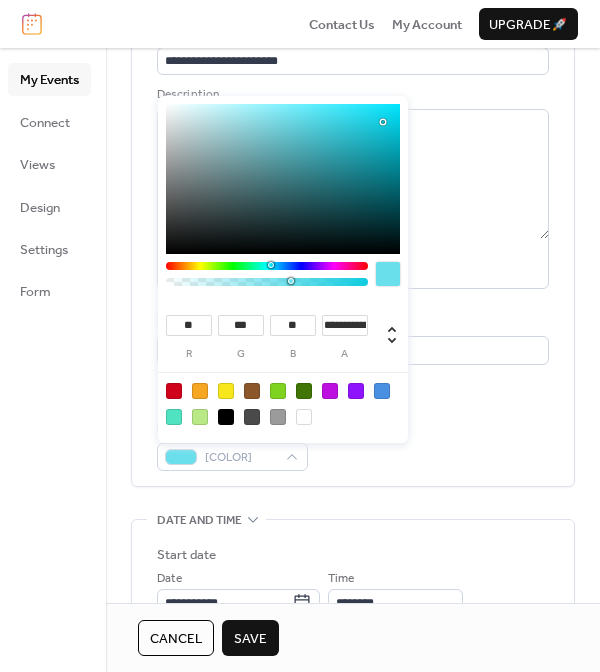 type on "**" 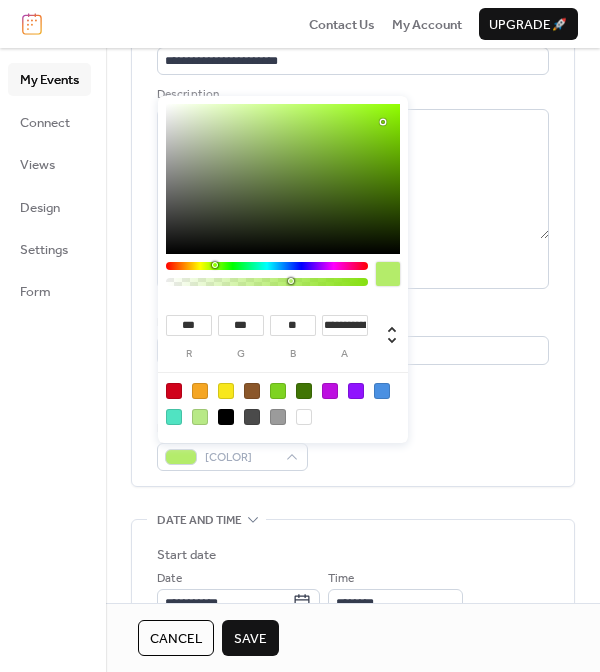 type on "***" 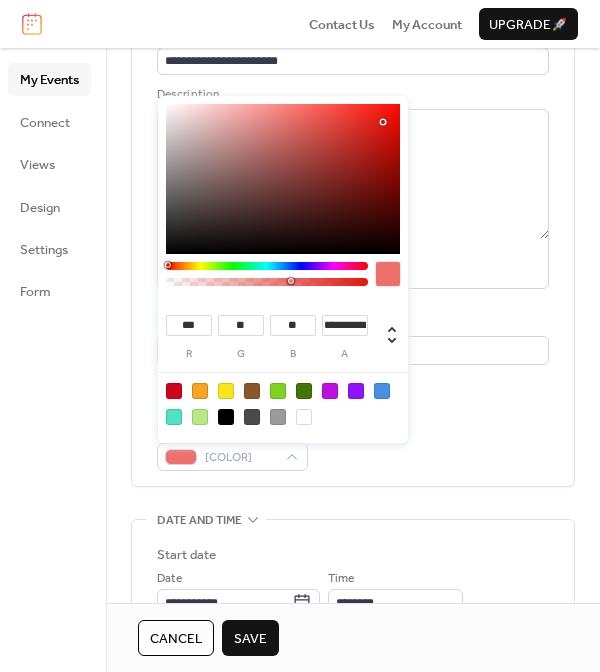 type on "**" 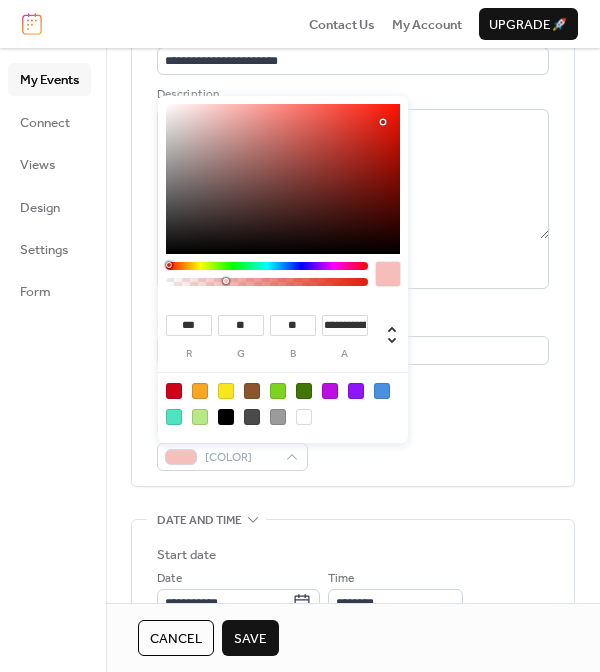 type on "**********" 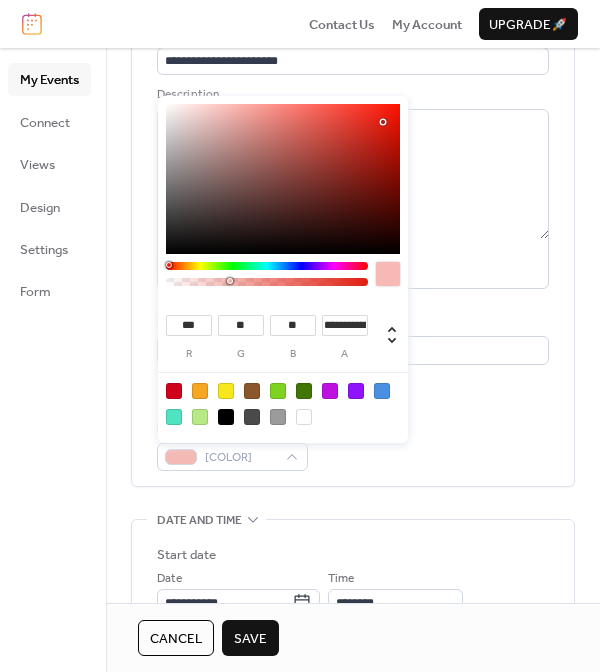 drag, startPoint x: 289, startPoint y: 282, endPoint x: 229, endPoint y: 285, distance: 60.074955 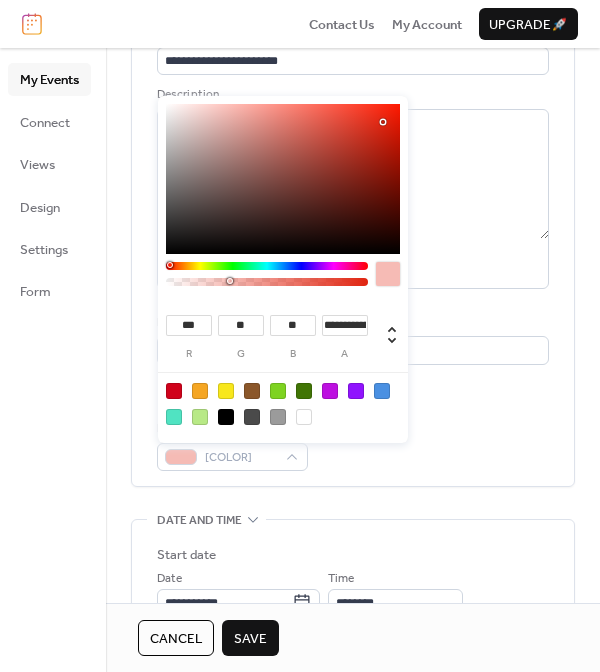 type on "**" 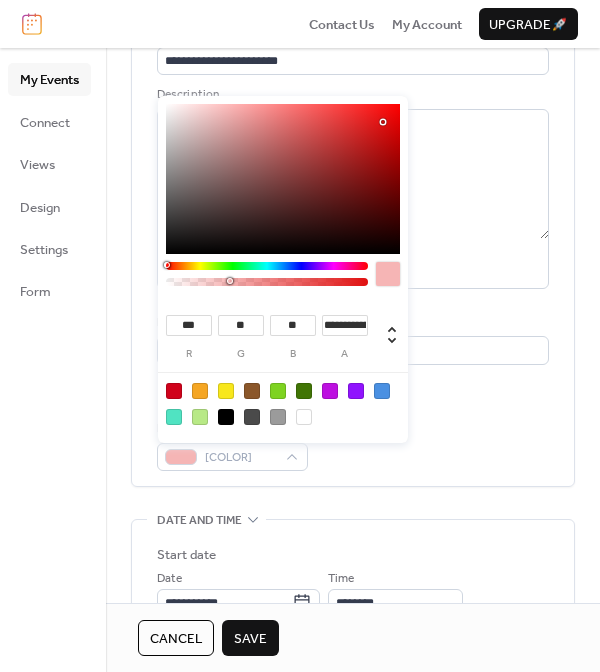 click on "**********" at bounding box center [283, 269] 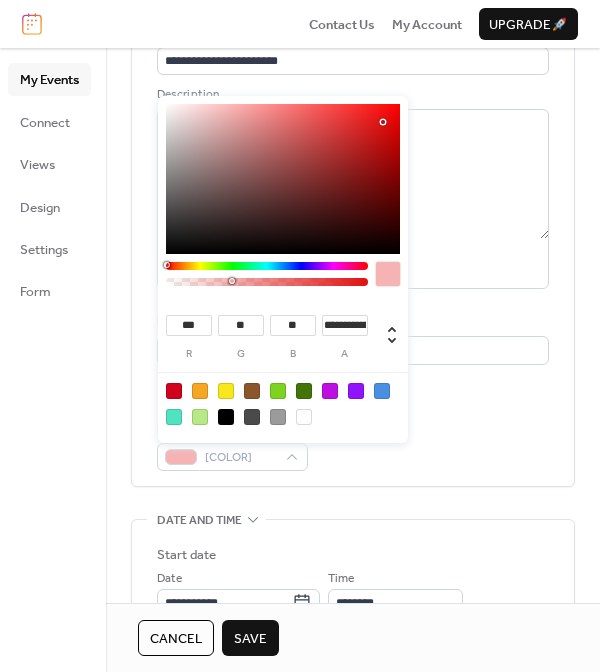type on "**********" 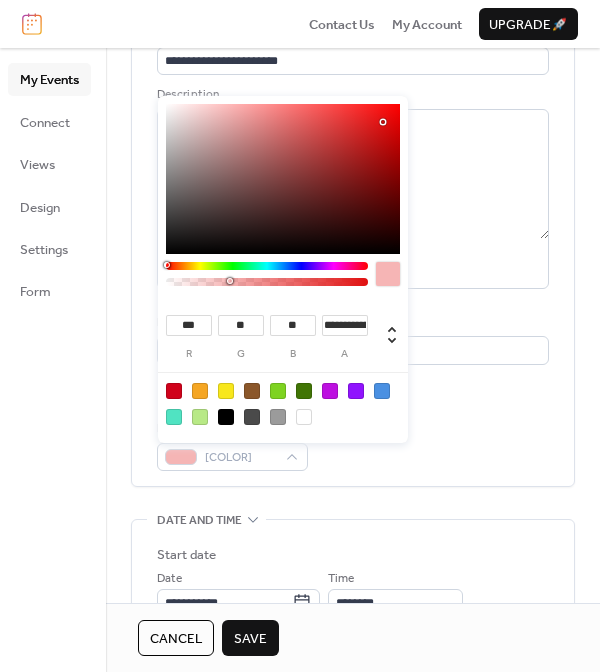 click at bounding box center [230, 281] 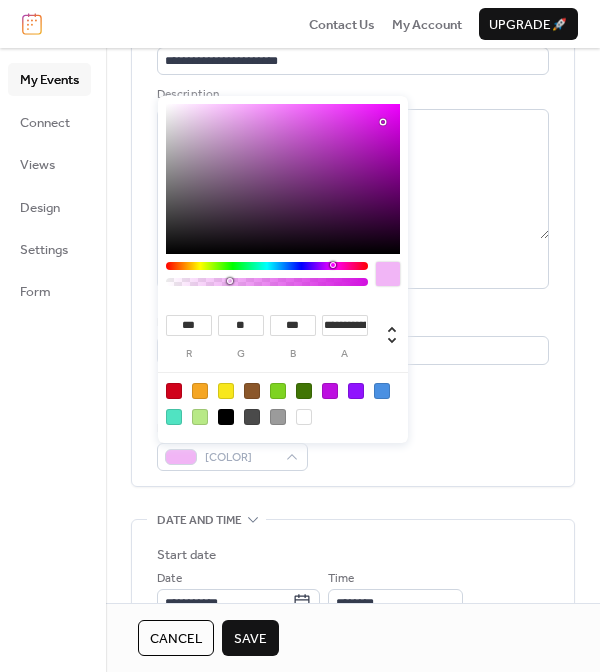 click at bounding box center (267, 266) 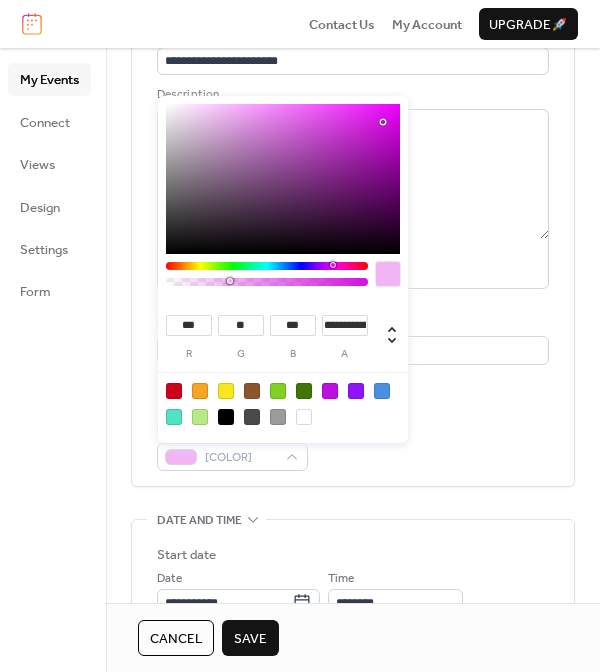 type on "***" 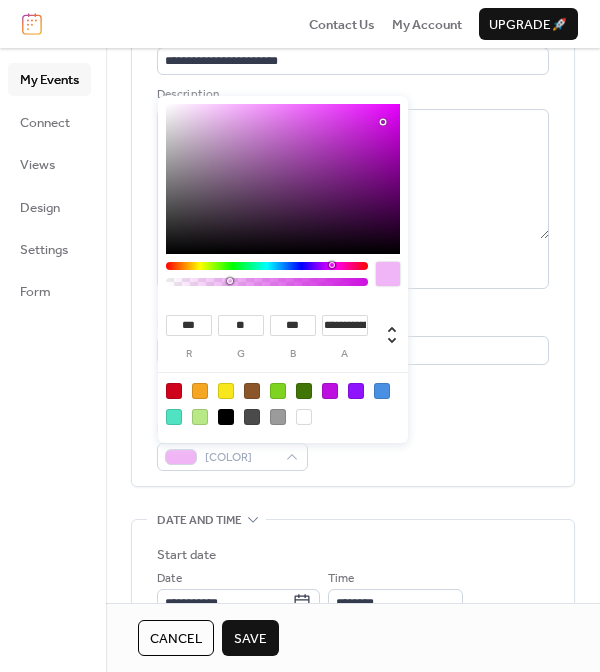 click at bounding box center [332, 265] 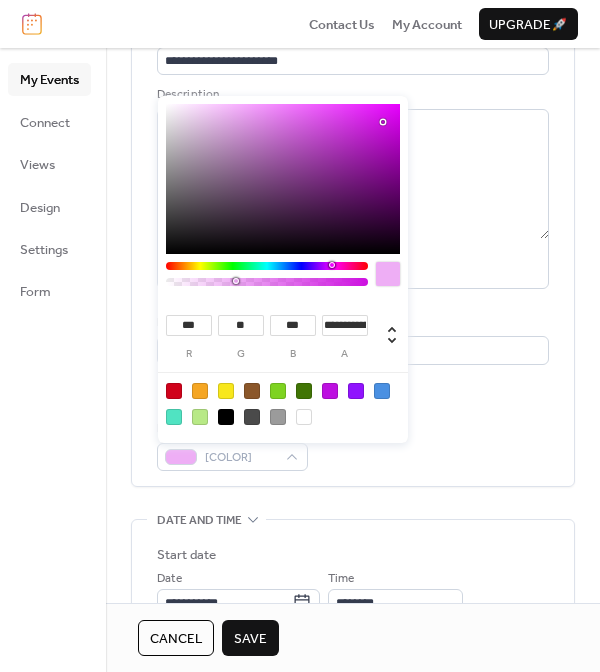 type on "**********" 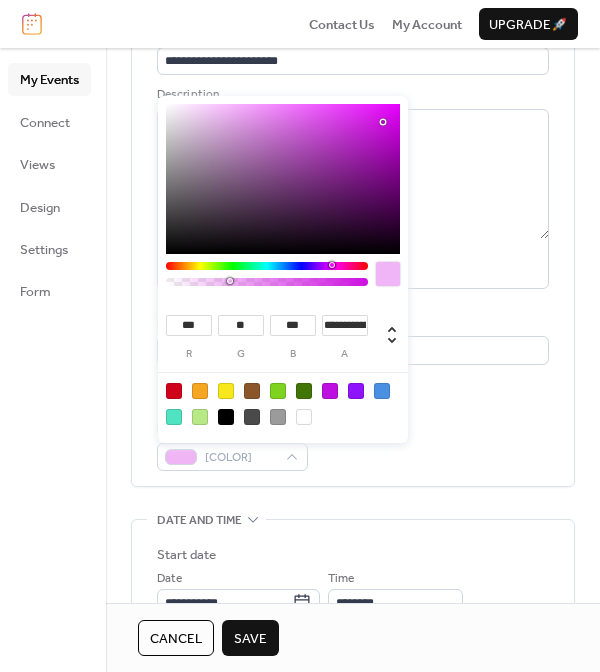 click at bounding box center (267, 282) 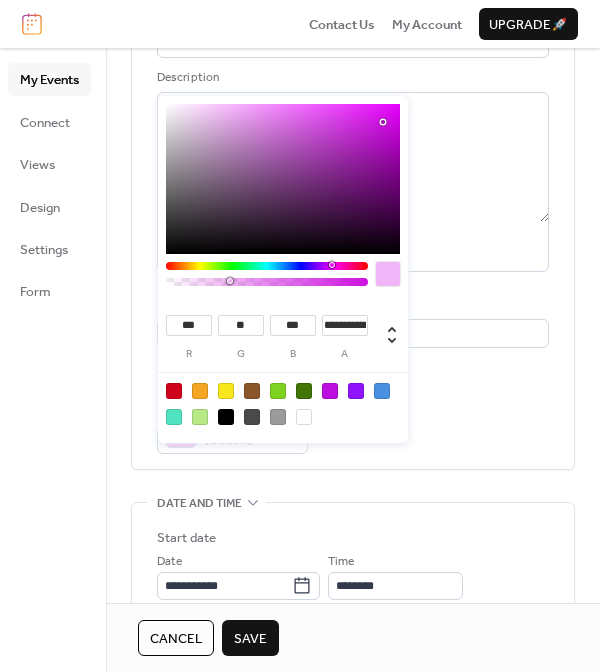 scroll, scrollTop: 172, scrollLeft: 0, axis: vertical 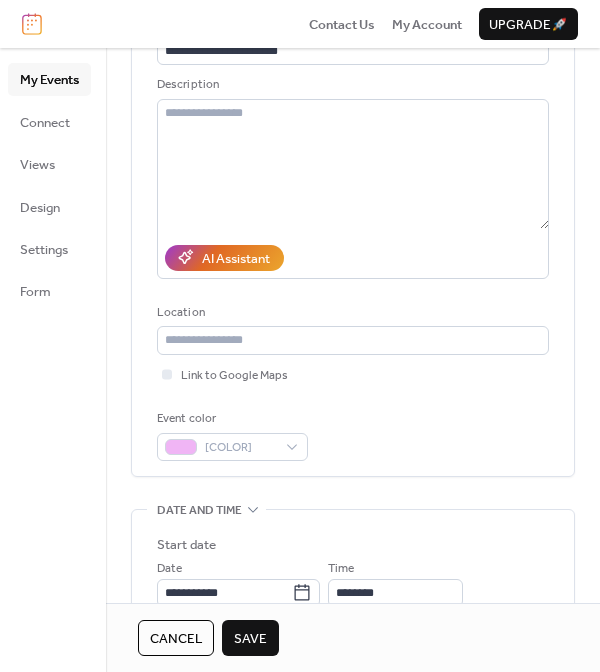 click on "Save" at bounding box center [250, 639] 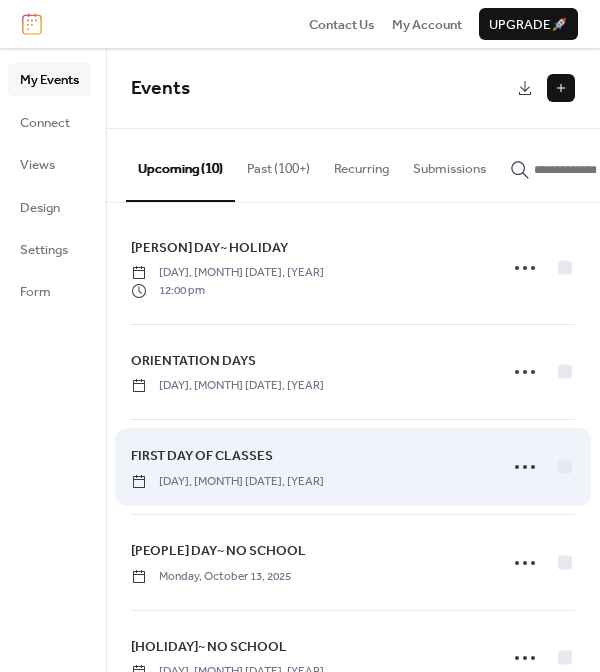 scroll, scrollTop: 4, scrollLeft: 0, axis: vertical 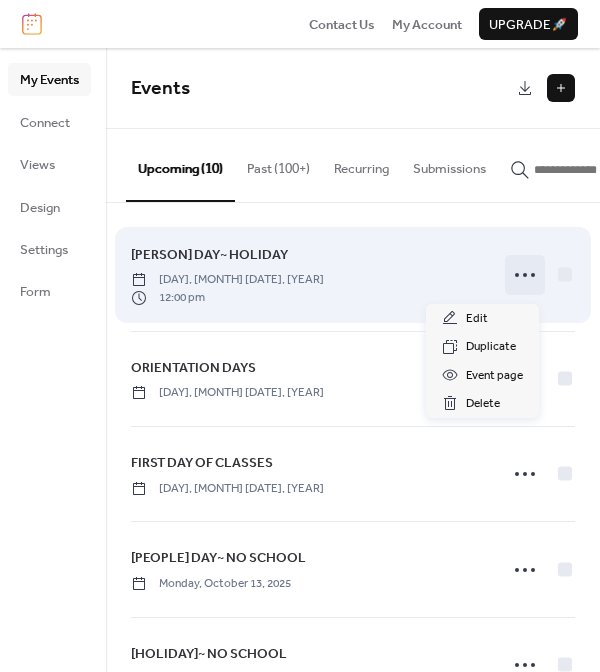 click 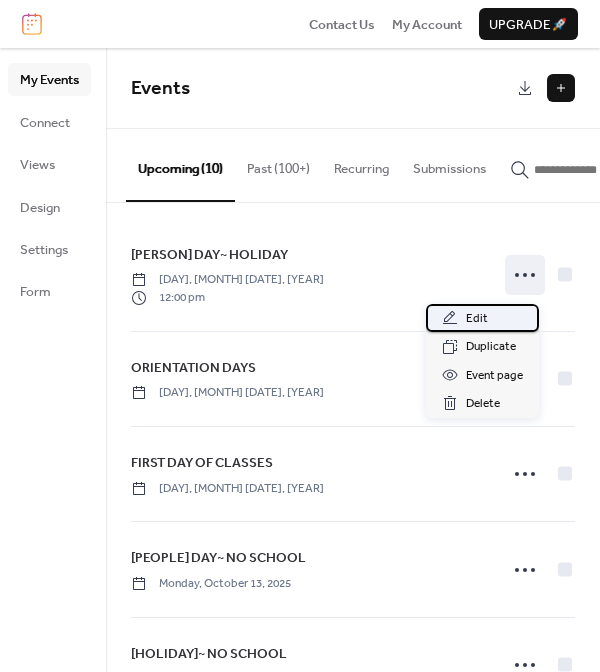 click on "Edit" at bounding box center (477, 319) 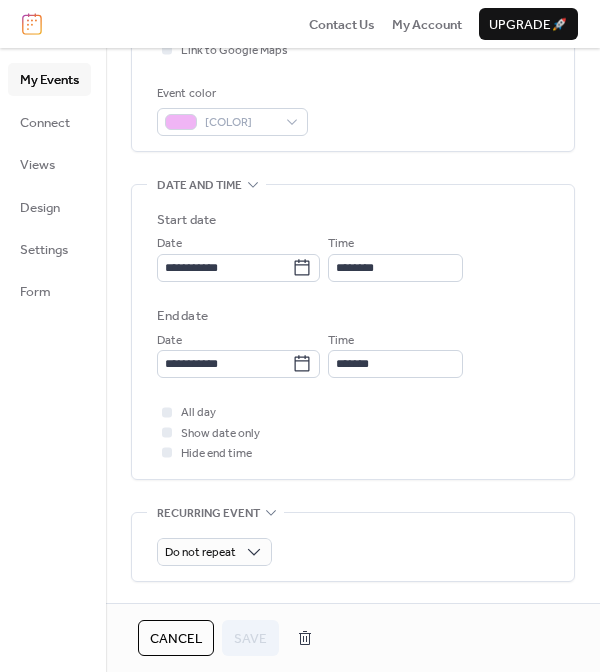 scroll, scrollTop: 507, scrollLeft: 0, axis: vertical 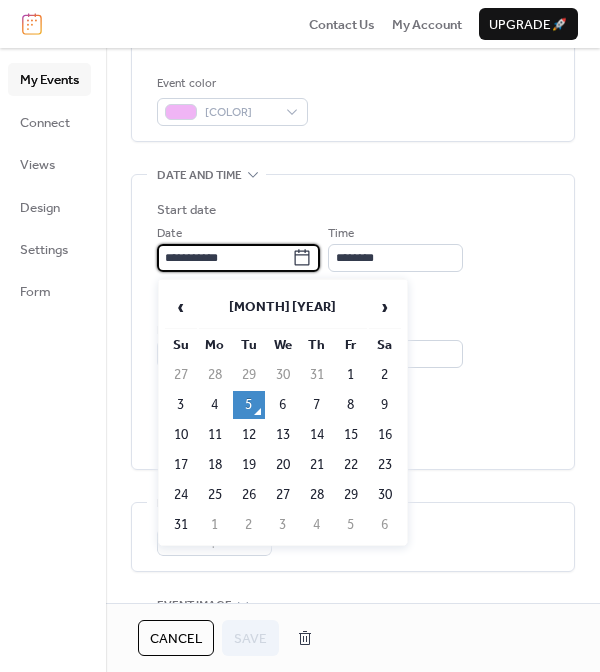 click on "**********" at bounding box center [224, 258] 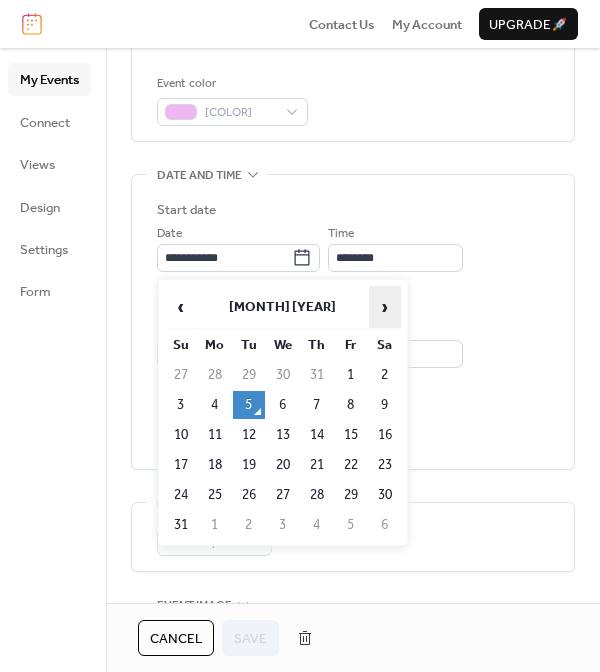 click on "›" at bounding box center (385, 307) 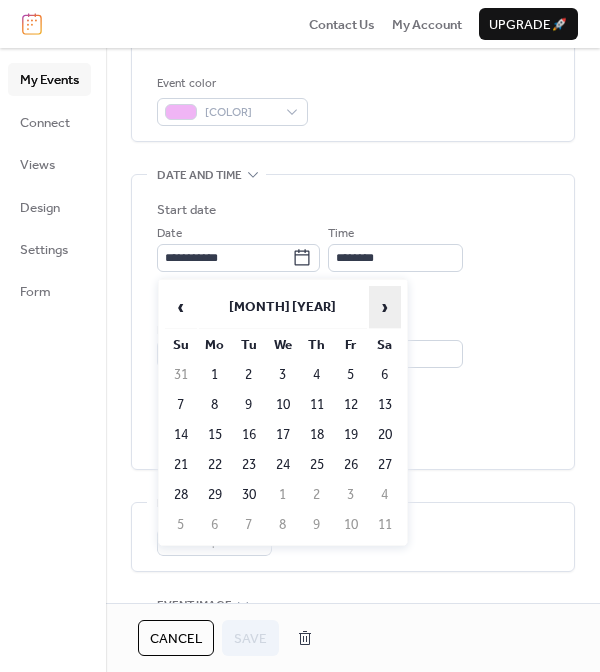 click on "›" at bounding box center [385, 307] 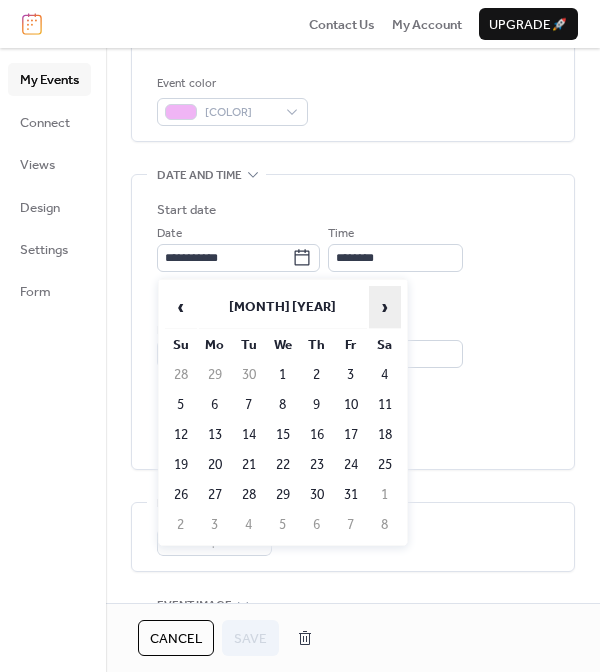 click on "›" at bounding box center [385, 307] 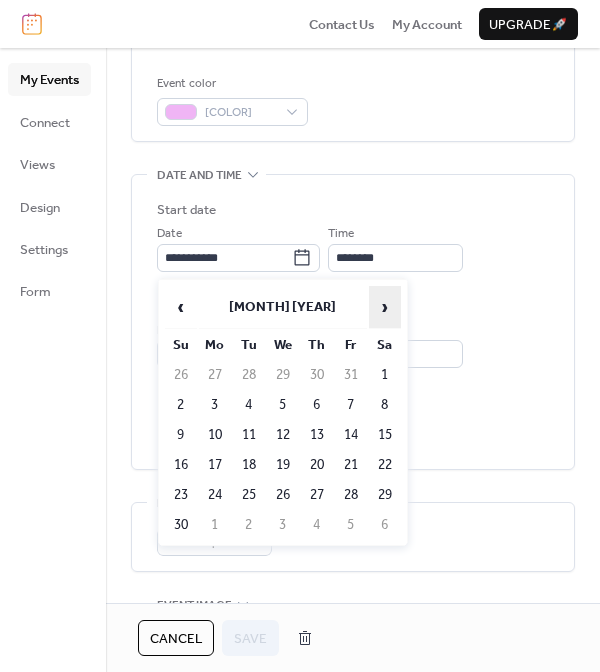 click on "›" at bounding box center (385, 307) 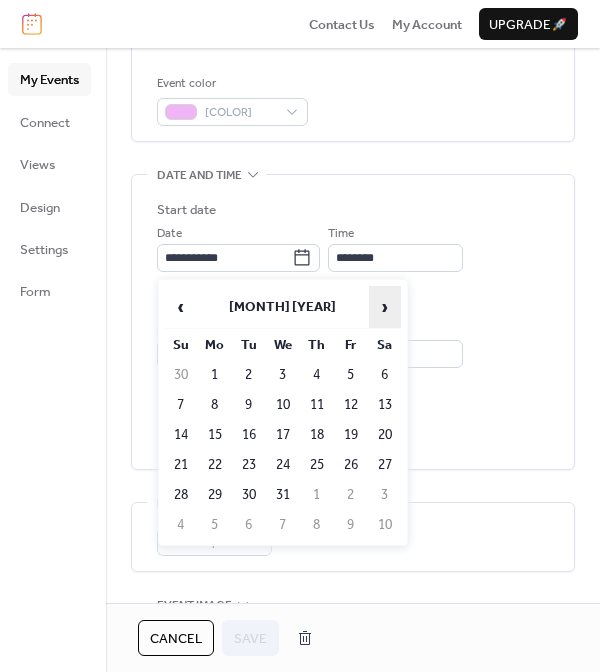 click on "›" at bounding box center [385, 307] 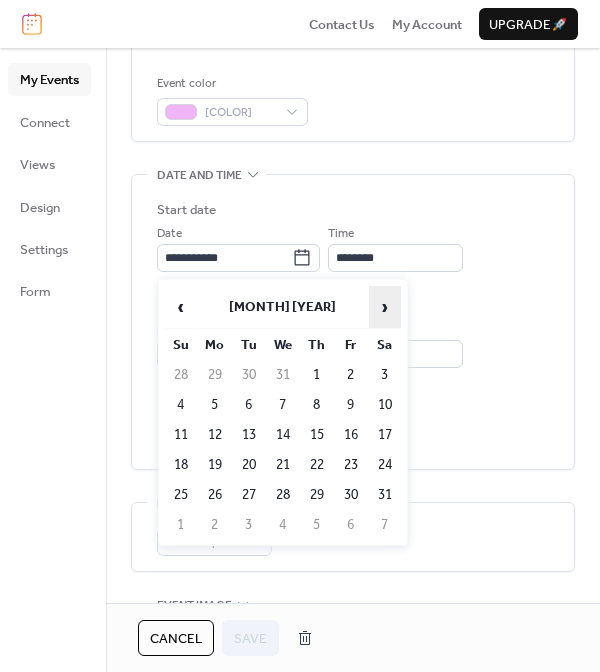 click on "›" at bounding box center [385, 307] 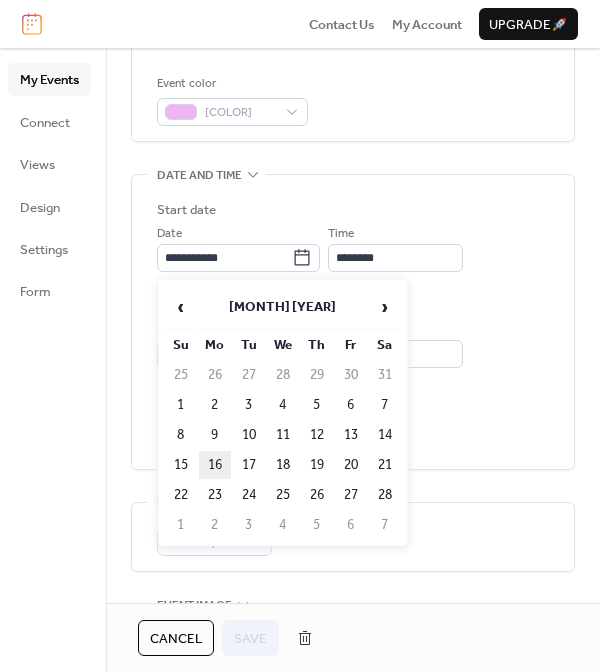 click on "16" at bounding box center [215, 465] 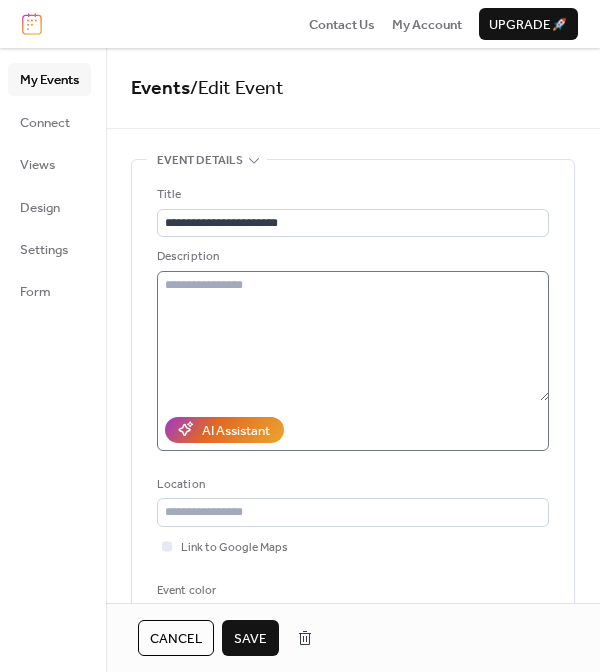 scroll, scrollTop: 0, scrollLeft: 0, axis: both 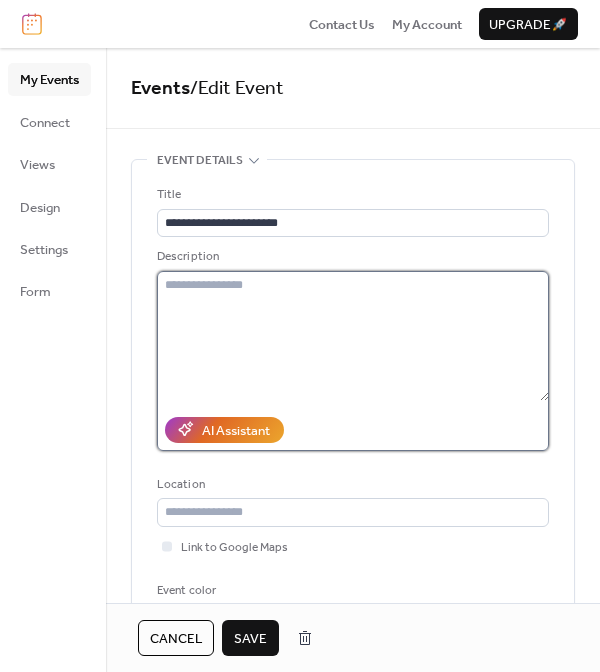 click at bounding box center (353, 336) 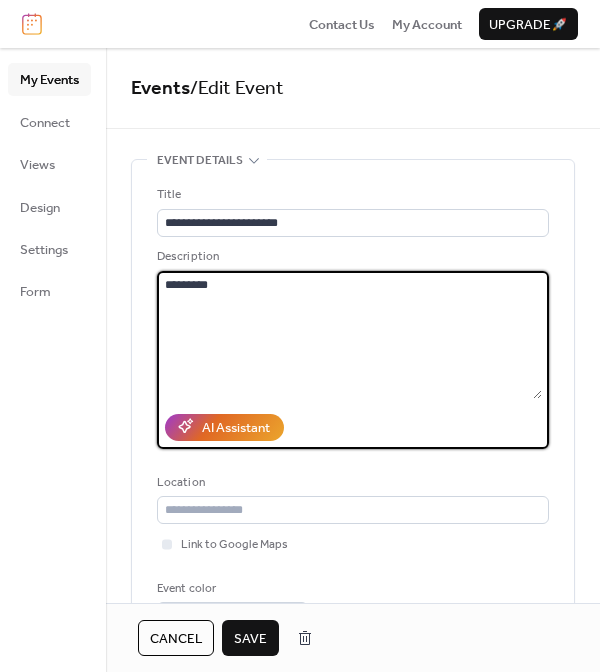 type on "*********" 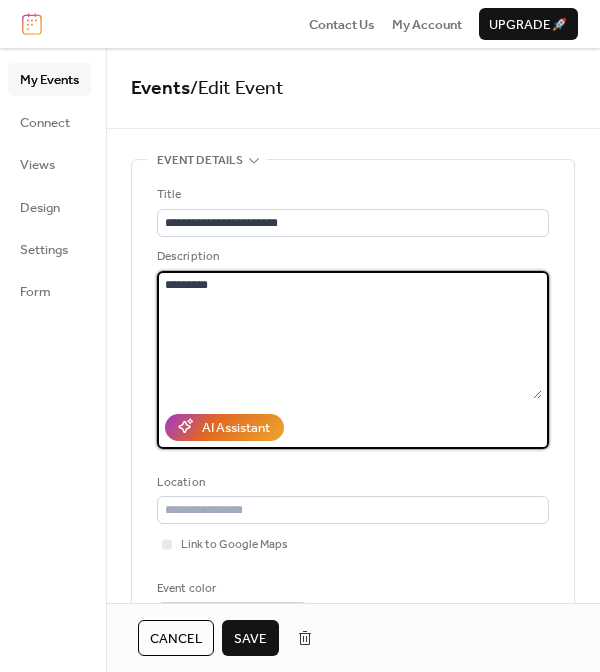 click on "AI Assistant Location Link to Google Maps Event color [COLOR]" at bounding box center [353, 407] 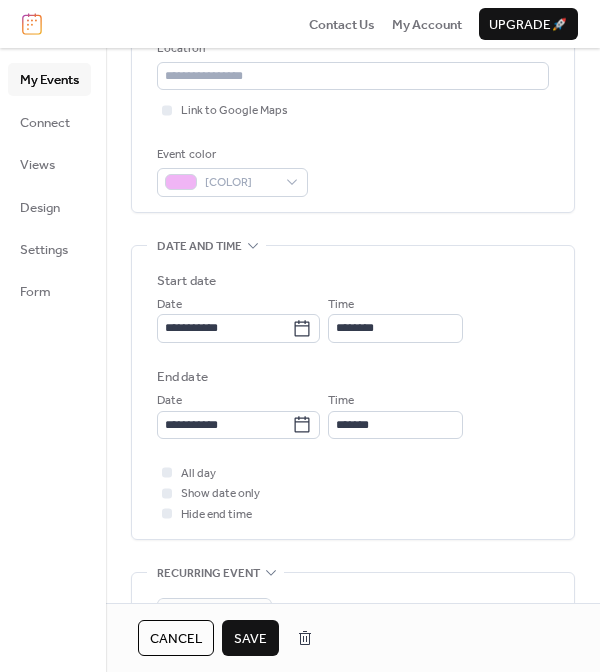 scroll, scrollTop: 437, scrollLeft: 0, axis: vertical 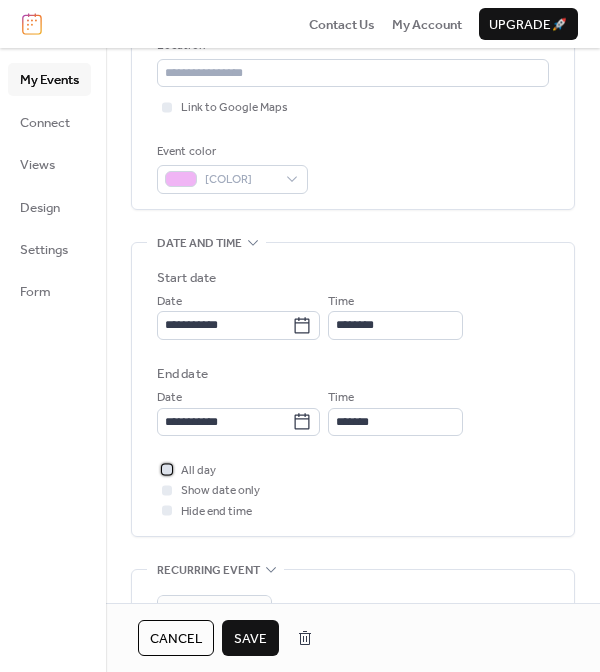 click at bounding box center (167, 470) 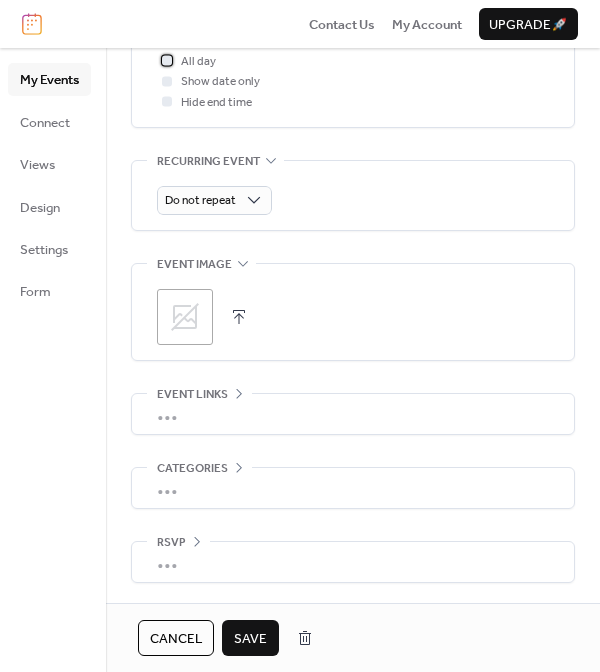scroll, scrollTop: 850, scrollLeft: 0, axis: vertical 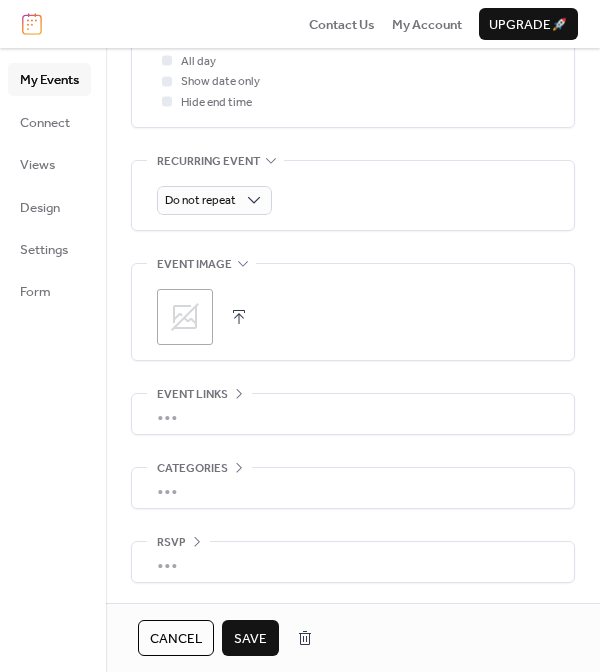 click on "Save" at bounding box center [250, 639] 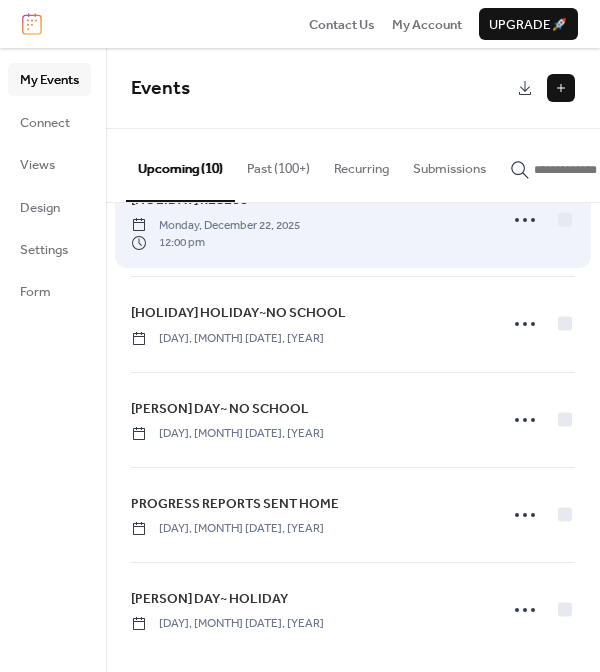 scroll, scrollTop: 533, scrollLeft: 0, axis: vertical 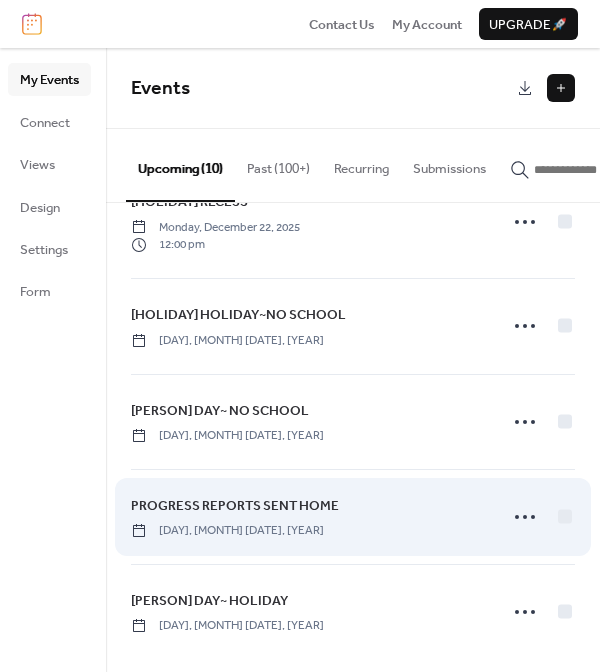 click on "PROGRESS REPORTS SENT HOME" at bounding box center (235, 506) 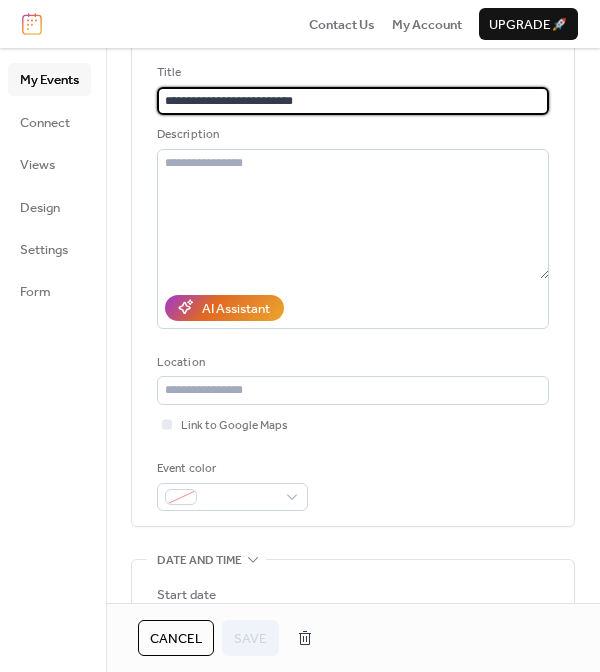 scroll, scrollTop: 130, scrollLeft: 0, axis: vertical 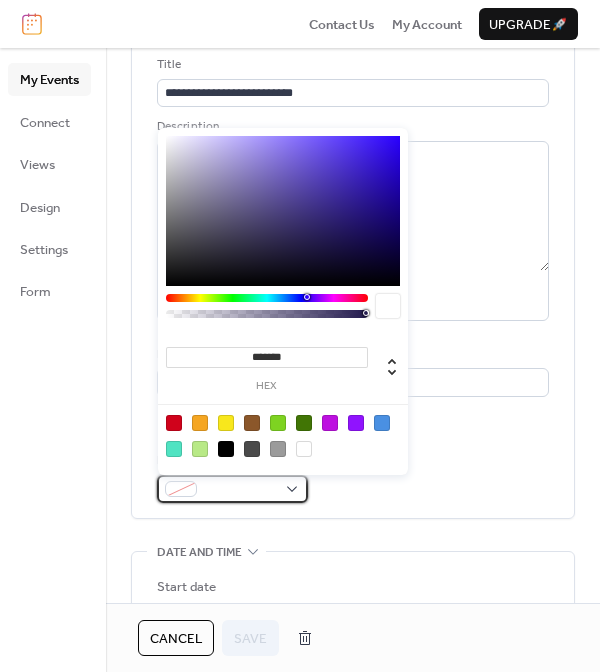 click at bounding box center (232, 489) 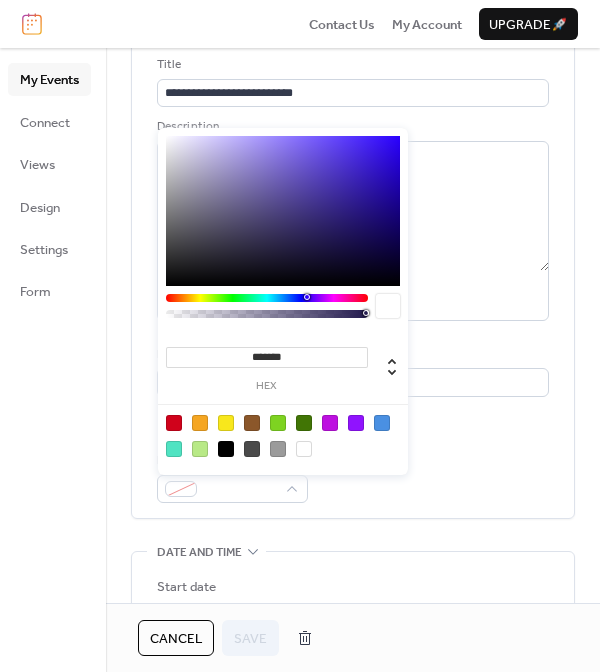 click at bounding box center (278, 449) 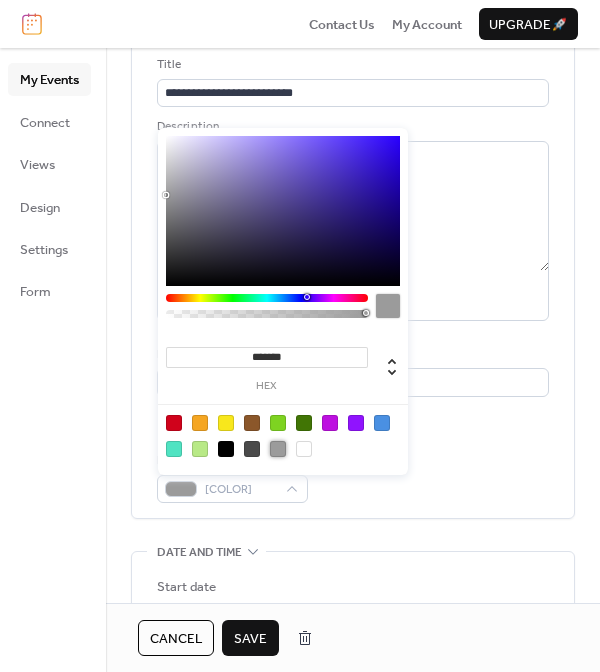 click on "EVENT COLOR [COLOR]" at bounding box center (353, 477) 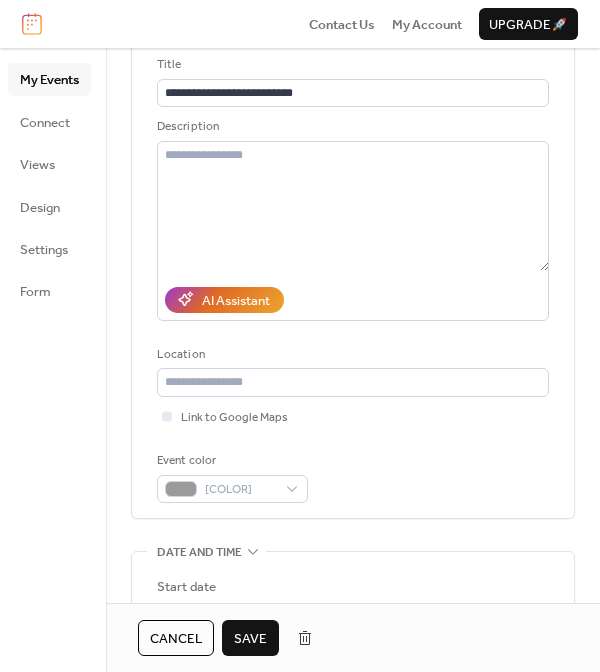 click on "Save" at bounding box center (250, 639) 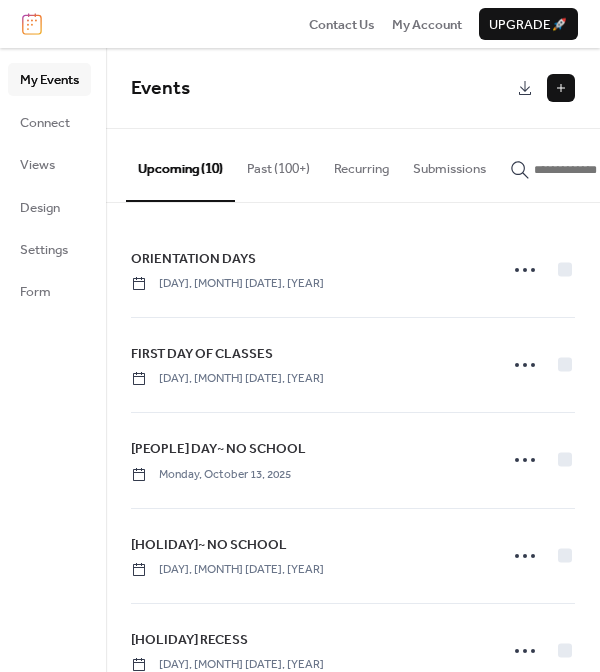 click at bounding box center [561, 88] 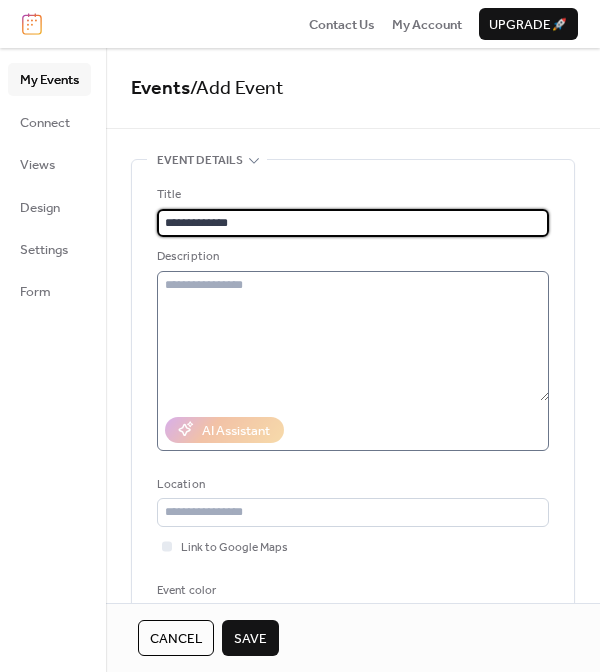 type on "**********" 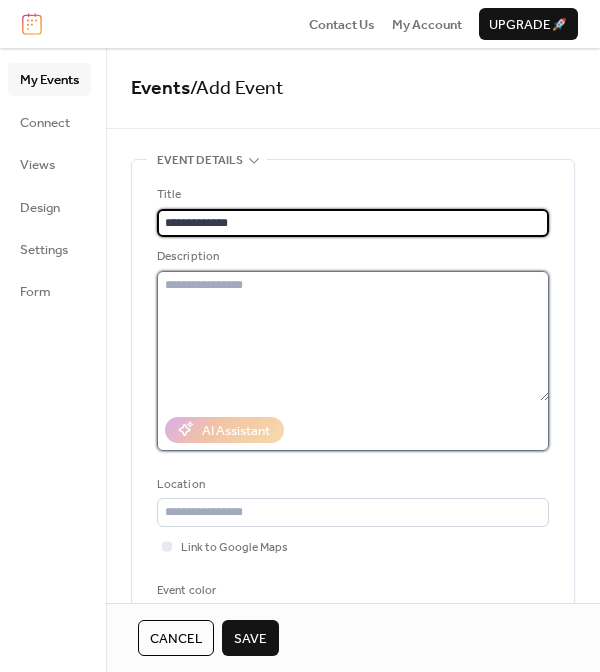 click at bounding box center [353, 336] 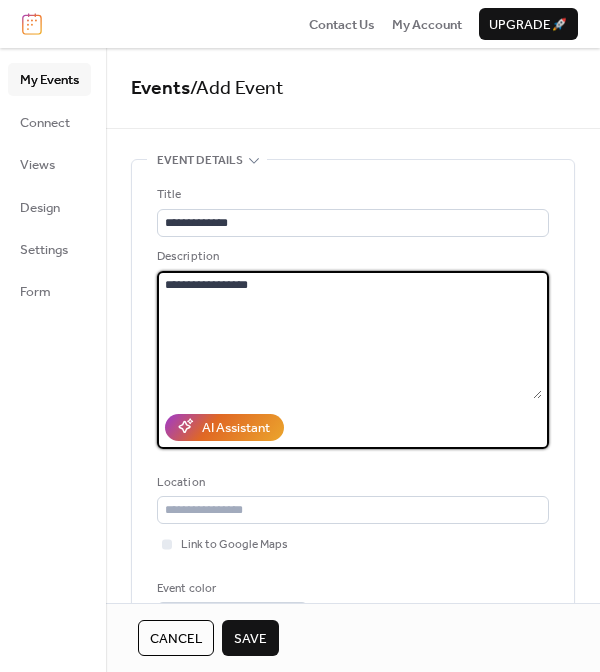 click on "**********" at bounding box center (349, 335) 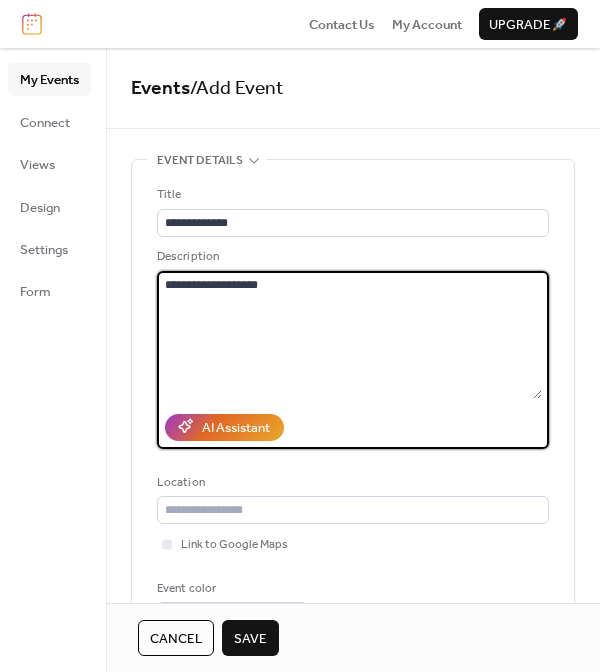 click on "**********" at bounding box center [349, 335] 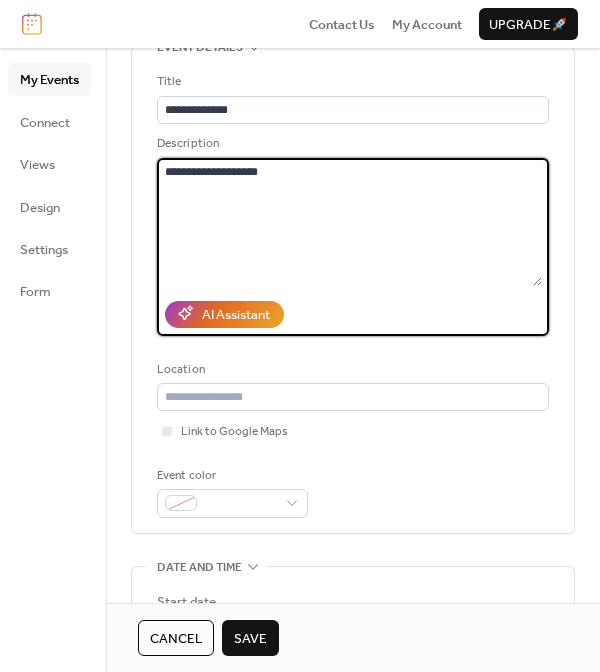 scroll, scrollTop: 132, scrollLeft: 0, axis: vertical 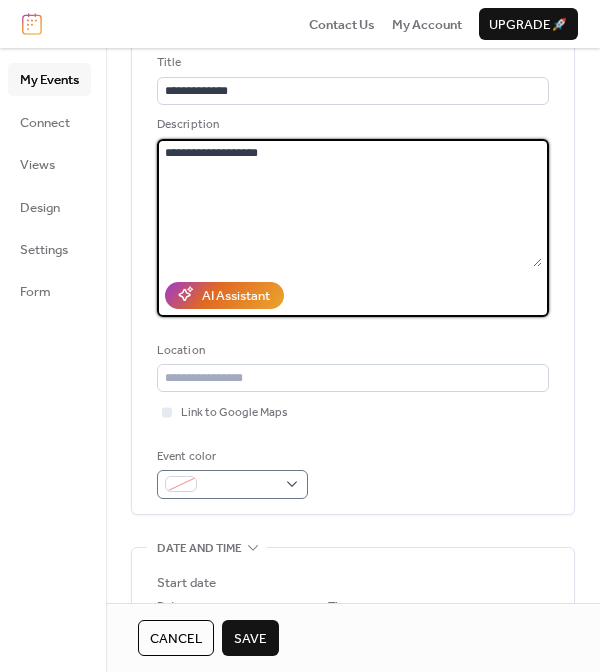 type on "**********" 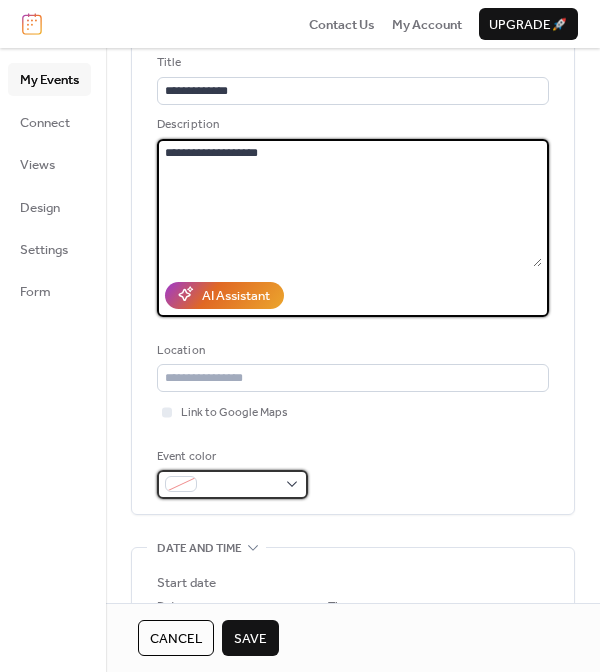 click at bounding box center [181, 484] 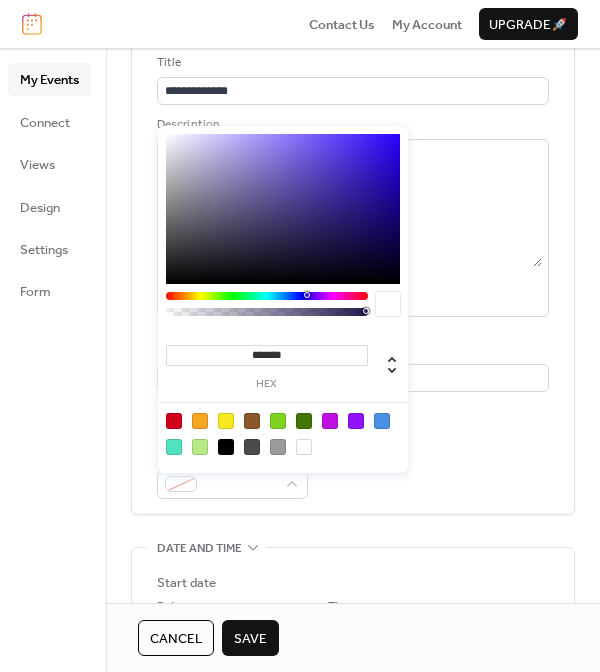 click at bounding box center [330, 421] 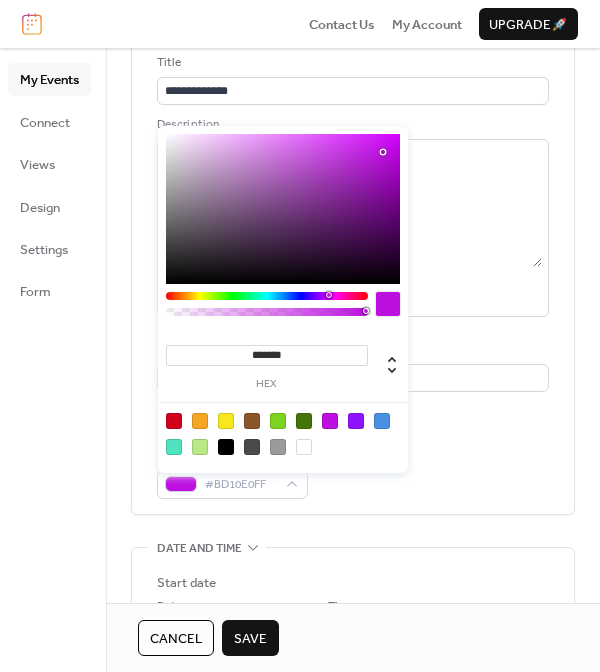 type on "***" 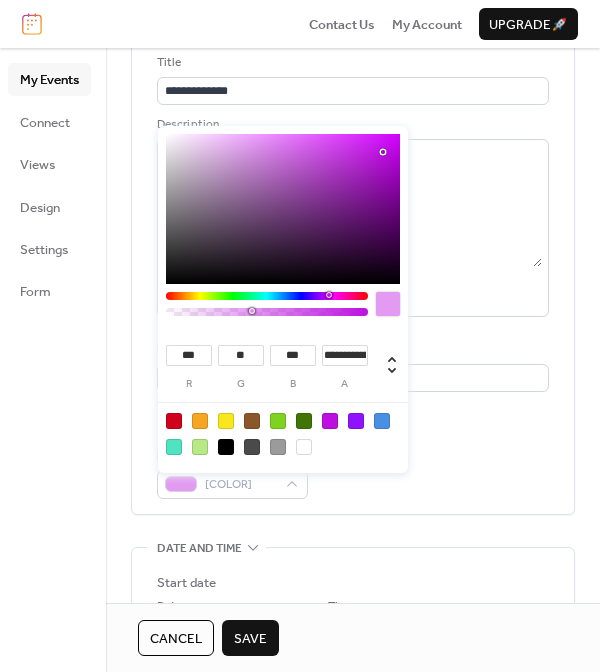 type on "***" 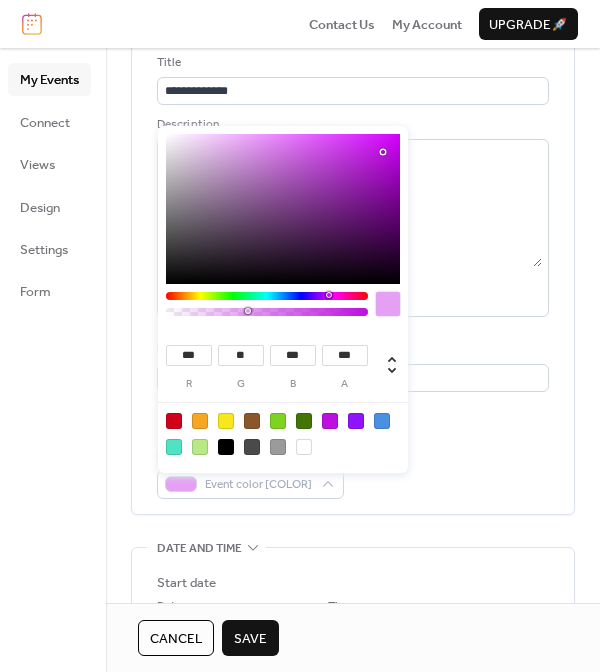 drag, startPoint x: 365, startPoint y: 310, endPoint x: 248, endPoint y: 315, distance: 117.10679 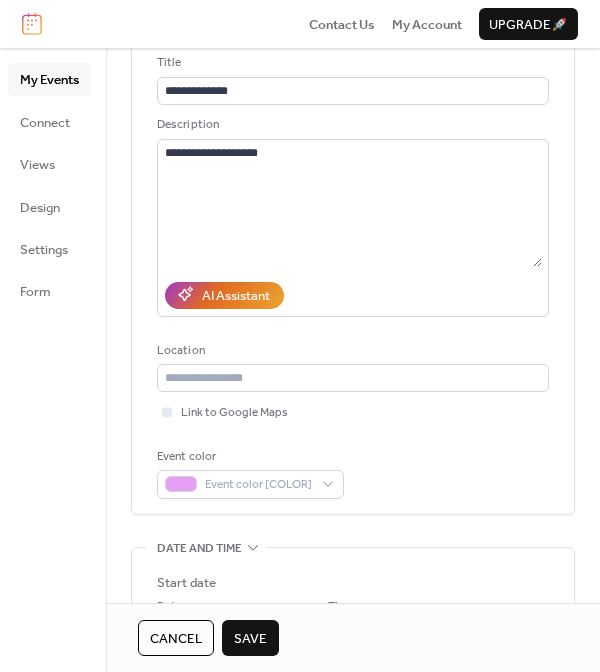 click on "**********" at bounding box center [353, 661] 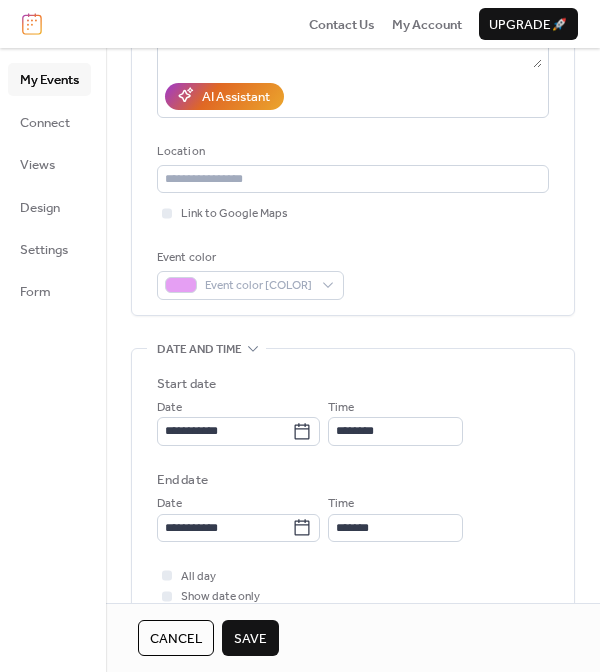 scroll, scrollTop: 334, scrollLeft: 0, axis: vertical 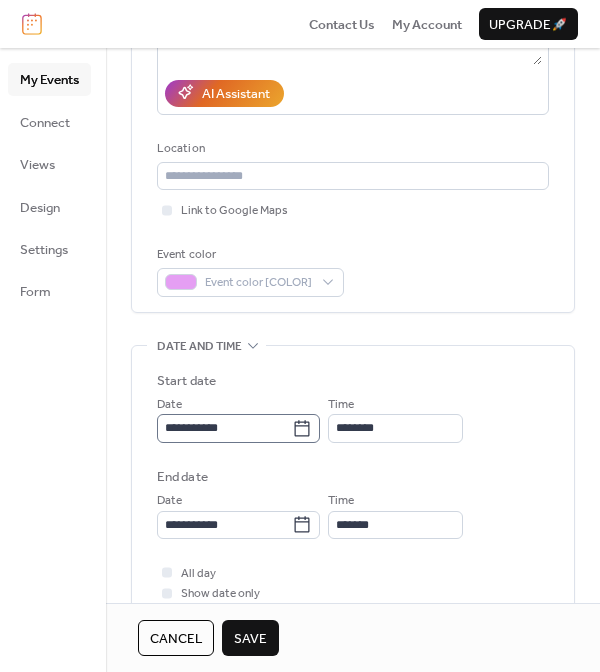 click 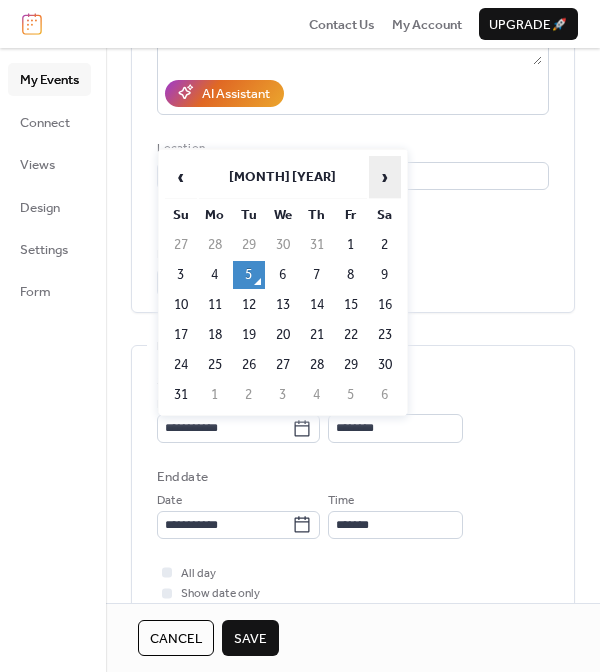 click on "›" at bounding box center (385, 177) 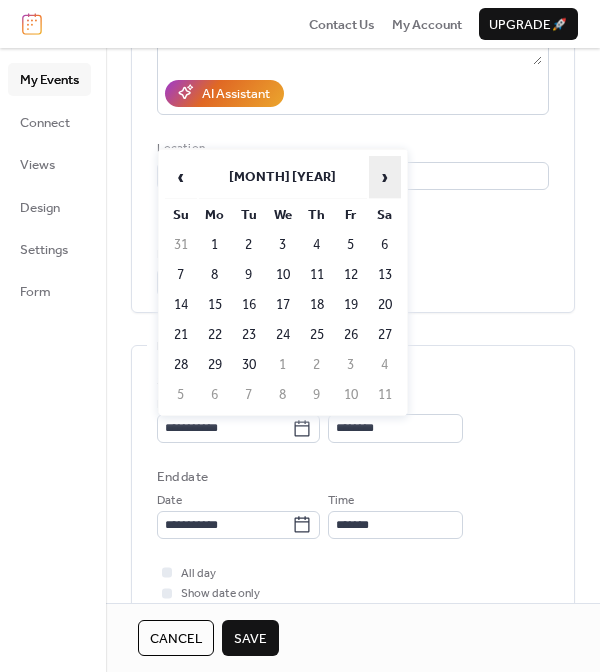 click on "›" at bounding box center [385, 177] 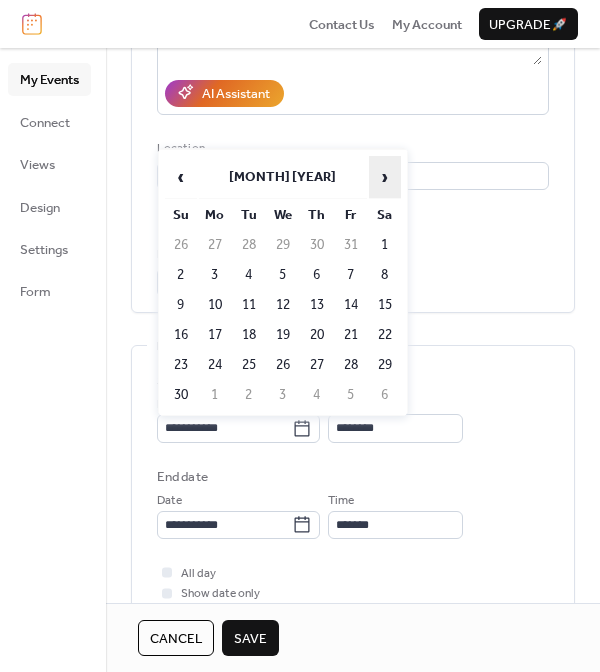 click on "›" at bounding box center [385, 177] 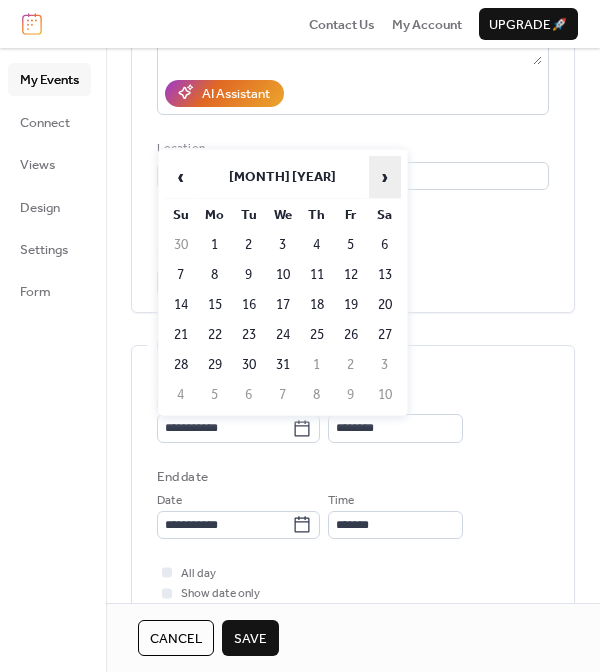 click on "›" at bounding box center (385, 177) 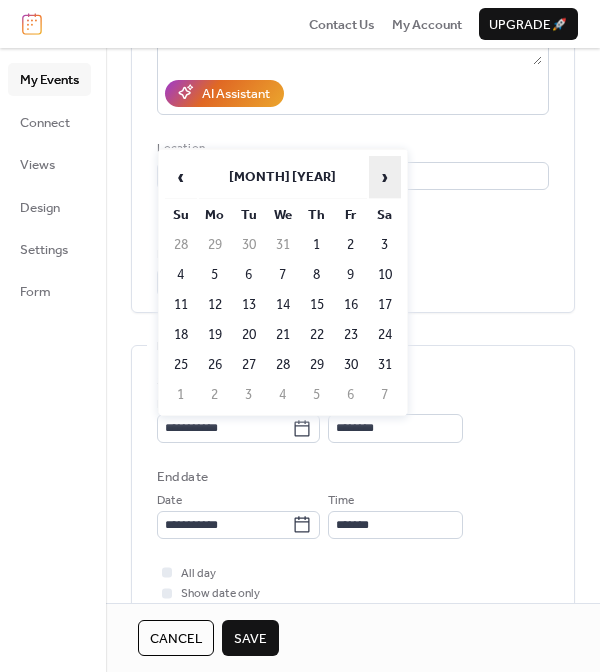 click on "›" at bounding box center (385, 177) 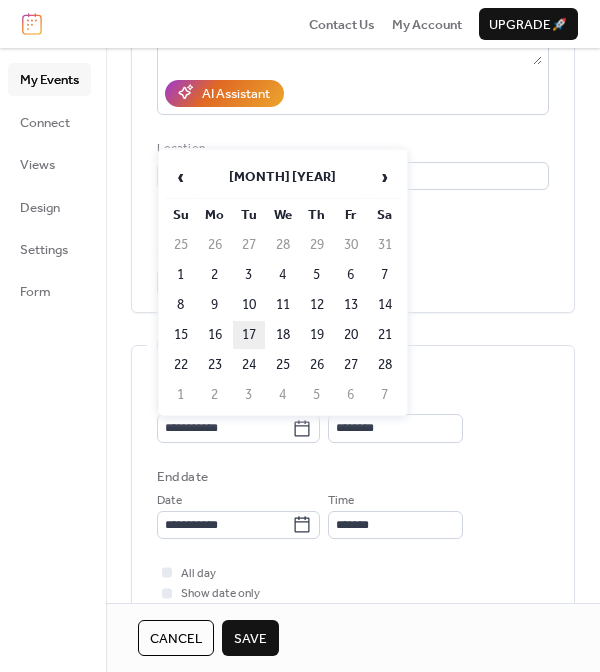 click on "17" at bounding box center [249, 335] 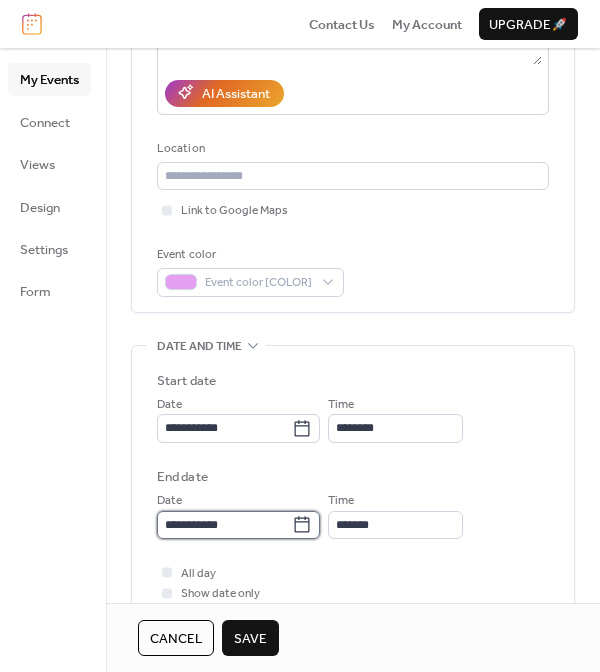 click on "**********" at bounding box center (224, 525) 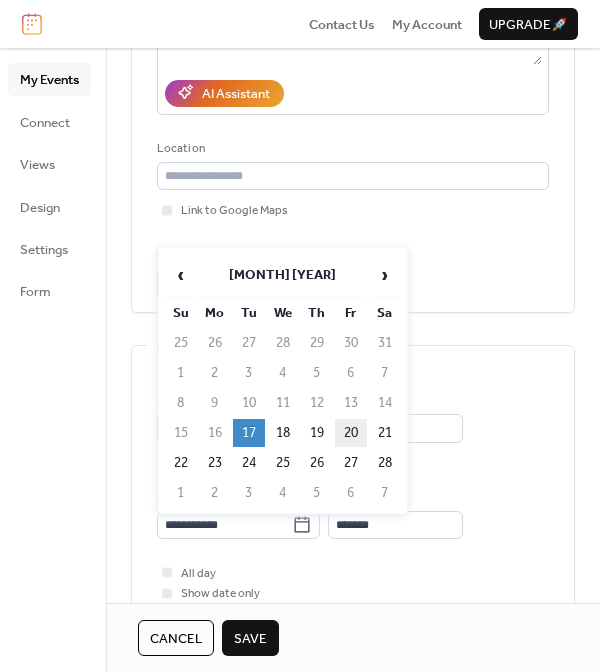click on "20" at bounding box center [351, 433] 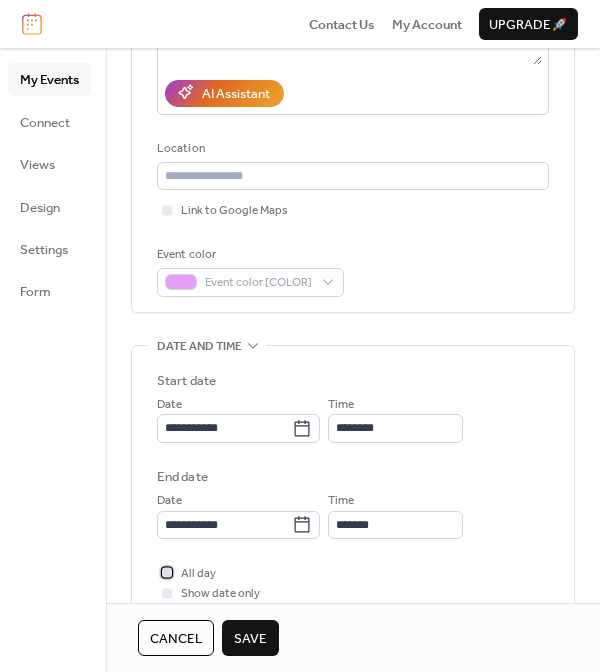 click at bounding box center (167, 573) 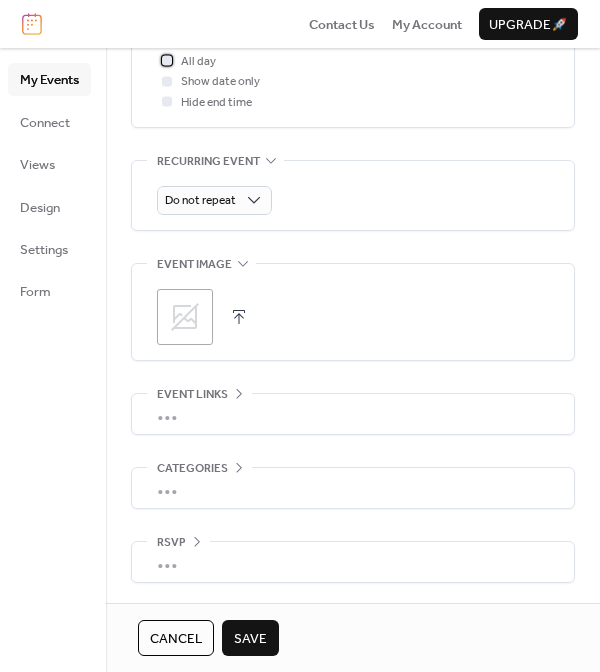 scroll, scrollTop: 850, scrollLeft: 0, axis: vertical 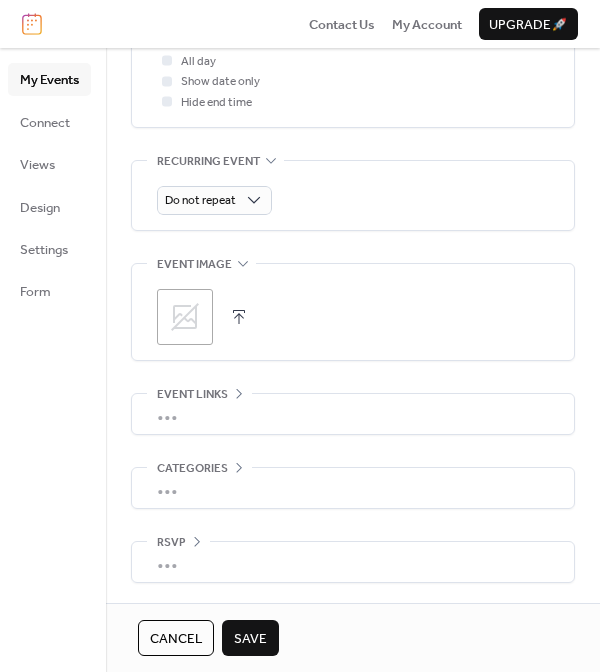 click on "Save" at bounding box center (250, 639) 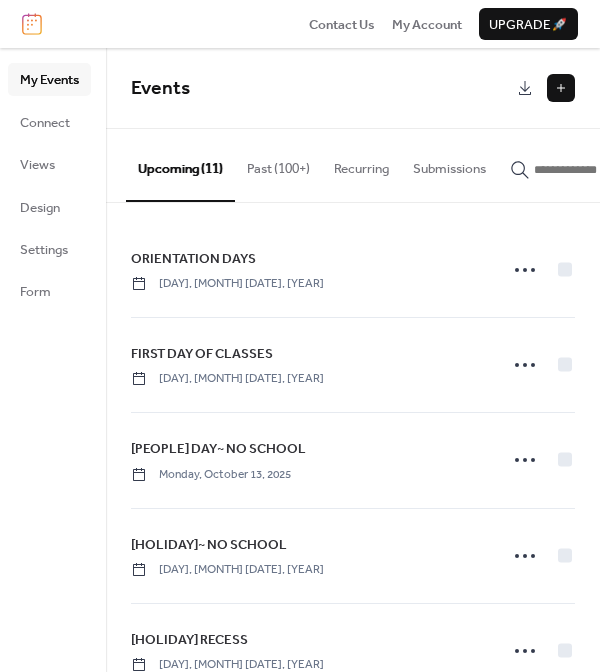 click at bounding box center [561, 88] 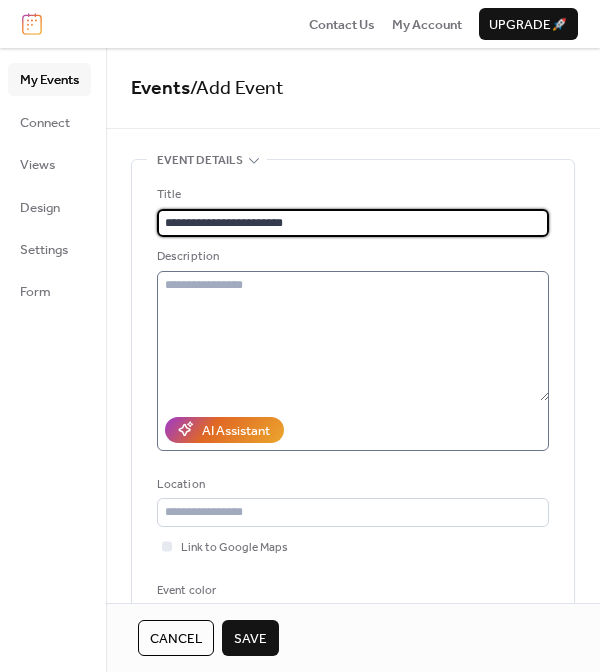 type on "**********" 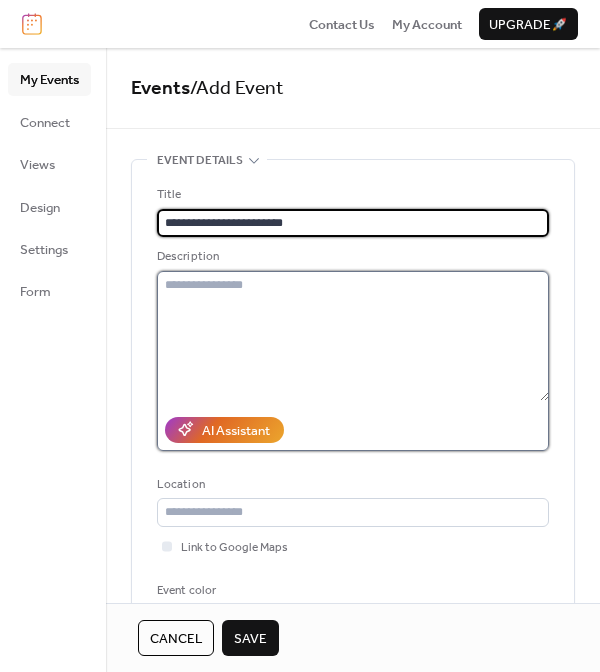 click at bounding box center (353, 336) 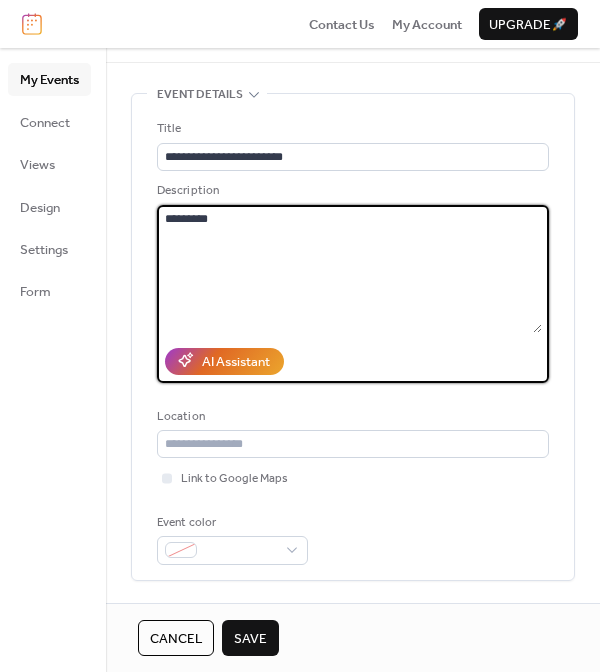 scroll, scrollTop: 68, scrollLeft: 0, axis: vertical 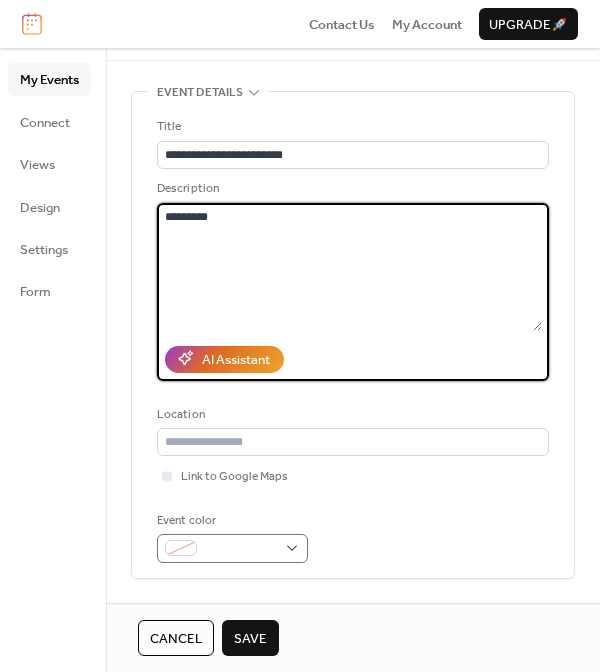 type on "*********" 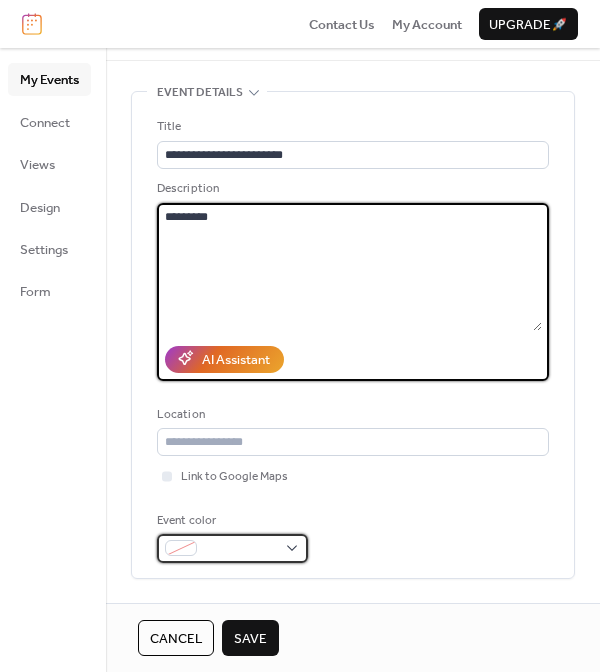 click at bounding box center [240, 549] 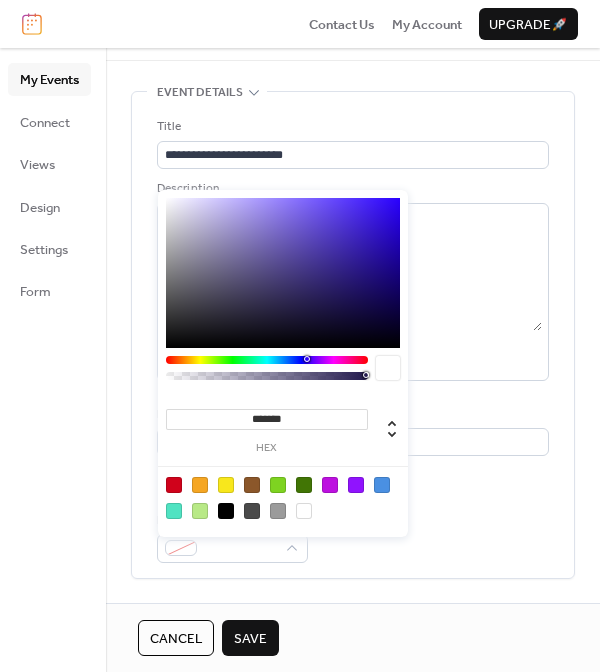 click at bounding box center (278, 485) 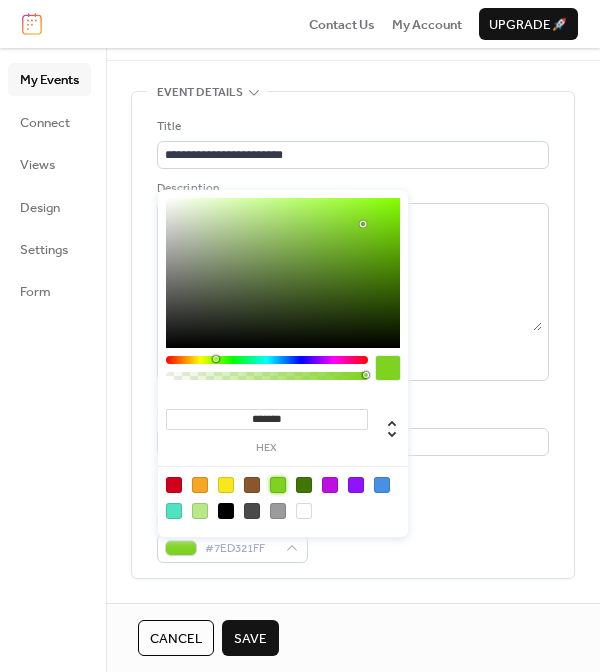 type on "*******" 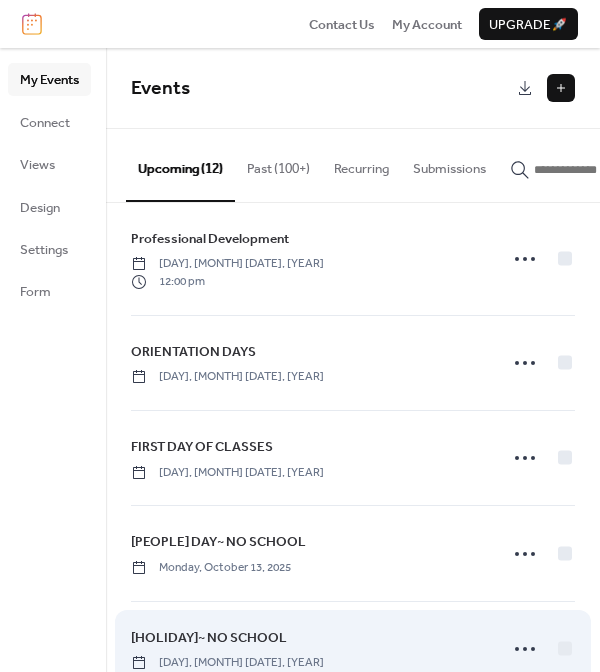 scroll, scrollTop: 21, scrollLeft: 0, axis: vertical 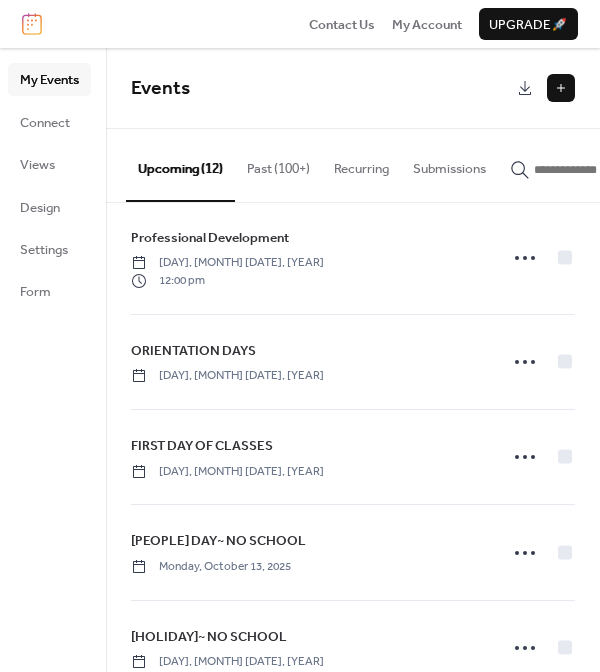 click at bounding box center [561, 88] 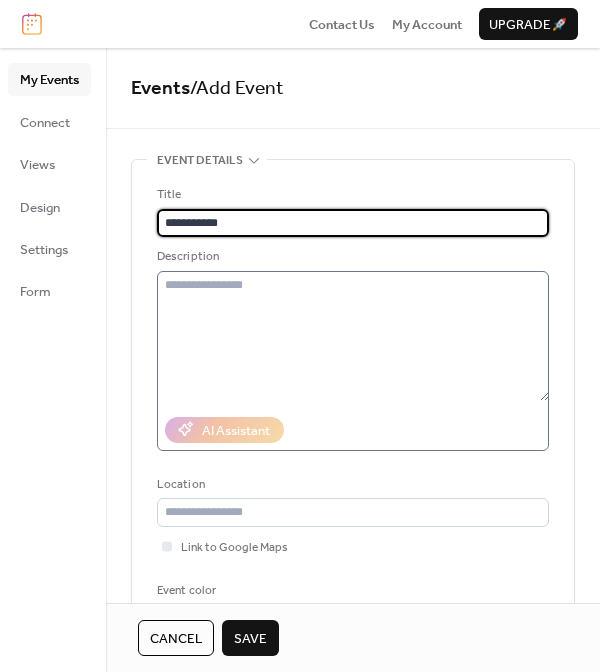 type on "**********" 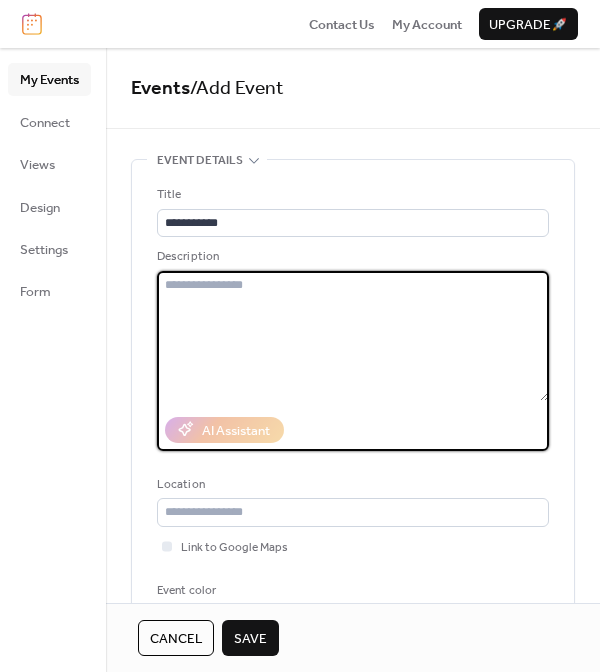 click at bounding box center [353, 336] 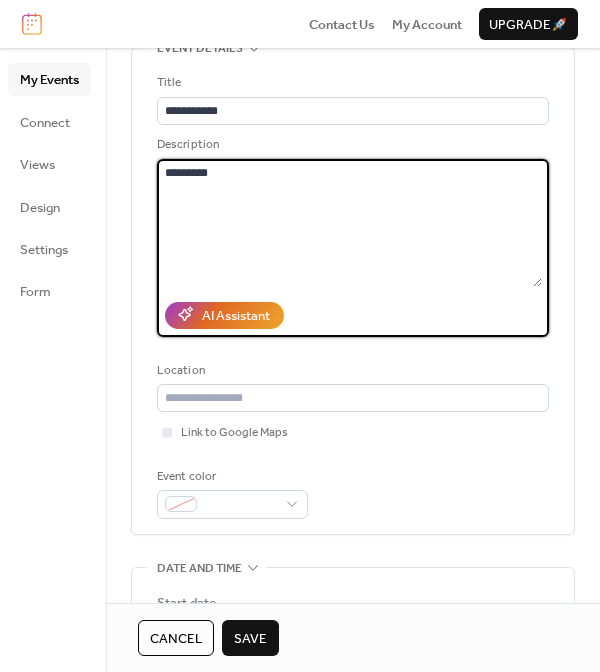 scroll, scrollTop: 115, scrollLeft: 0, axis: vertical 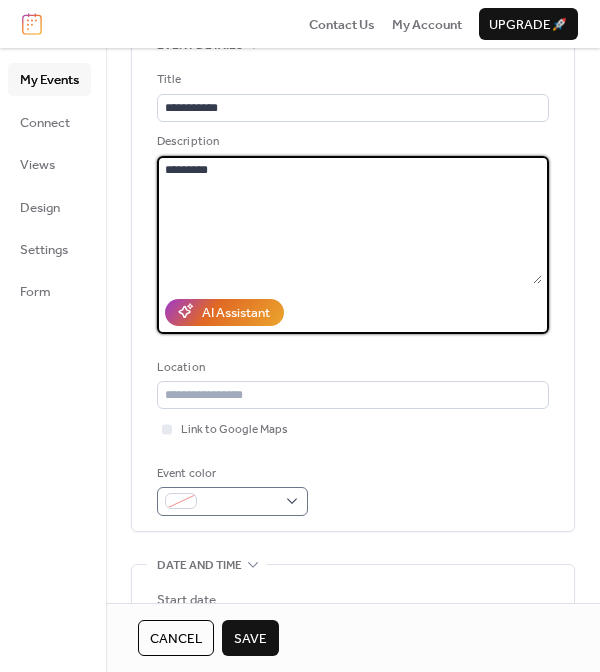 type on "*********" 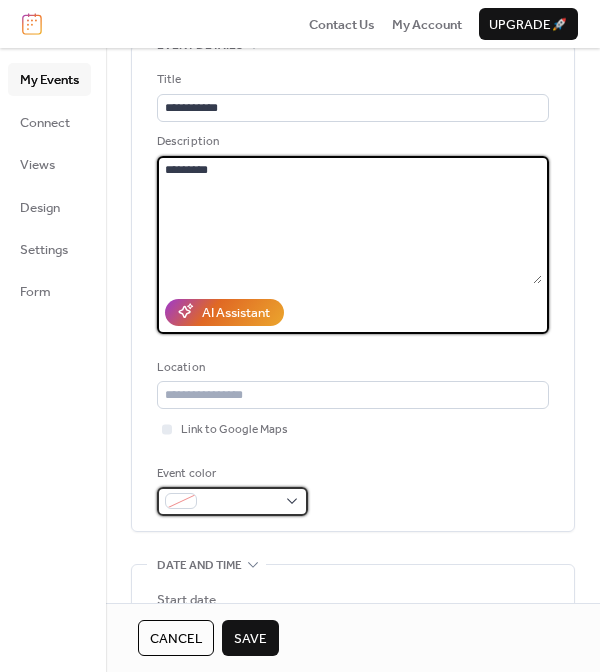 click at bounding box center [232, 501] 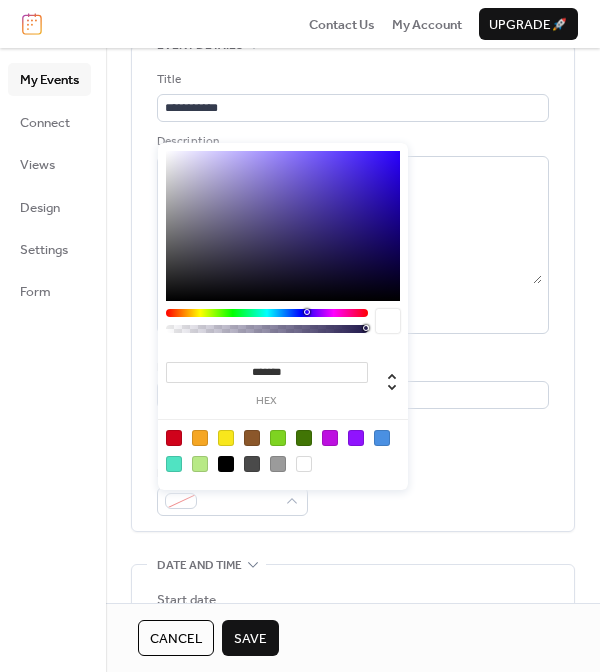 click at bounding box center (356, 438) 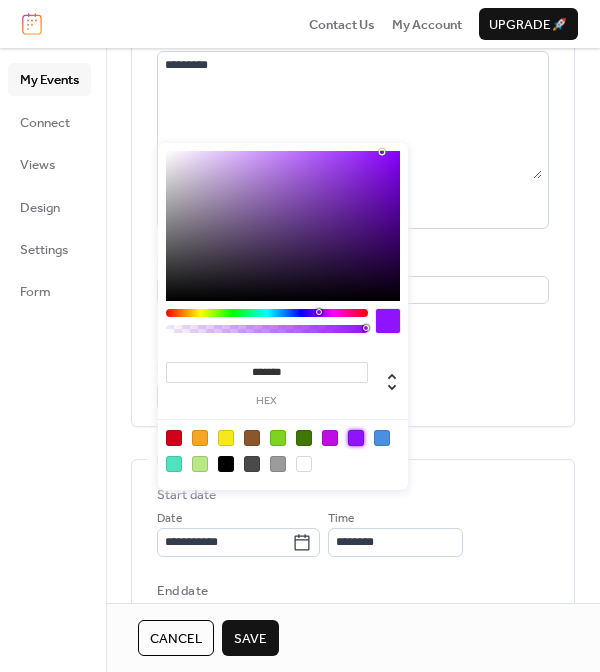 scroll, scrollTop: 231, scrollLeft: 0, axis: vertical 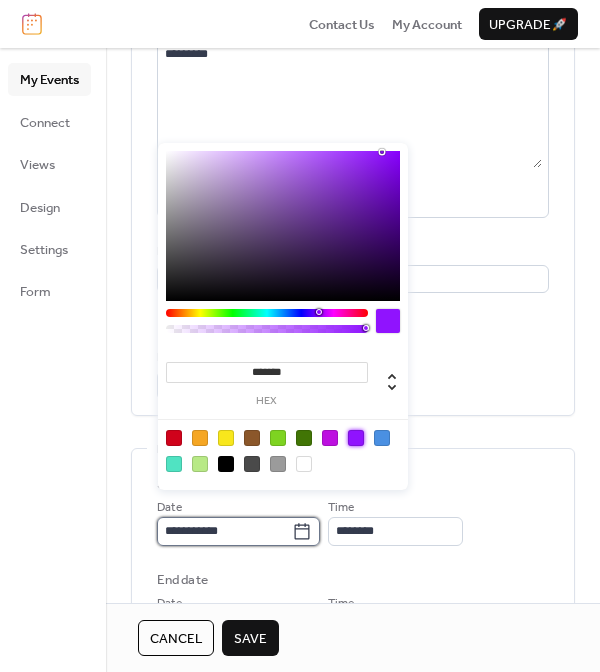 click on "**********" at bounding box center [224, 531] 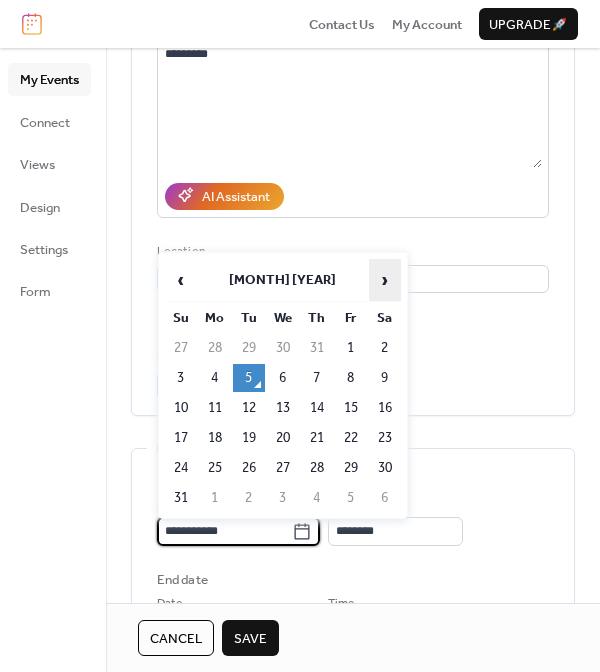 click on "›" at bounding box center (385, 280) 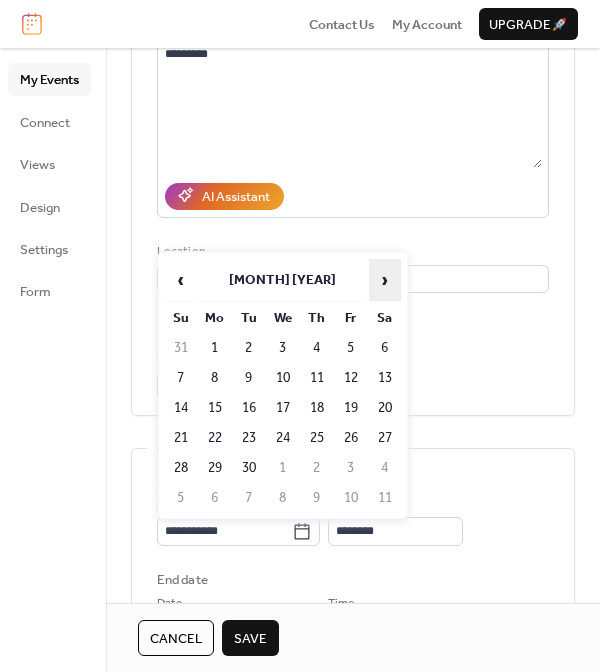 click on "›" at bounding box center (385, 280) 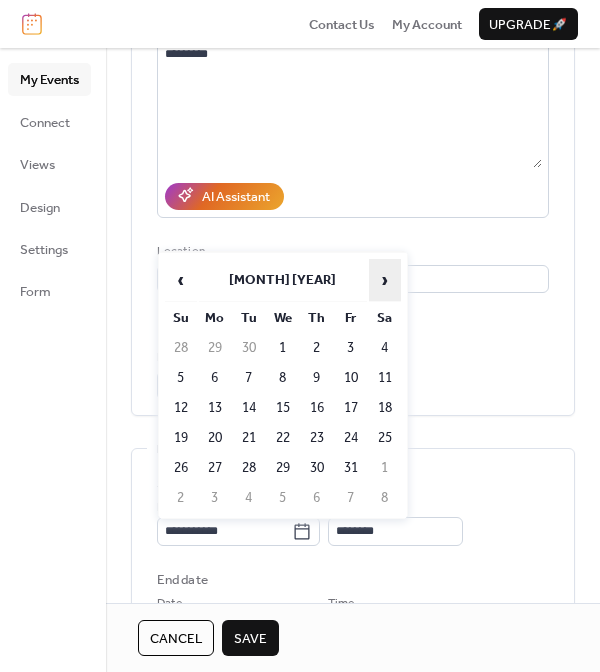 click on "›" at bounding box center (385, 280) 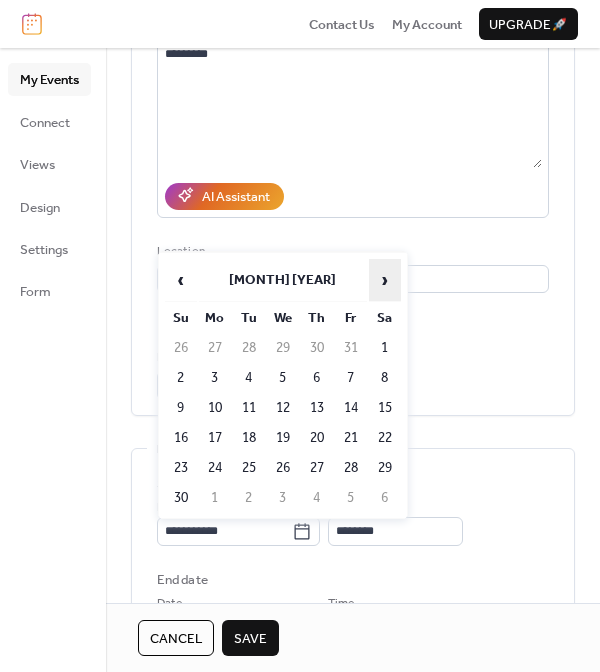 click on "›" at bounding box center (385, 280) 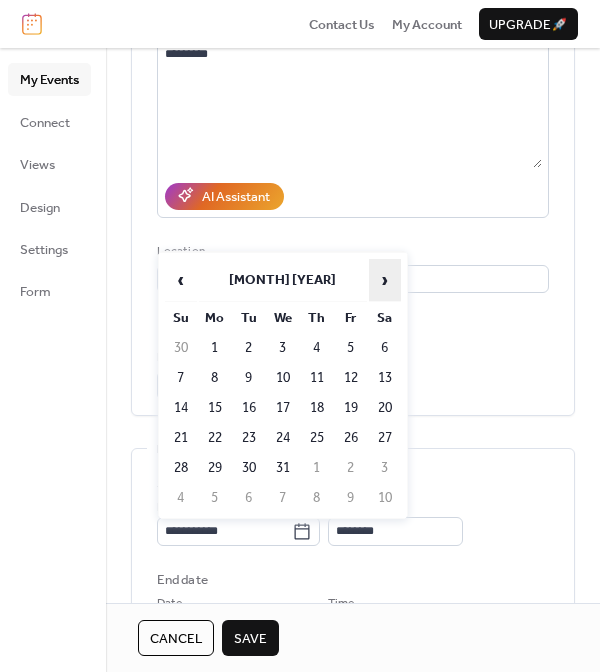 click on "›" at bounding box center [385, 280] 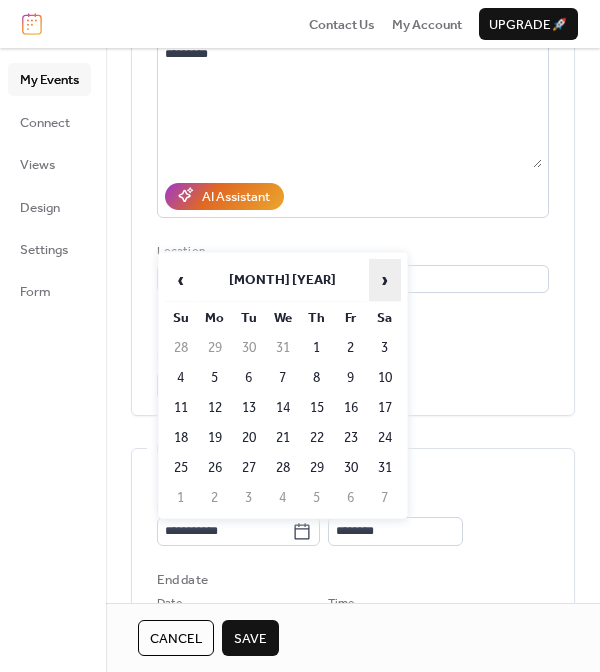 click on "›" at bounding box center (385, 280) 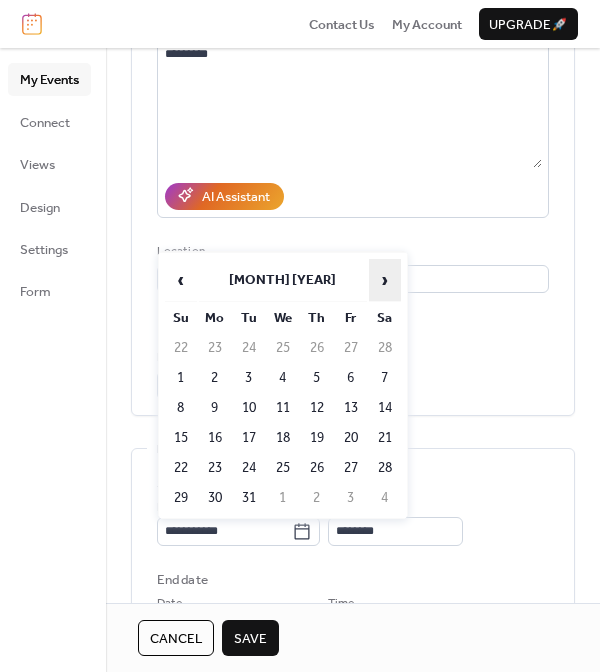 click on "›" at bounding box center [385, 280] 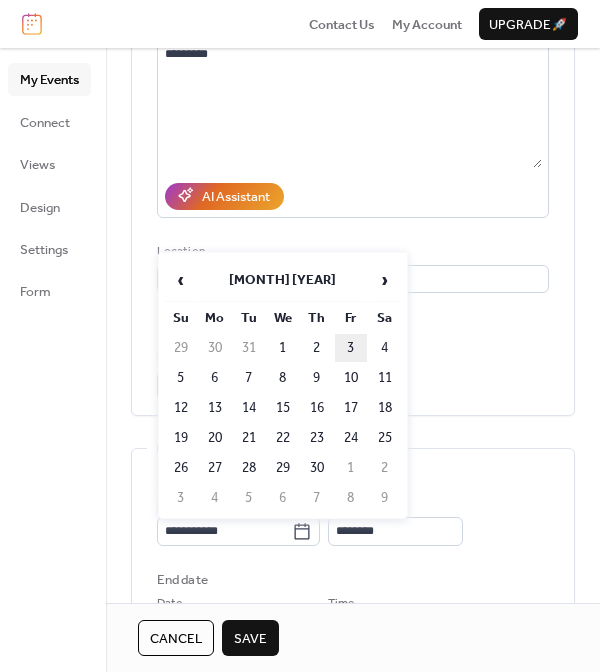 click on "3" at bounding box center [351, 348] 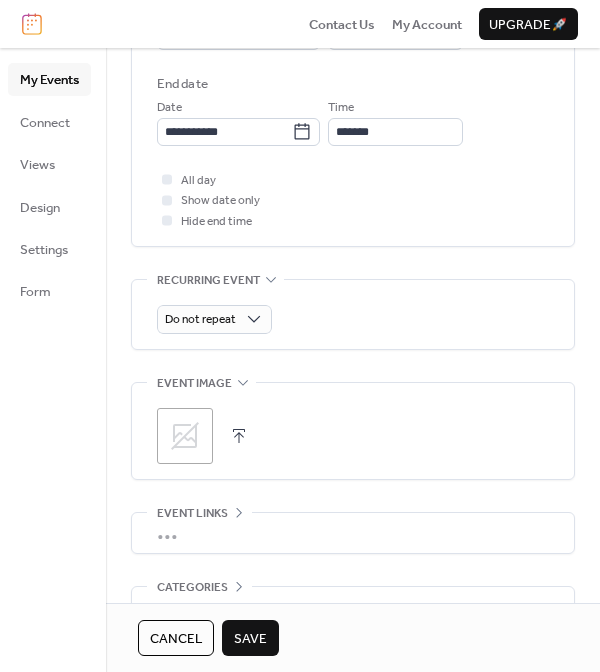 scroll, scrollTop: 730, scrollLeft: 0, axis: vertical 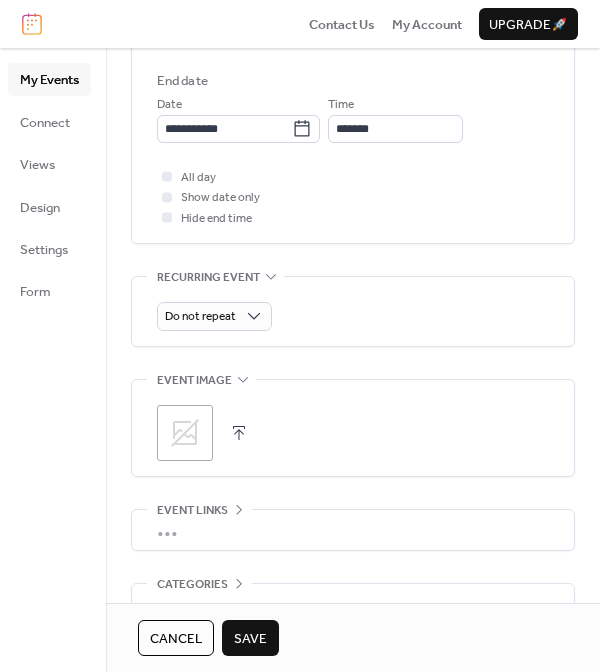 click on "Save" at bounding box center [250, 639] 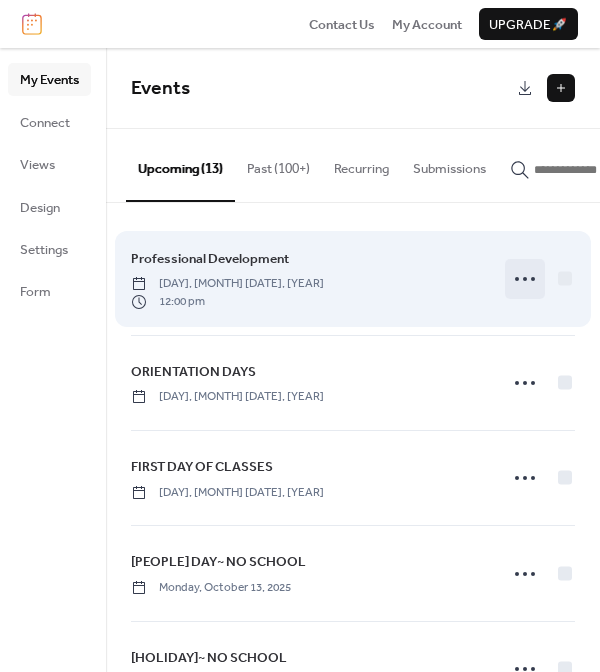 click 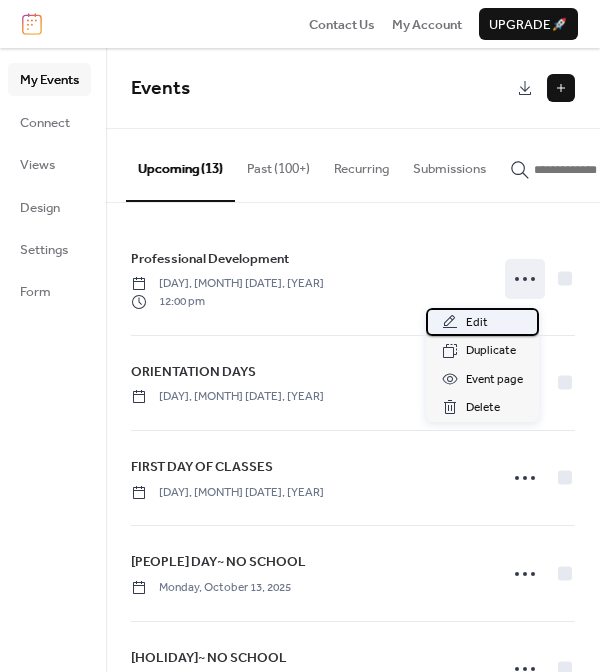 click on "Edit" at bounding box center (477, 323) 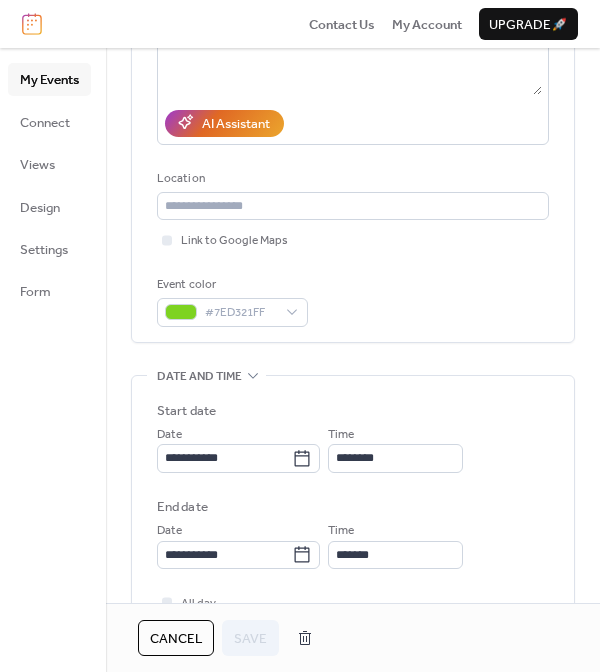 scroll, scrollTop: 333, scrollLeft: 0, axis: vertical 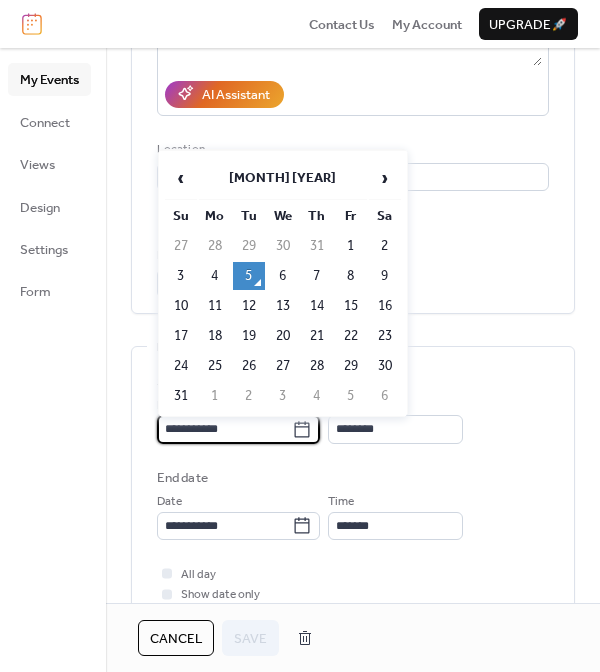click on "**********" at bounding box center (224, 429) 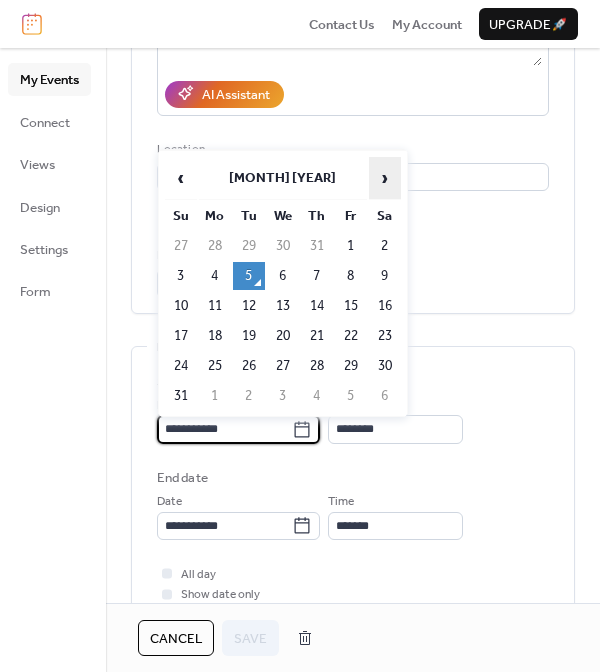 click on "›" at bounding box center [385, 178] 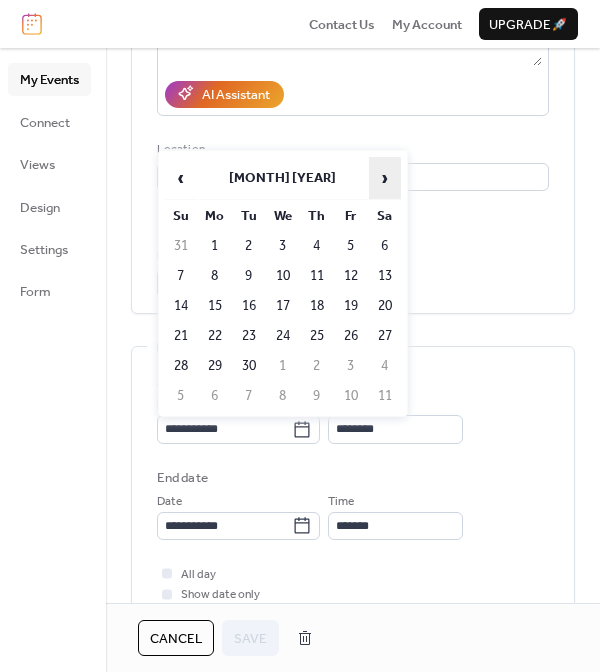 click on "›" at bounding box center (385, 178) 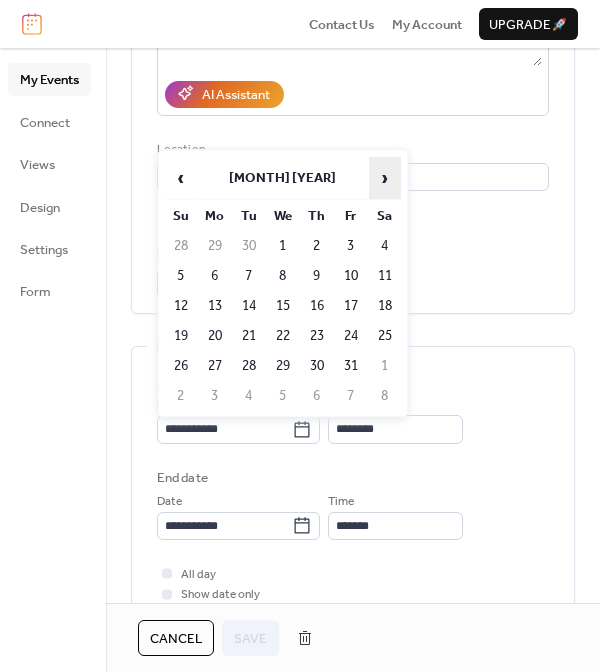 click on "›" at bounding box center (385, 178) 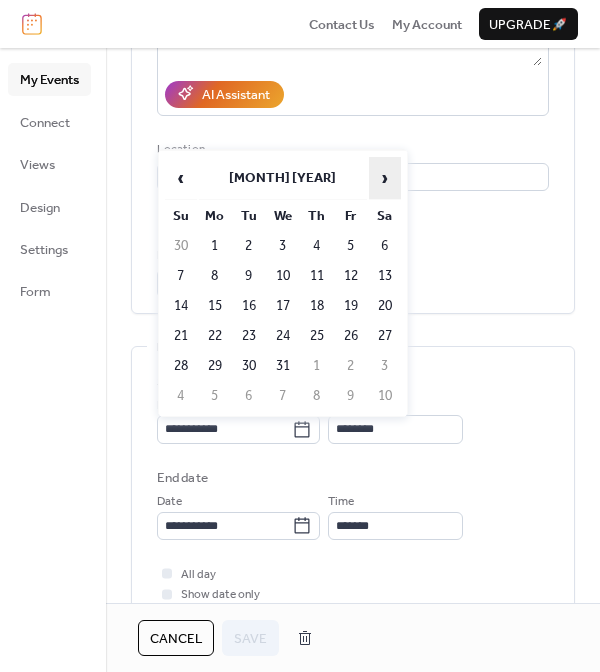 click on "›" at bounding box center [385, 178] 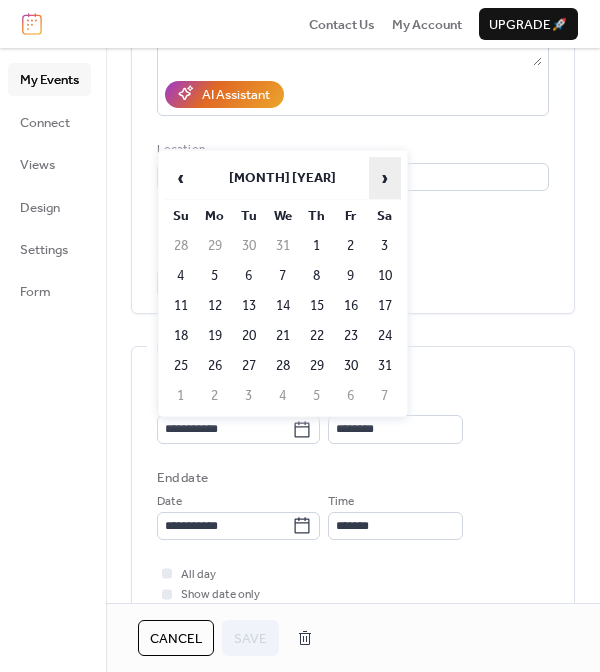 click on "›" at bounding box center (385, 178) 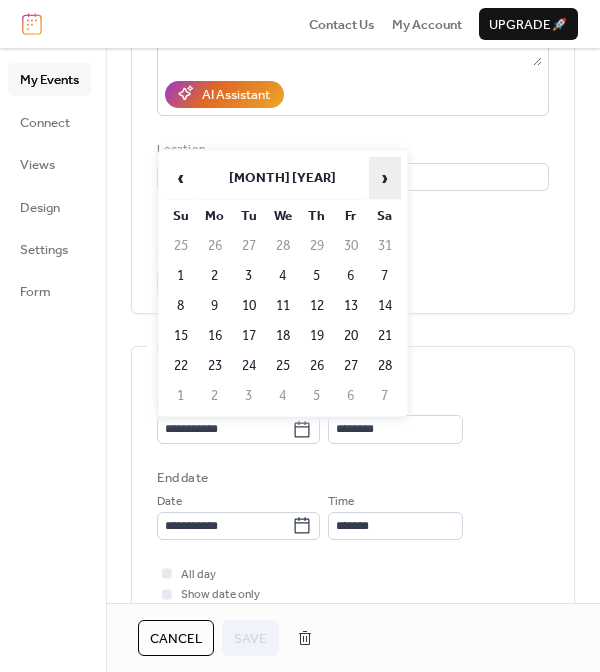 click on "›" at bounding box center (385, 178) 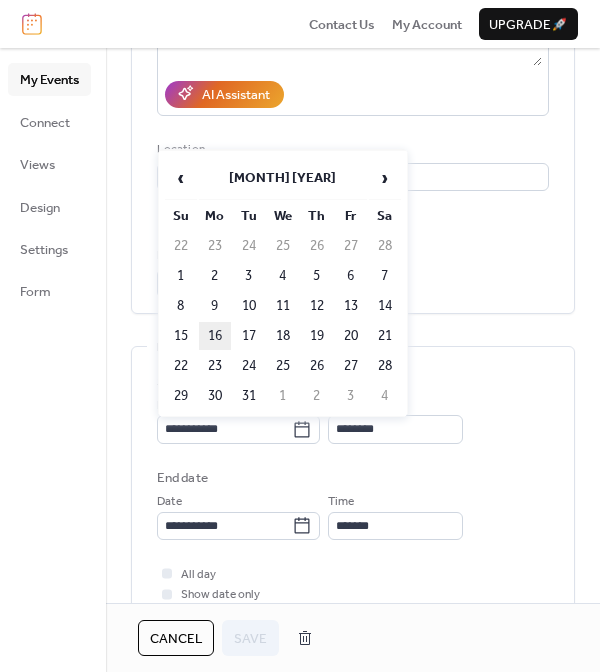 click on "16" at bounding box center [215, 336] 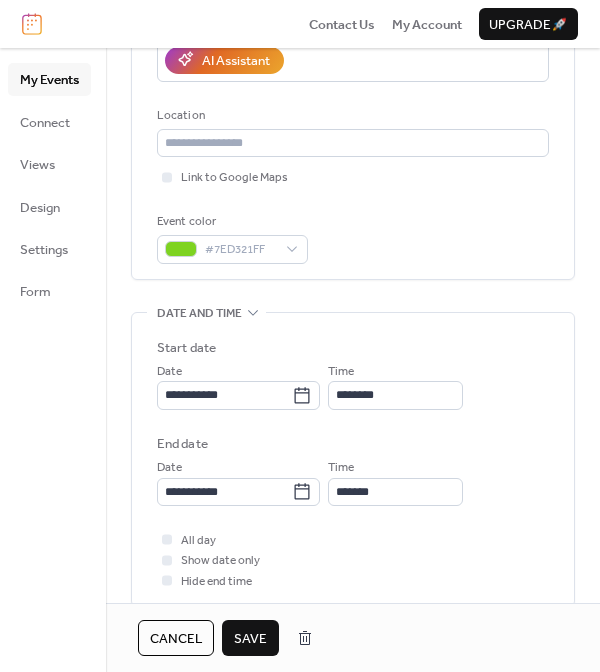 scroll, scrollTop: 373, scrollLeft: 0, axis: vertical 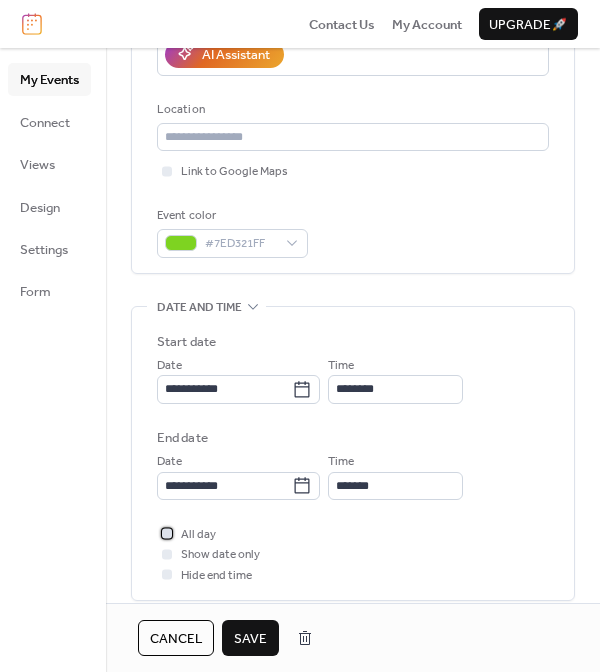 click at bounding box center [167, 534] 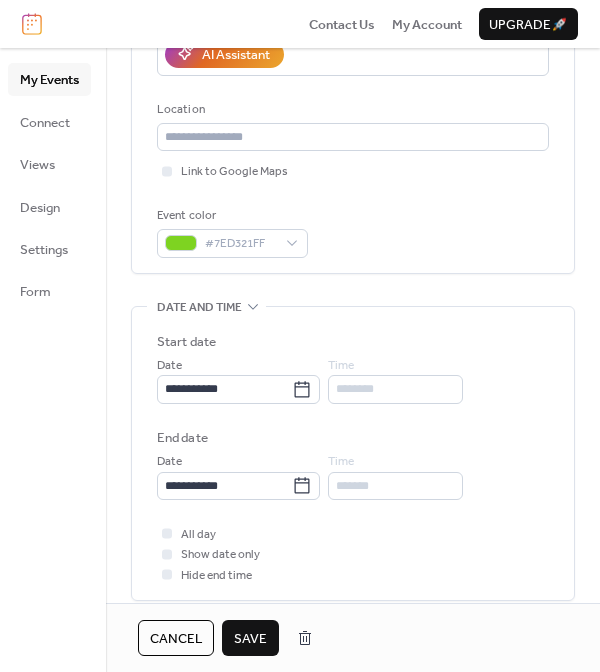 click on "Save" at bounding box center (250, 639) 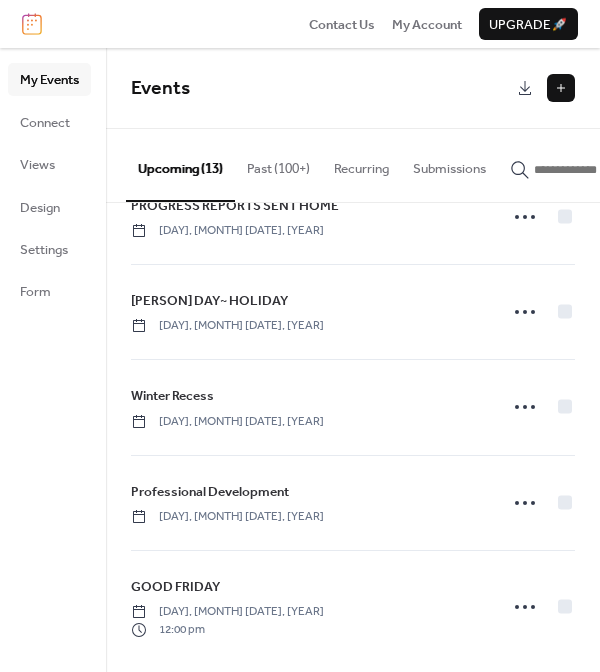 scroll, scrollTop: 832, scrollLeft: 0, axis: vertical 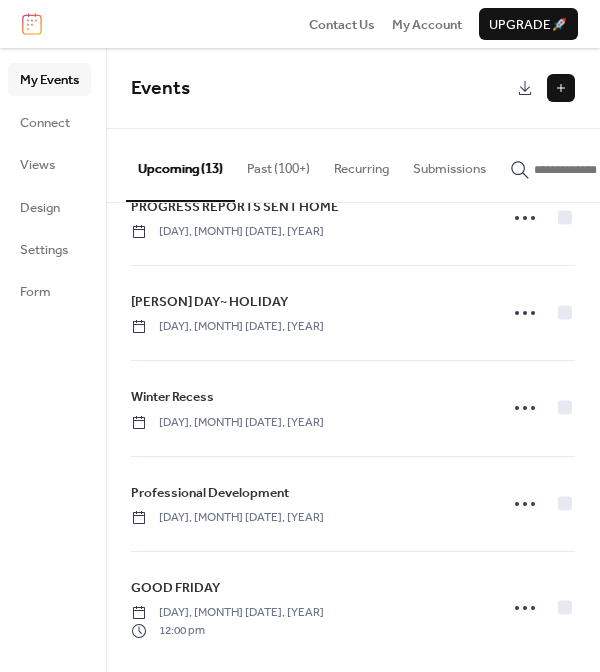 click at bounding box center [561, 88] 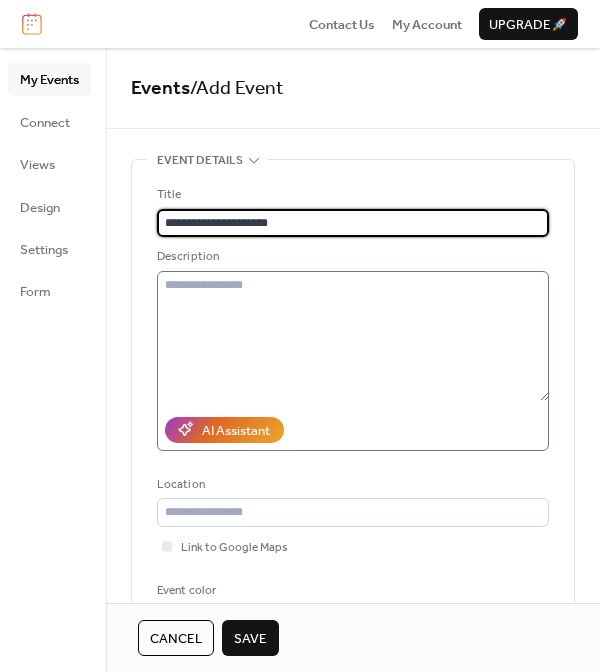 type on "**********" 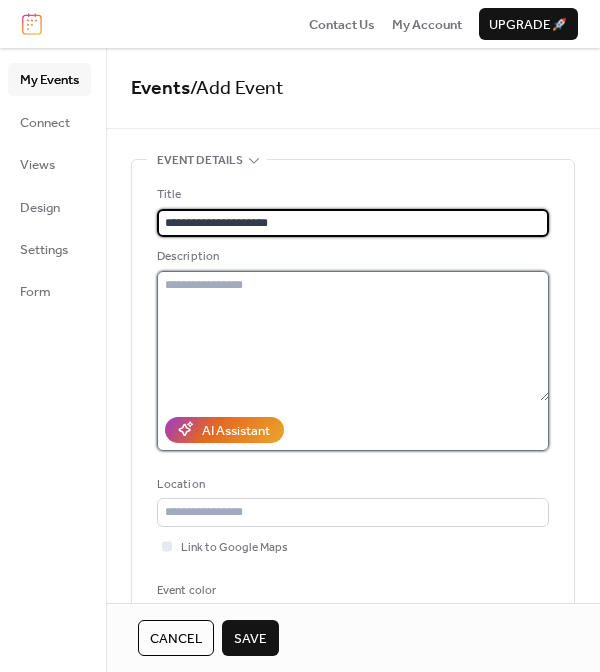 click at bounding box center [353, 336] 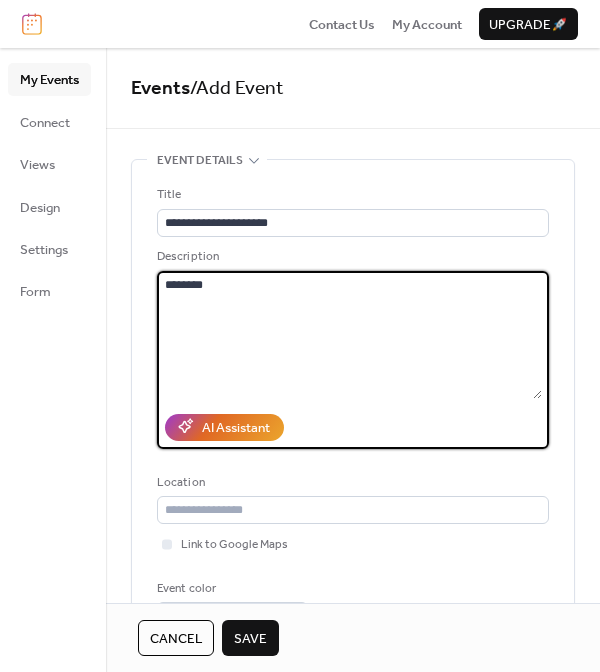 click on "********" at bounding box center (349, 335) 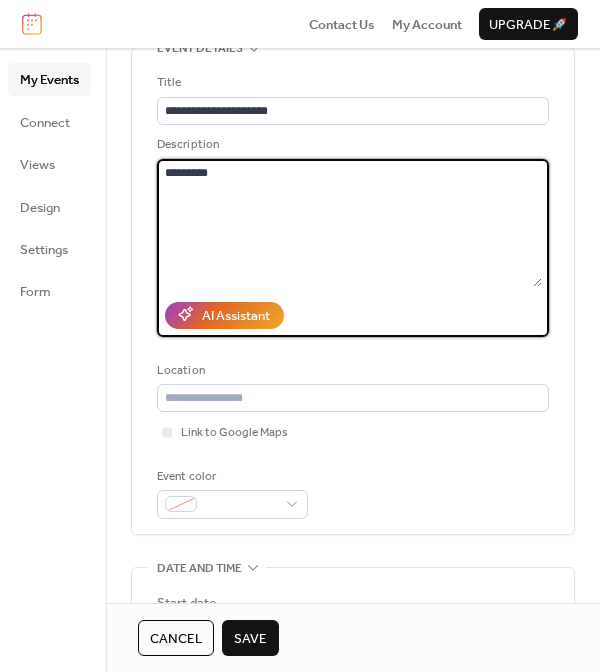 scroll, scrollTop: 118, scrollLeft: 0, axis: vertical 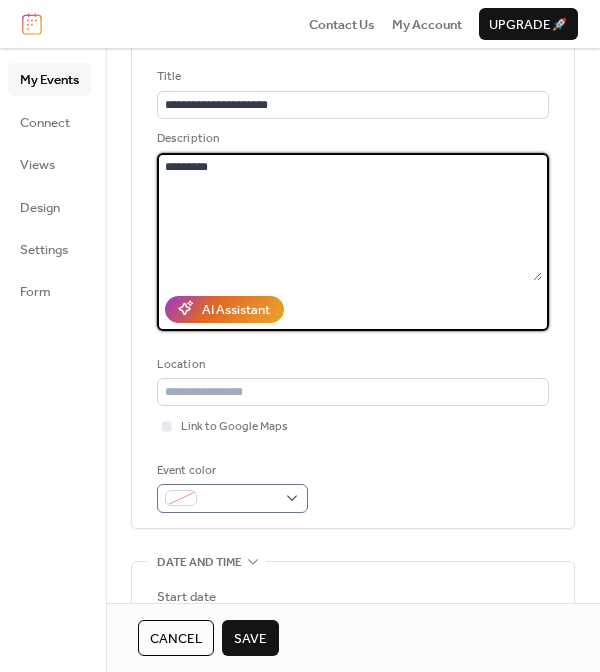 type on "*********" 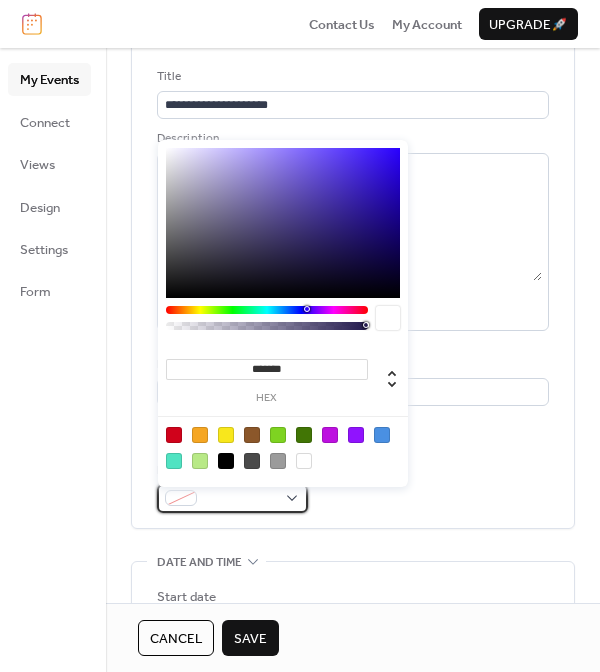 click at bounding box center (232, 498) 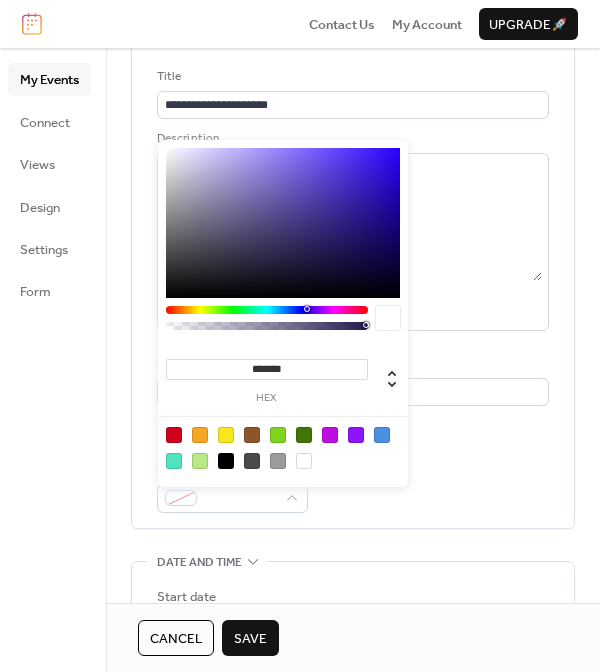 click at bounding box center (356, 435) 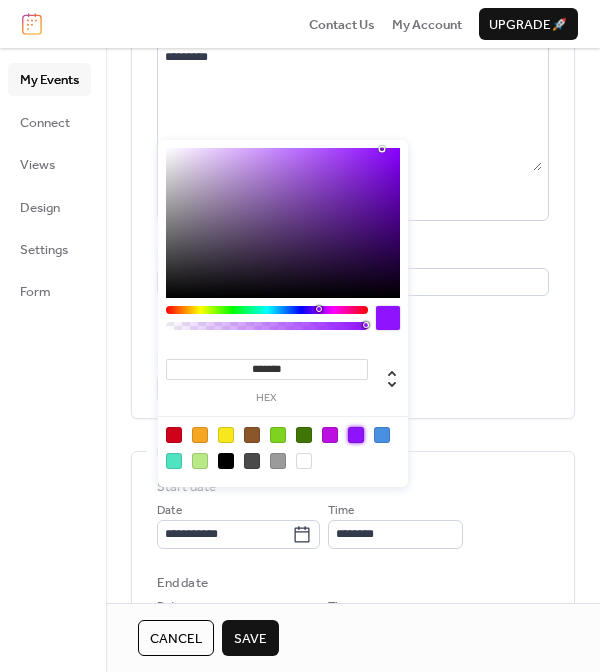 scroll, scrollTop: 227, scrollLeft: 0, axis: vertical 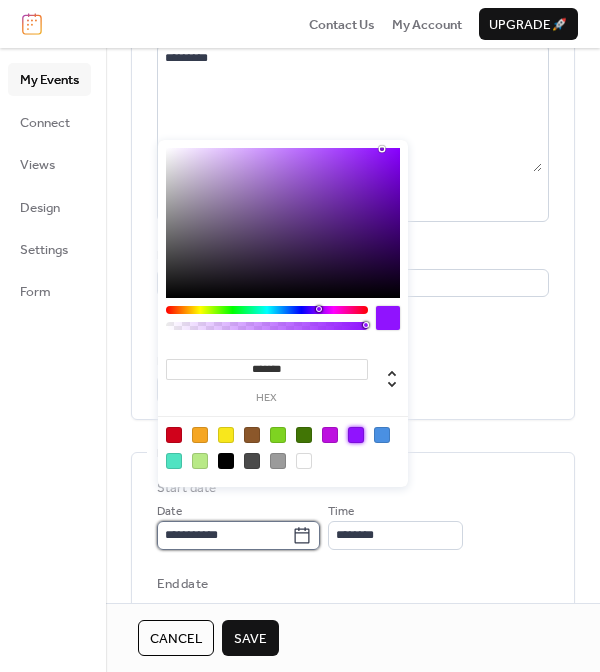 click on "**********" at bounding box center [224, 535] 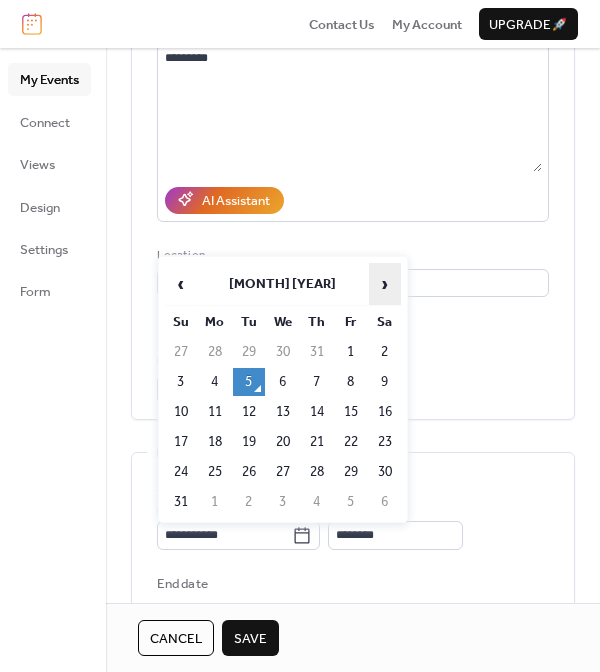 click on "›" at bounding box center [385, 284] 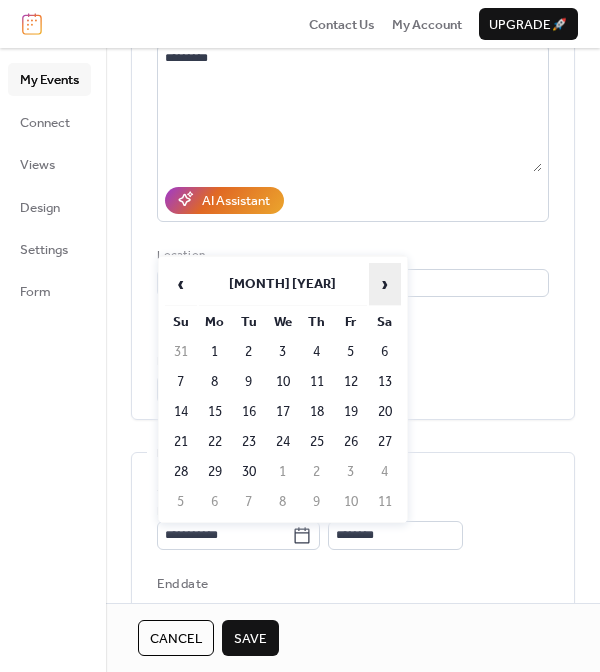 click on "›" at bounding box center (385, 284) 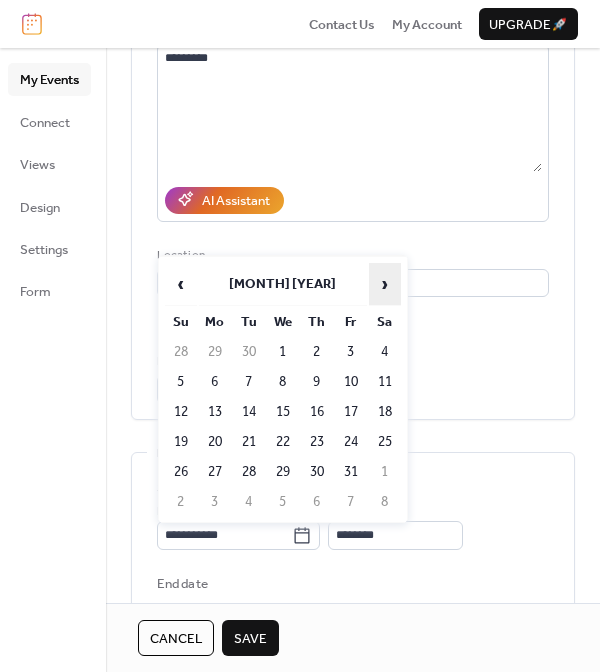 click on "›" at bounding box center (385, 284) 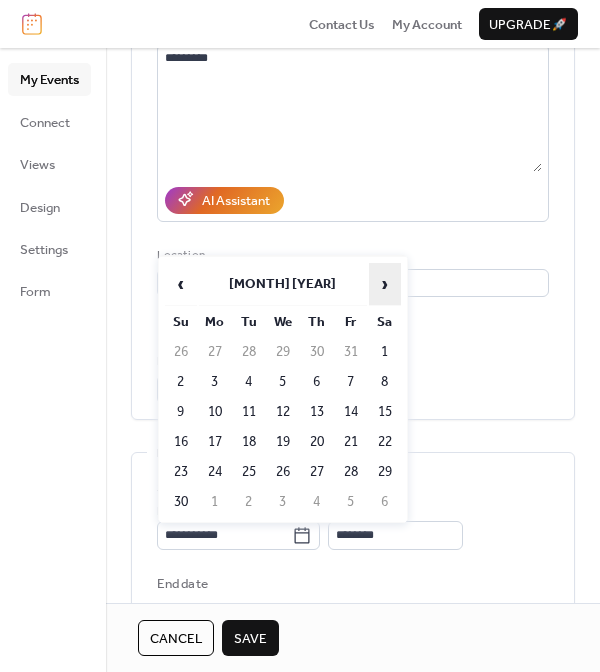 click on "›" at bounding box center (385, 284) 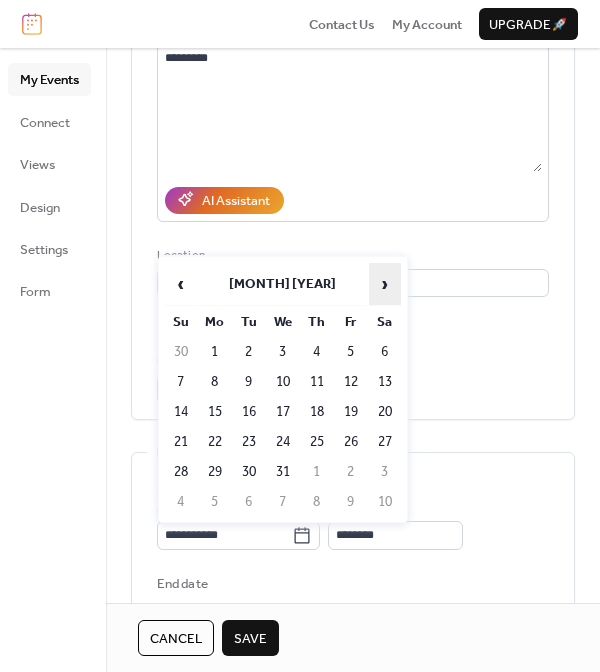 click on "›" at bounding box center (385, 284) 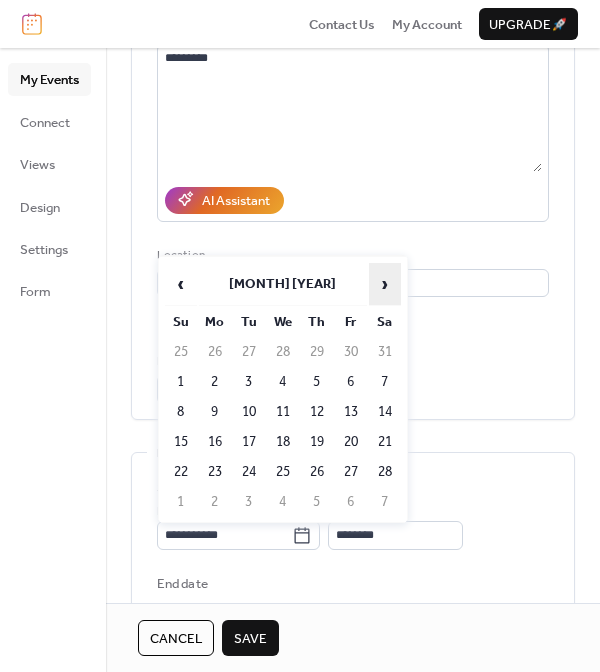 click on "›" at bounding box center (385, 284) 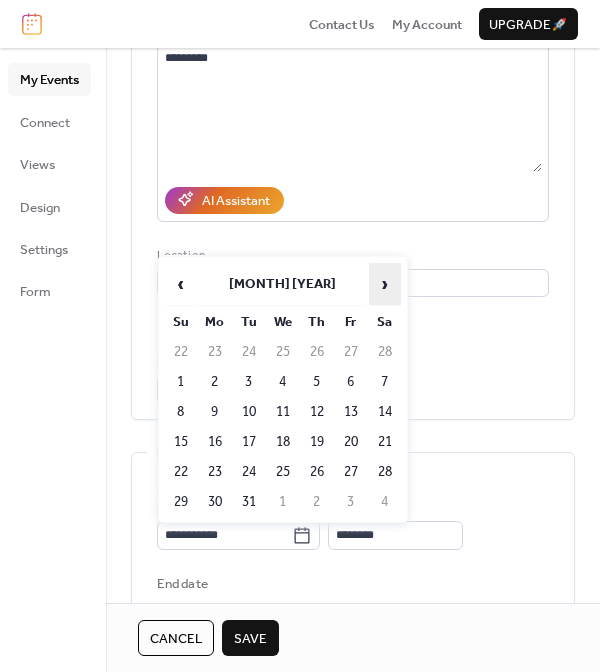 click on "›" at bounding box center (385, 284) 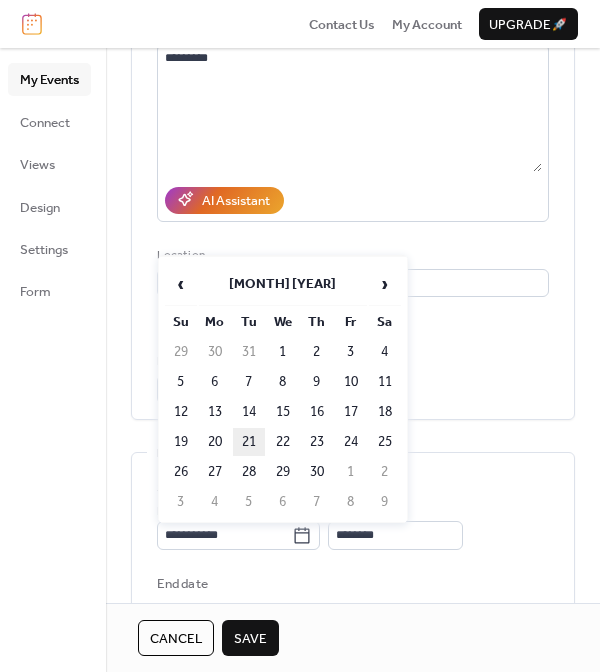click on "21" at bounding box center (249, 442) 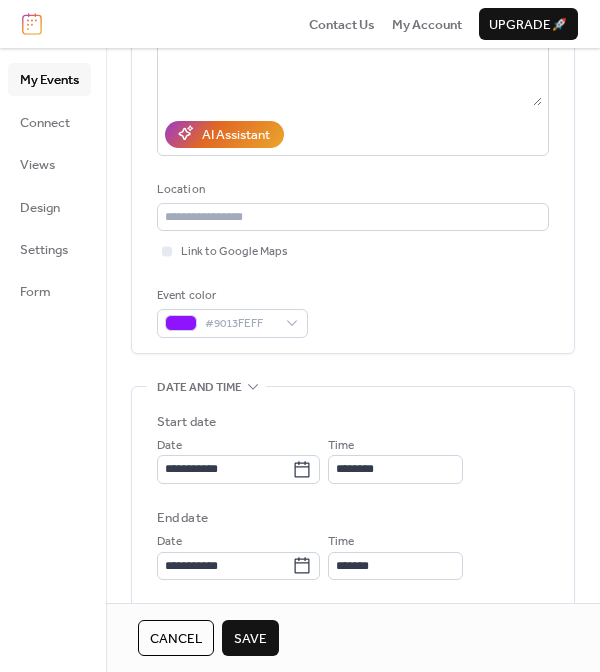 scroll, scrollTop: 298, scrollLeft: 0, axis: vertical 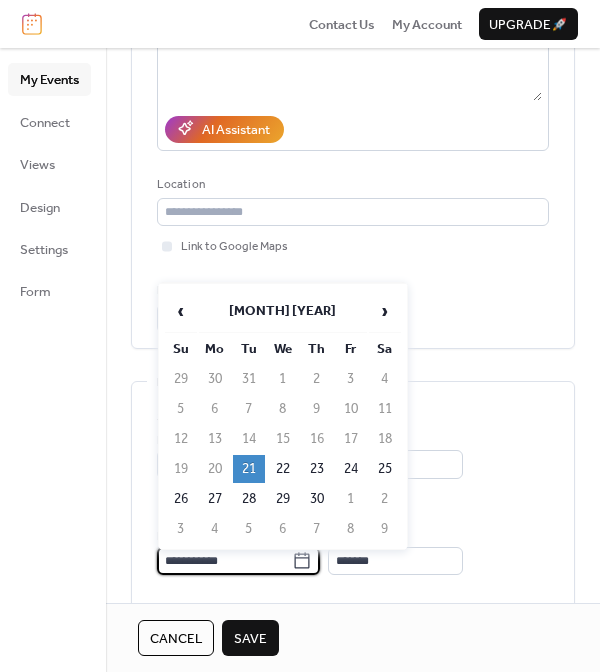 click on "**********" at bounding box center (224, 561) 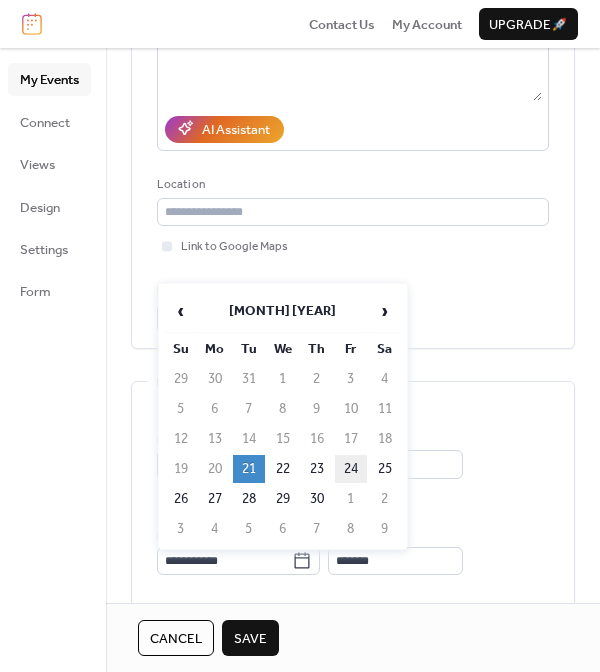 click on "24" at bounding box center [351, 469] 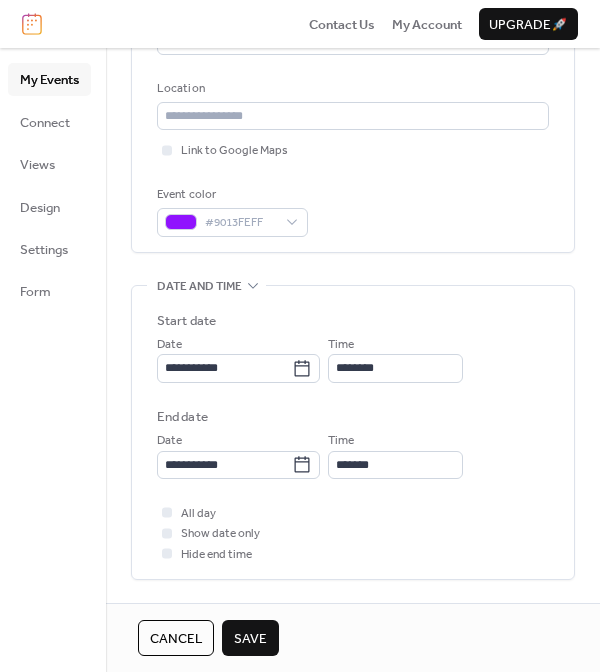 scroll, scrollTop: 397, scrollLeft: 0, axis: vertical 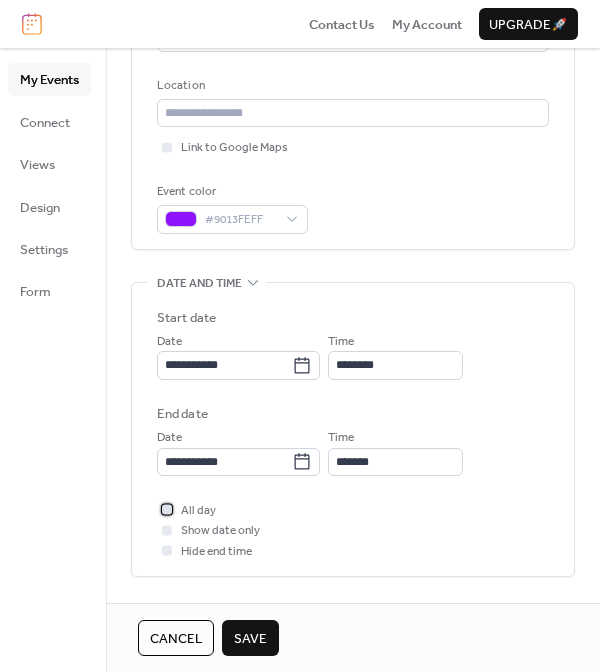 click at bounding box center (167, 510) 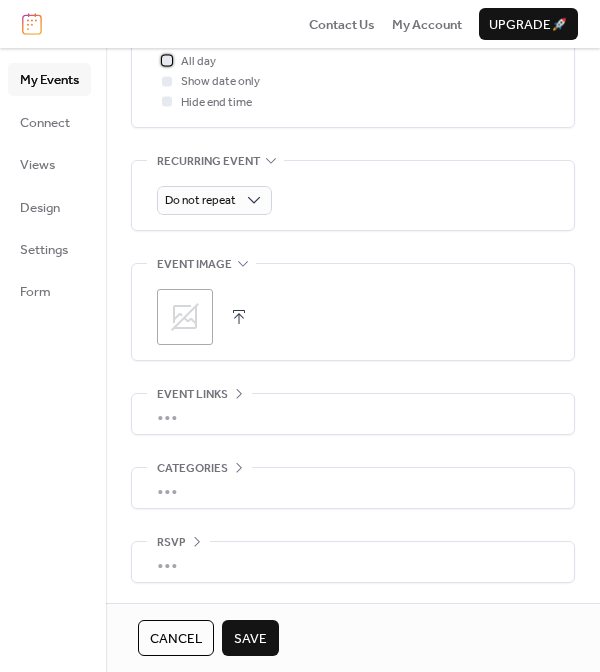 scroll, scrollTop: 850, scrollLeft: 0, axis: vertical 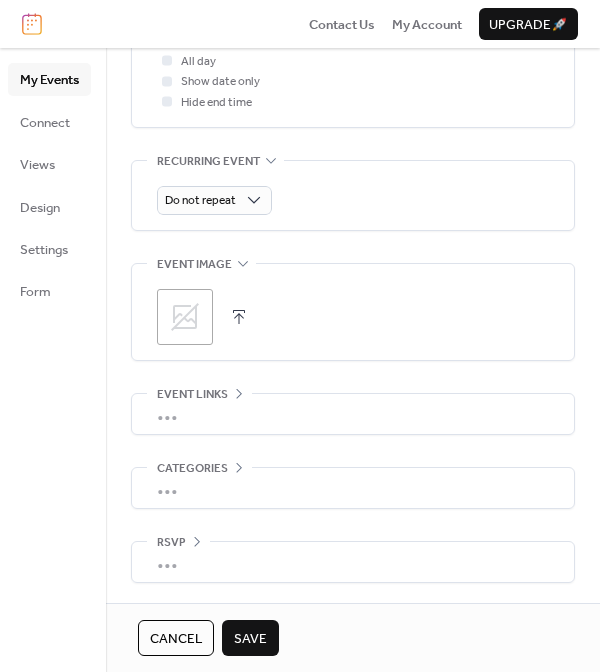 click on "Save" at bounding box center (250, 639) 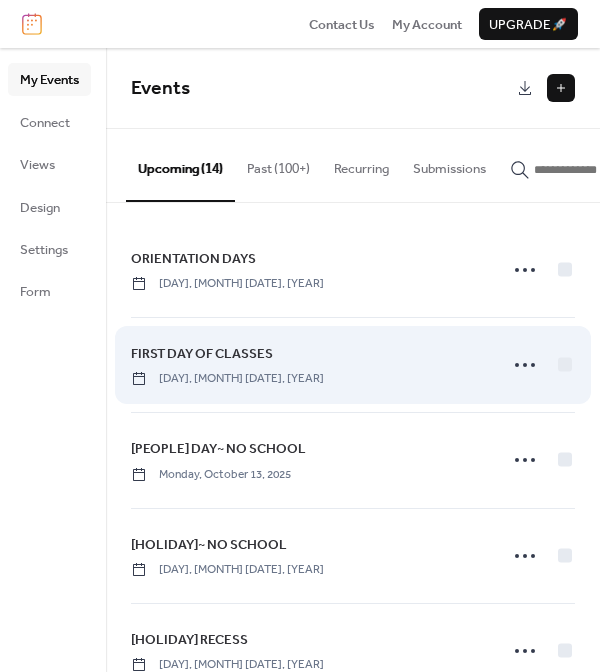 scroll, scrollTop: 0, scrollLeft: 0, axis: both 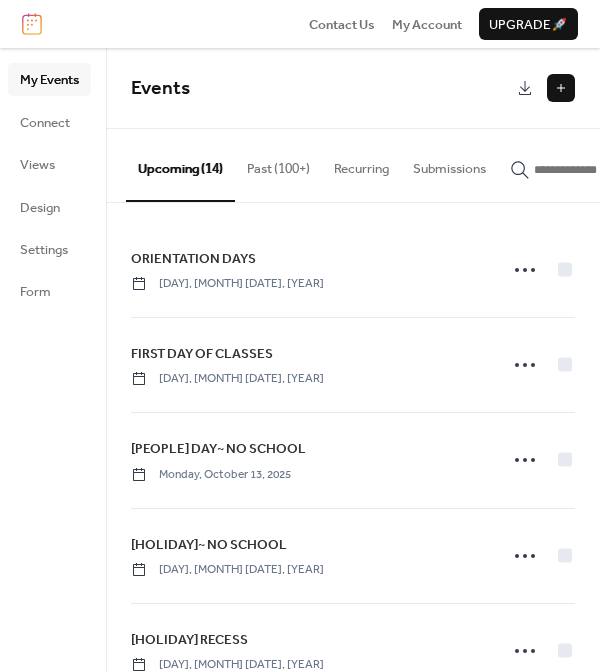 click at bounding box center (561, 88) 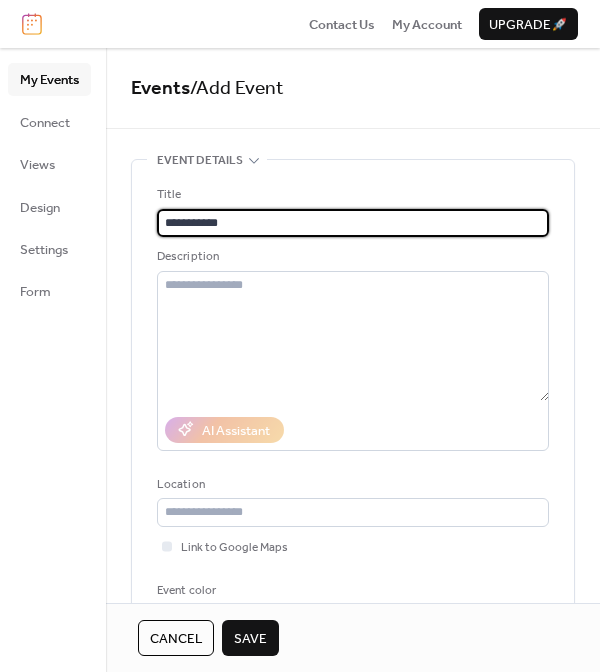 click on "**********" at bounding box center (353, 223) 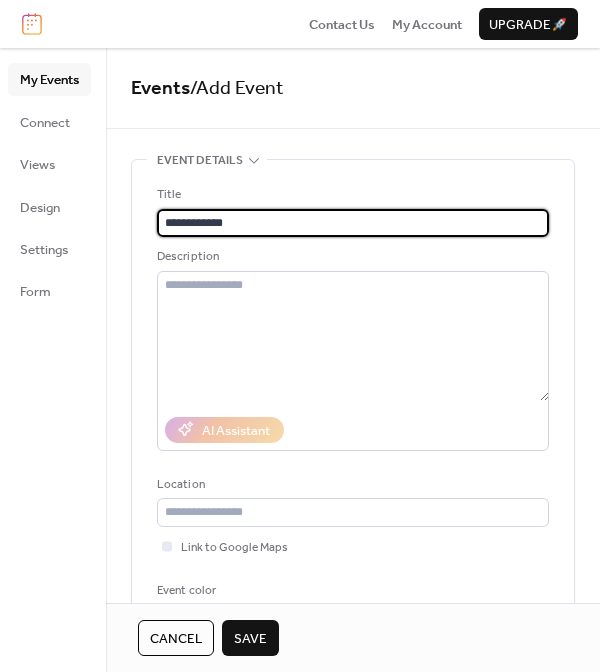 click on "**********" at bounding box center (353, 223) 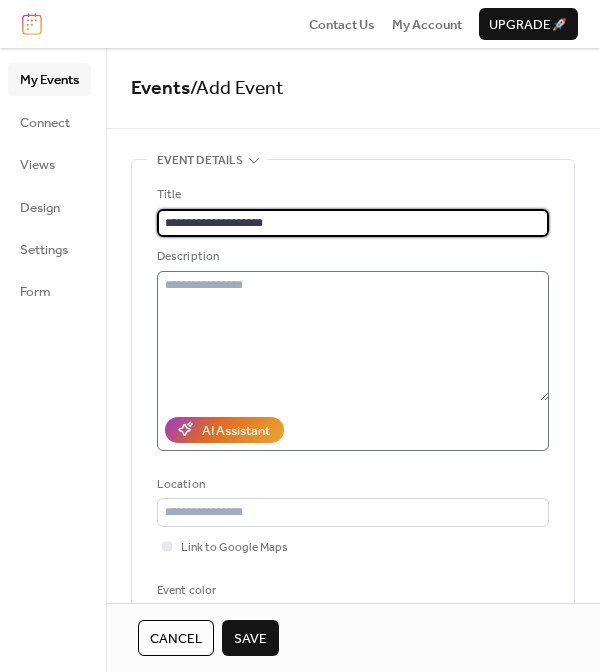 type on "**********" 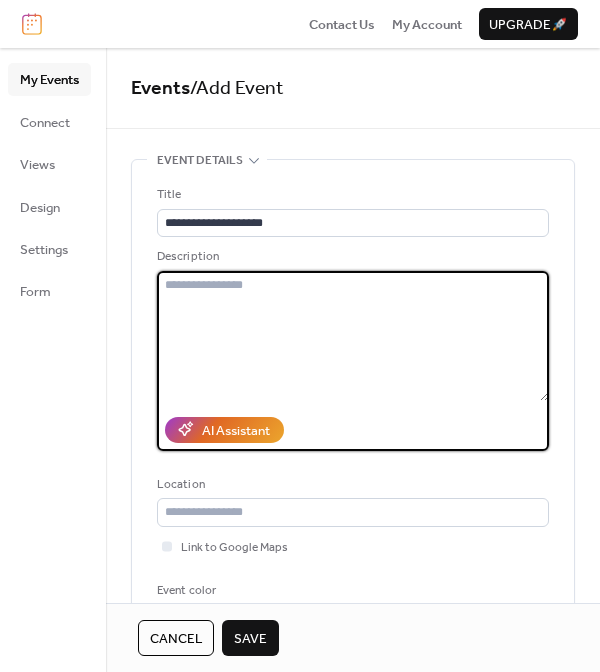 click at bounding box center [353, 336] 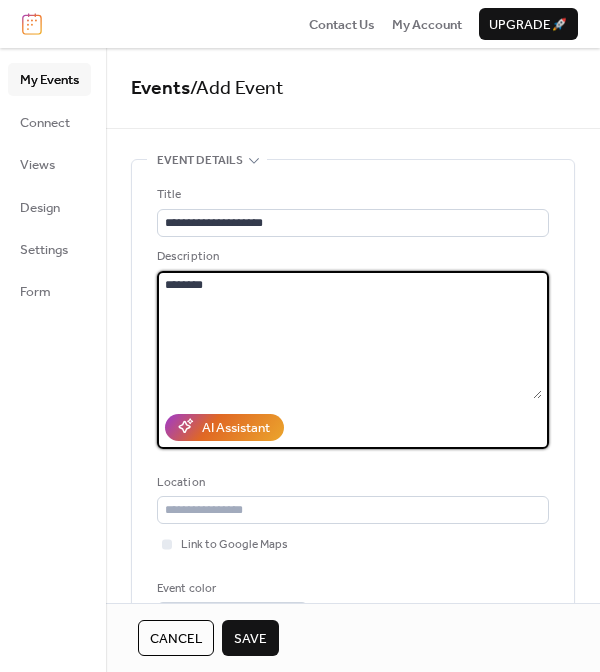 click on "********" at bounding box center (349, 335) 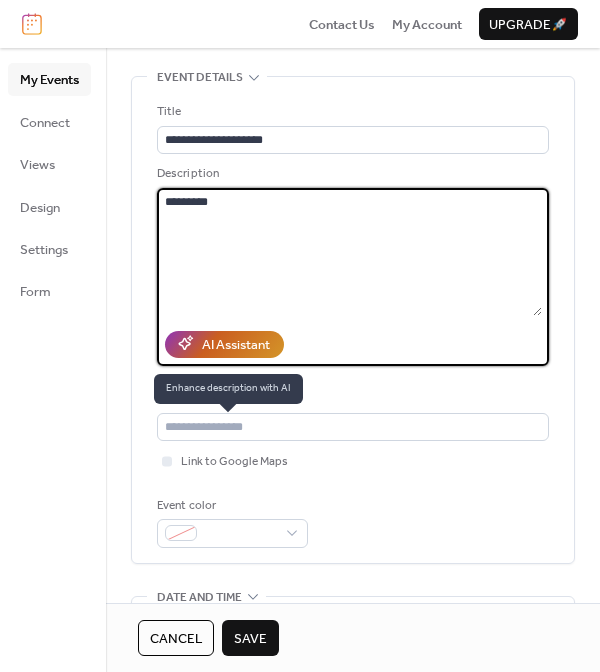 scroll, scrollTop: 87, scrollLeft: 0, axis: vertical 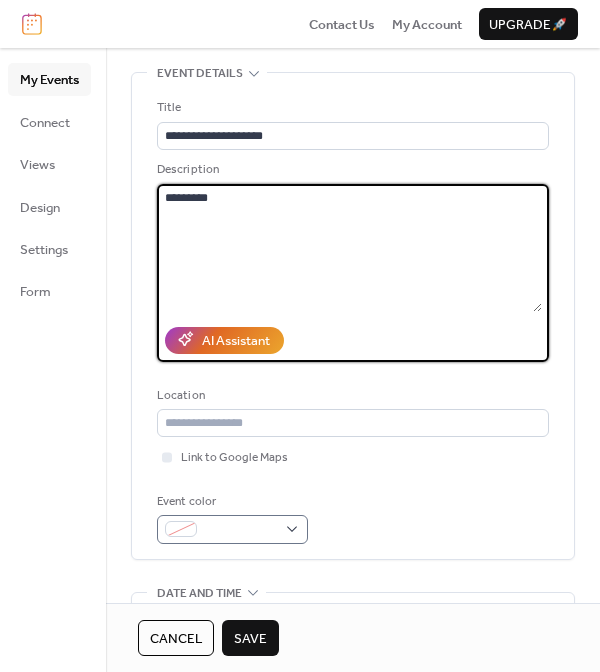type on "*********" 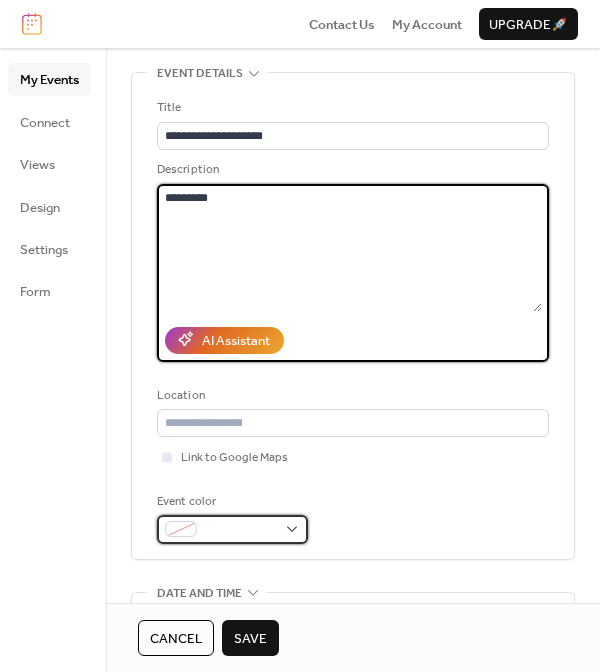 click at bounding box center (232, 529) 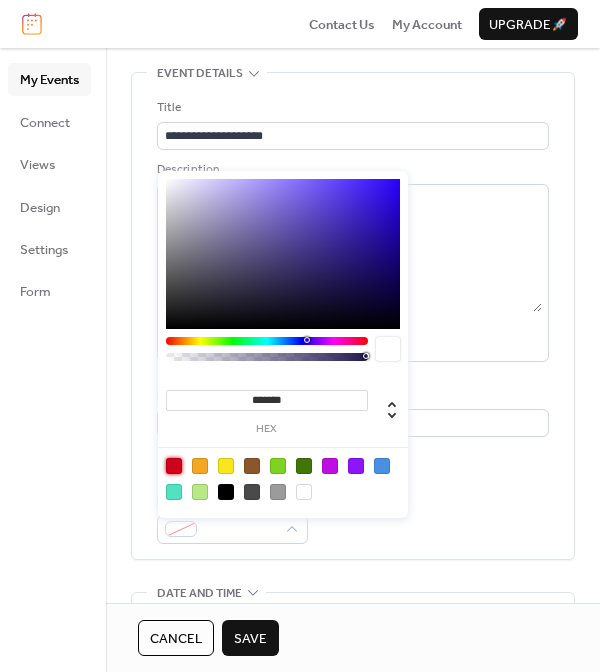 click at bounding box center [174, 466] 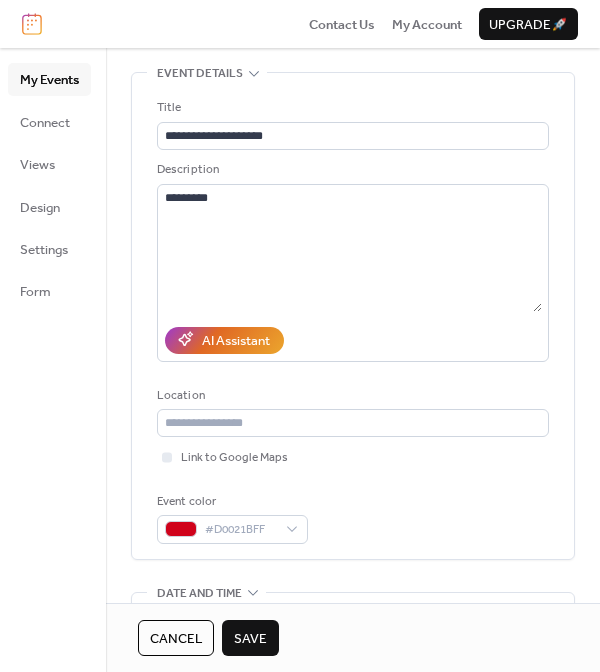 click on "Event color #D0021BFF" at bounding box center (353, 518) 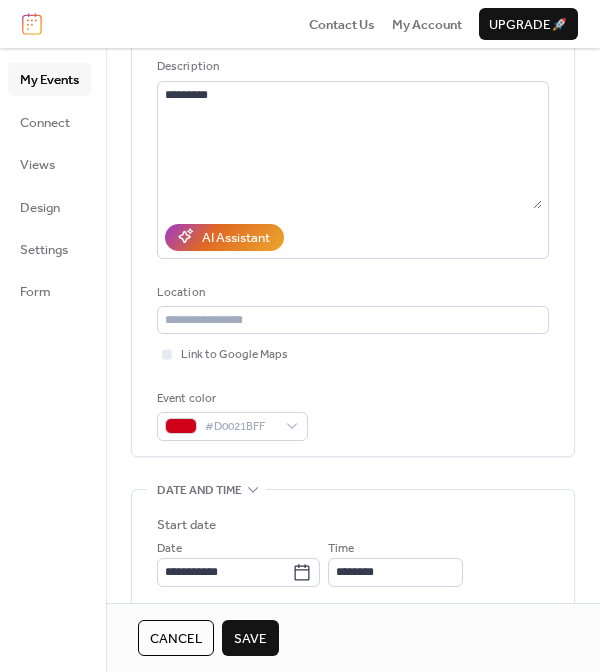 scroll, scrollTop: 201, scrollLeft: 0, axis: vertical 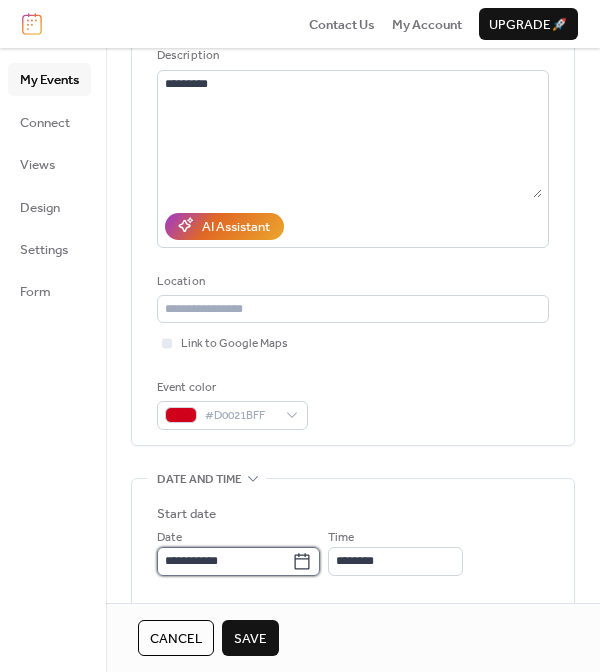click on "**********" at bounding box center [224, 561] 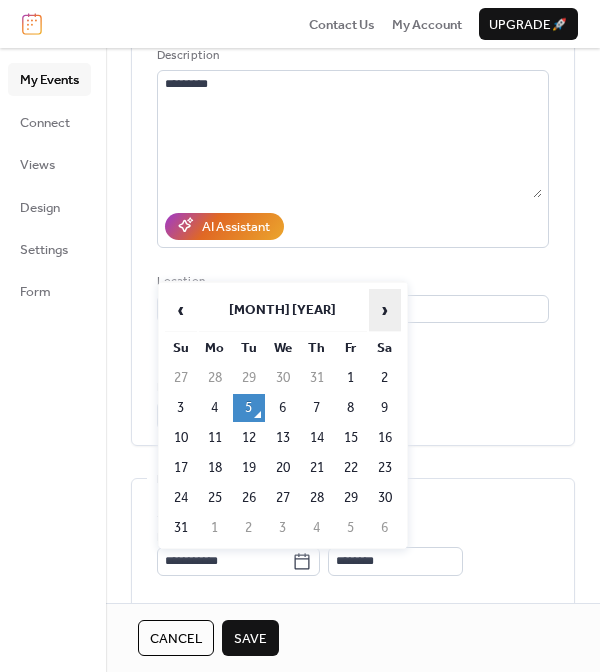 click on "›" at bounding box center (385, 310) 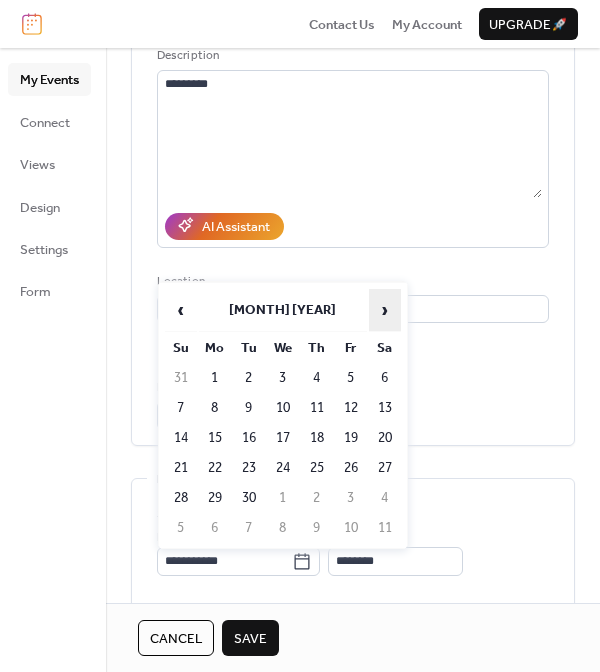 click on "›" at bounding box center [385, 310] 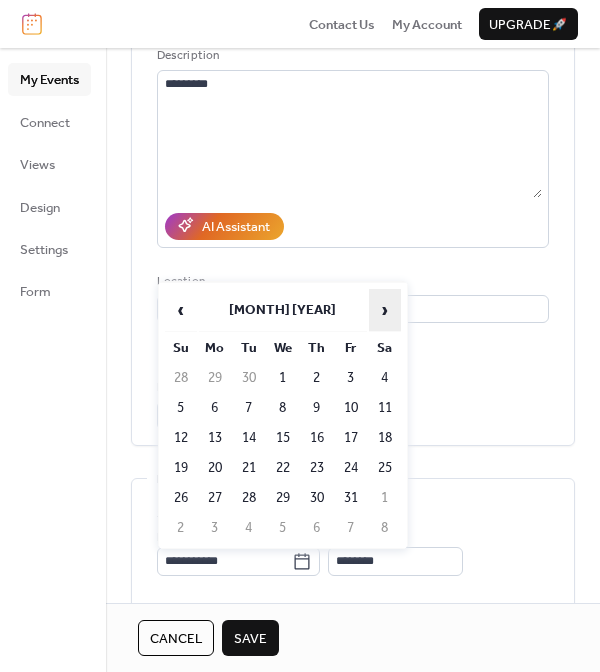 click on "›" at bounding box center (385, 310) 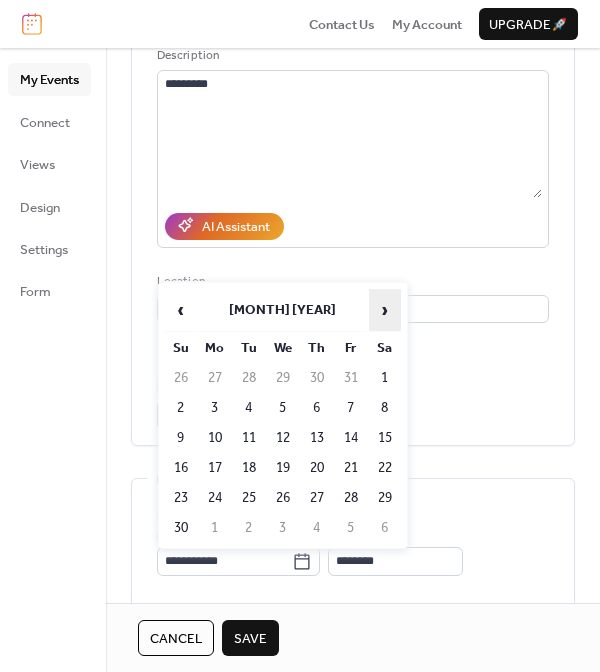 click on "›" at bounding box center [385, 310] 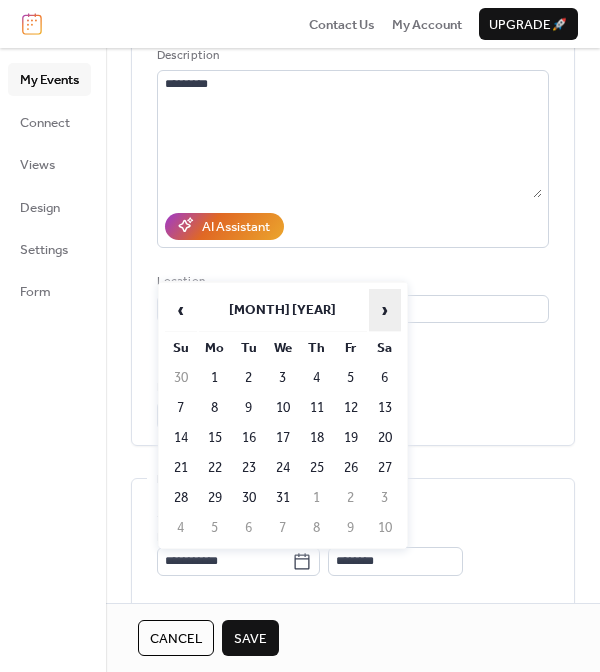 click on "›" at bounding box center (385, 310) 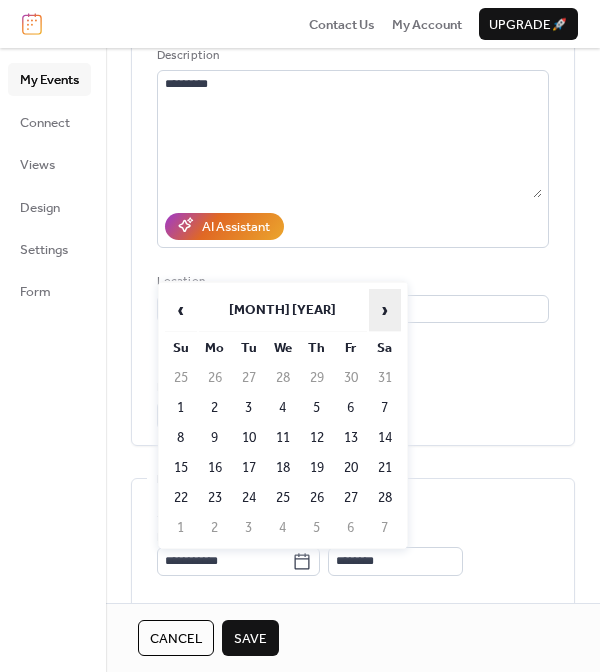 click on "›" at bounding box center (385, 310) 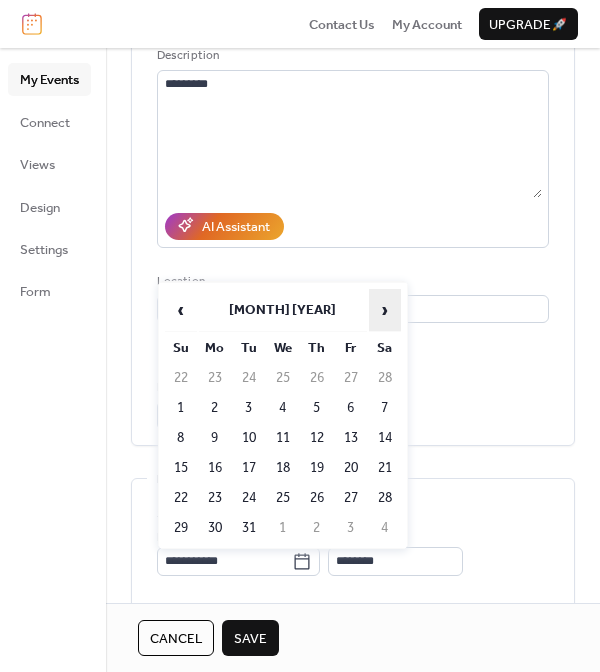 click on "›" at bounding box center (385, 310) 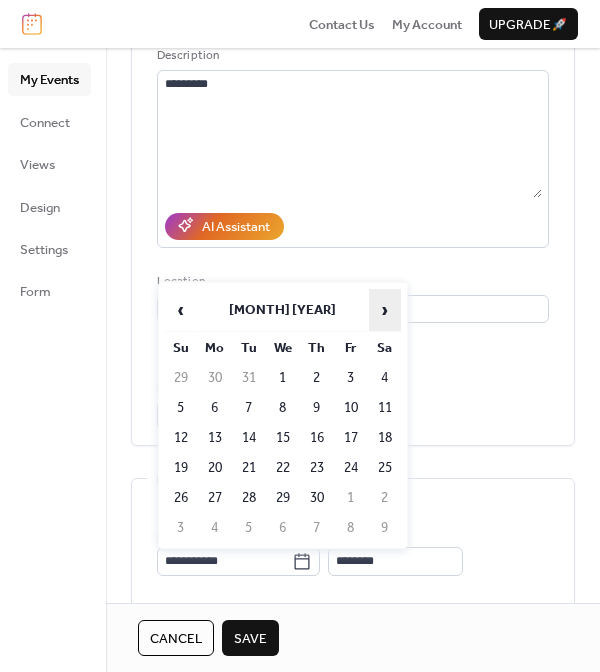 click on "›" at bounding box center [385, 310] 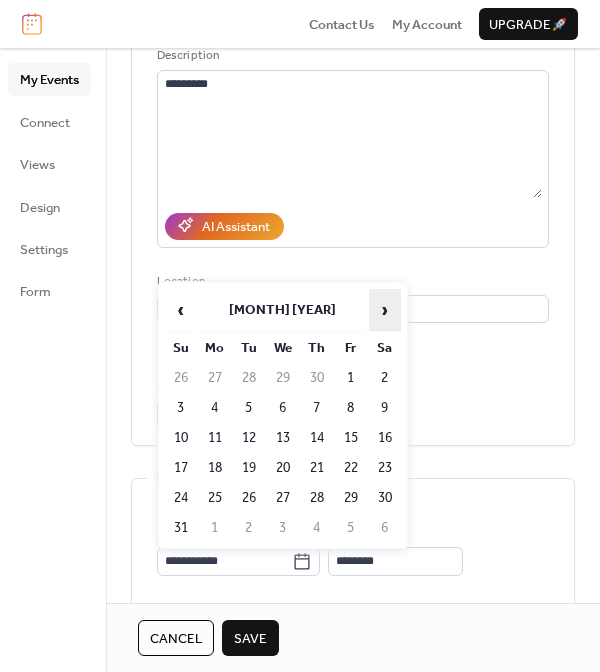 click on "›" at bounding box center (385, 310) 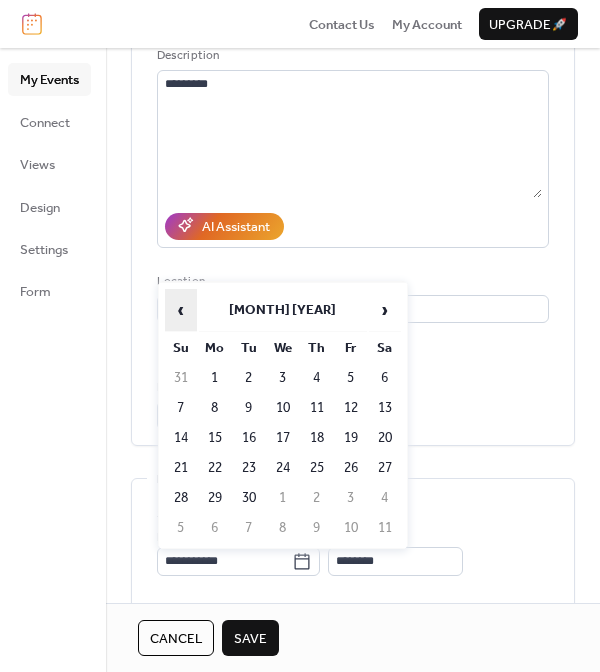 click on "‹" at bounding box center (181, 310) 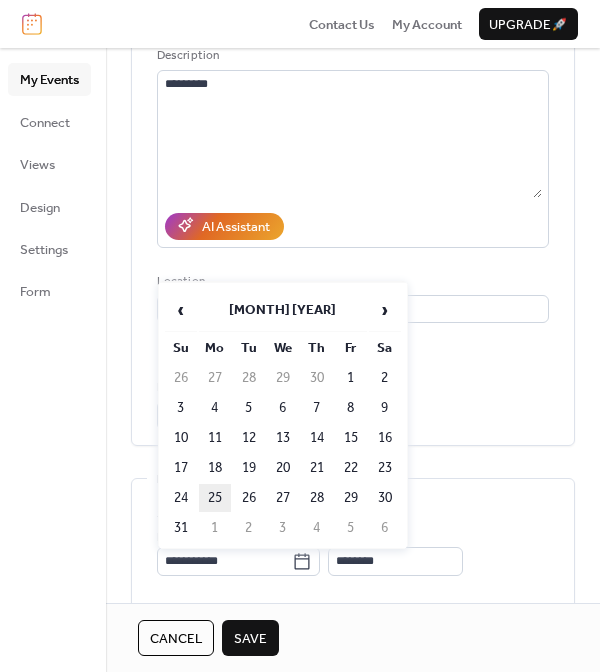 click on "25" at bounding box center (215, 498) 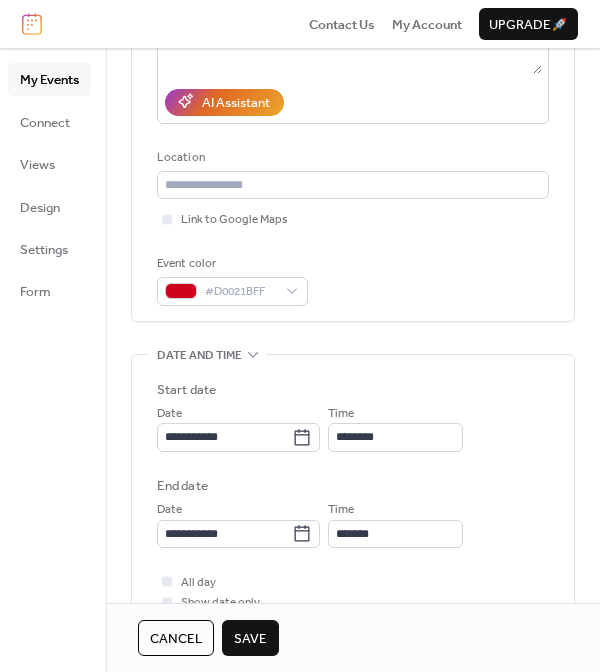 scroll, scrollTop: 384, scrollLeft: 0, axis: vertical 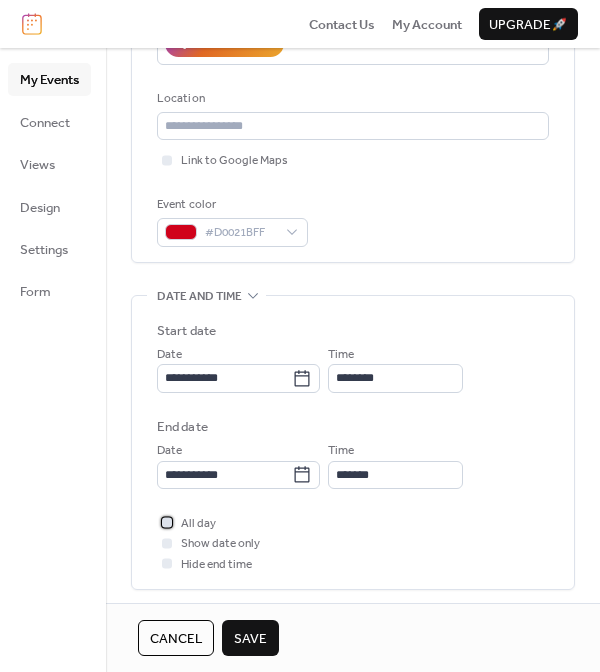 click at bounding box center (167, 523) 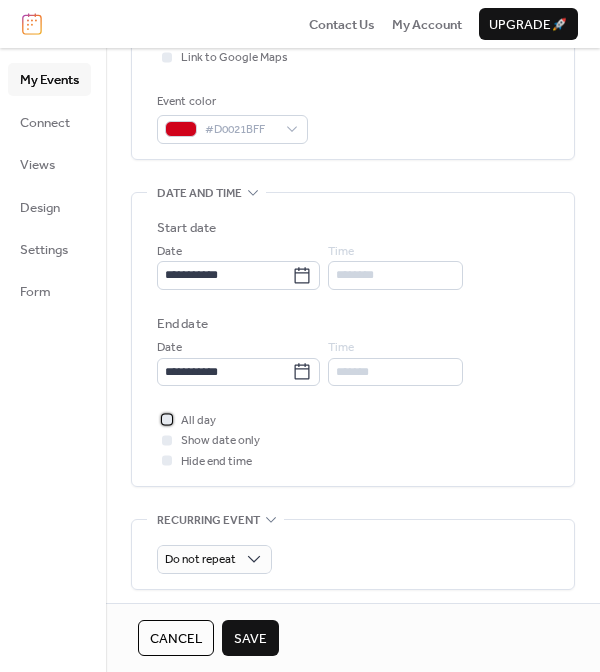 scroll, scrollTop: 500, scrollLeft: 0, axis: vertical 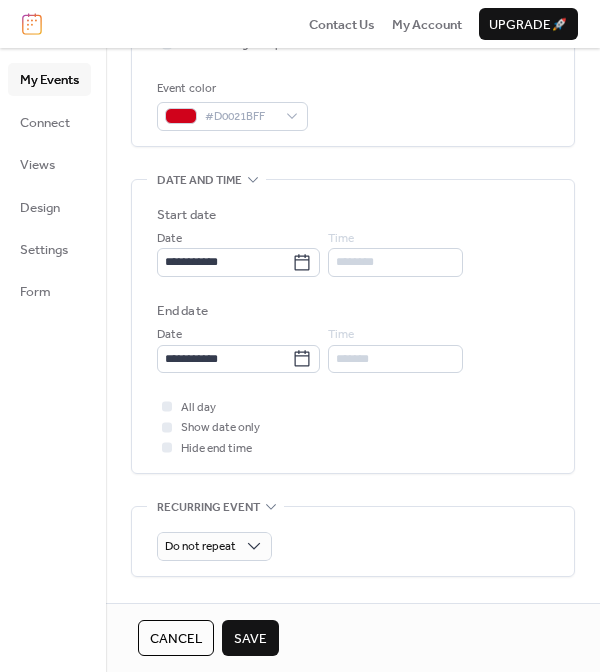 click on "Save" at bounding box center [250, 639] 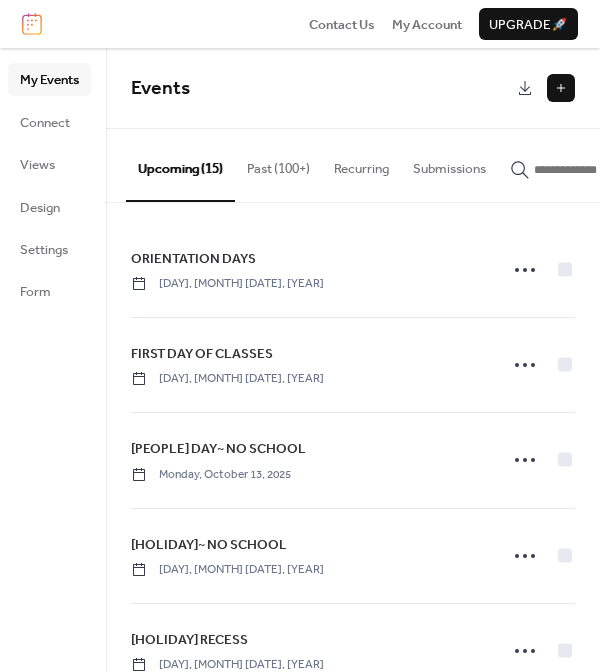 click at bounding box center [561, 88] 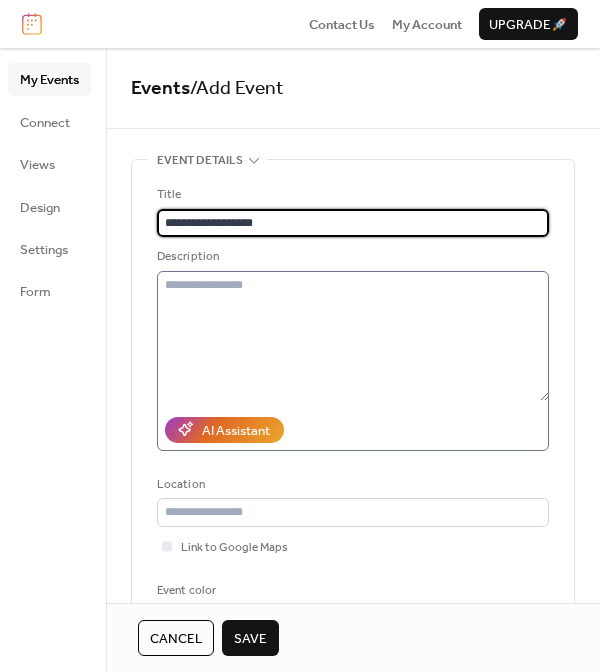 type on "**********" 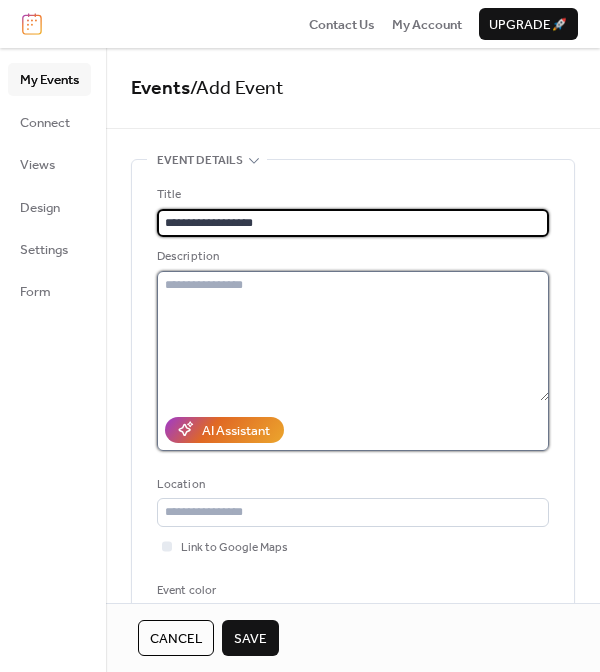 click at bounding box center [353, 336] 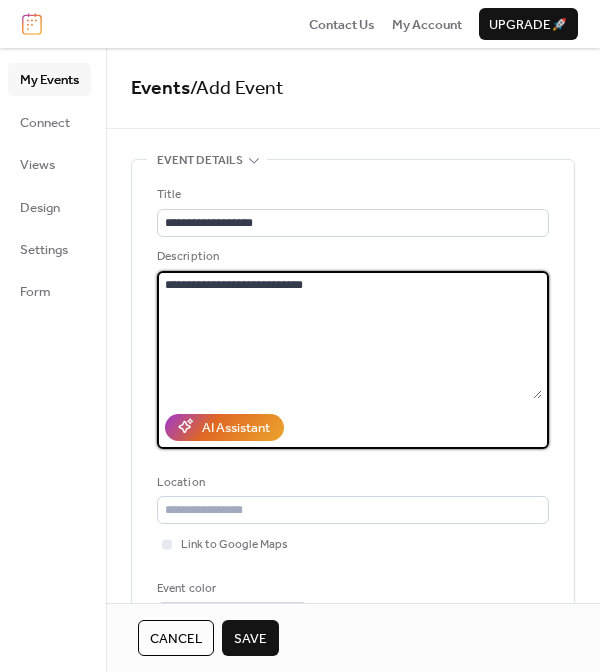 click on "**********" at bounding box center (349, 335) 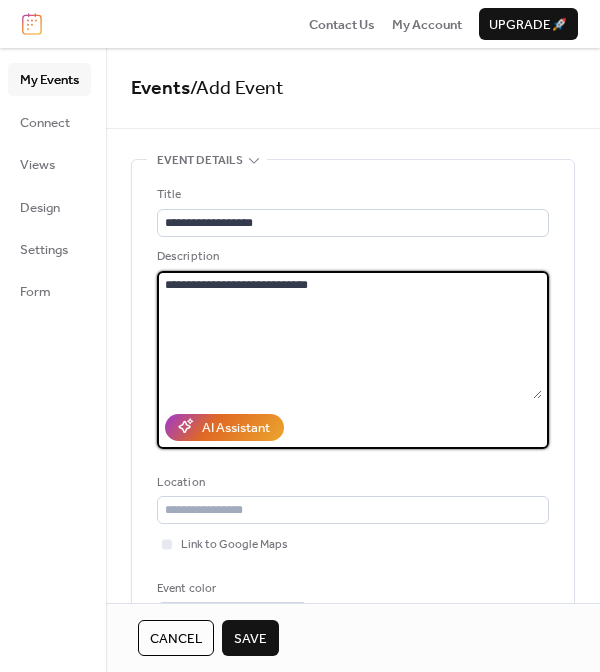 click on "**********" at bounding box center (349, 335) 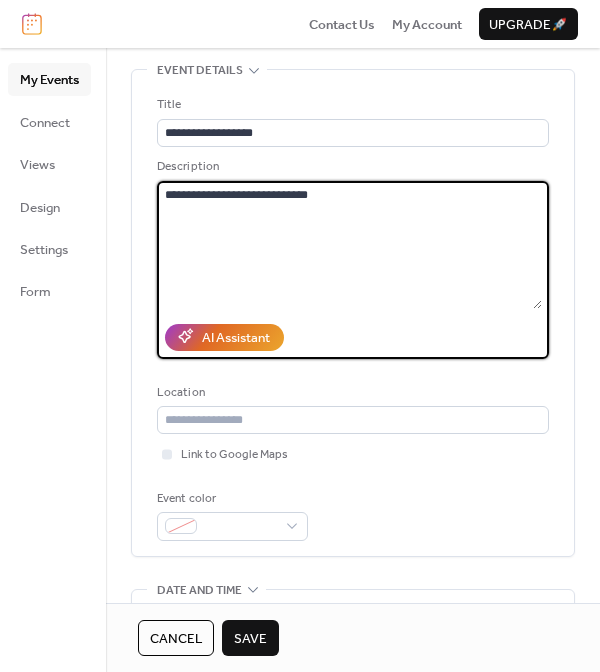 scroll, scrollTop: 91, scrollLeft: 0, axis: vertical 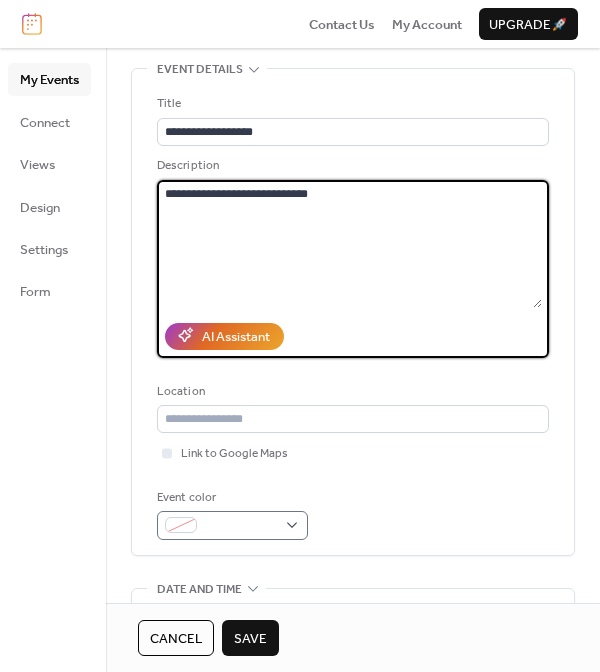 type on "**********" 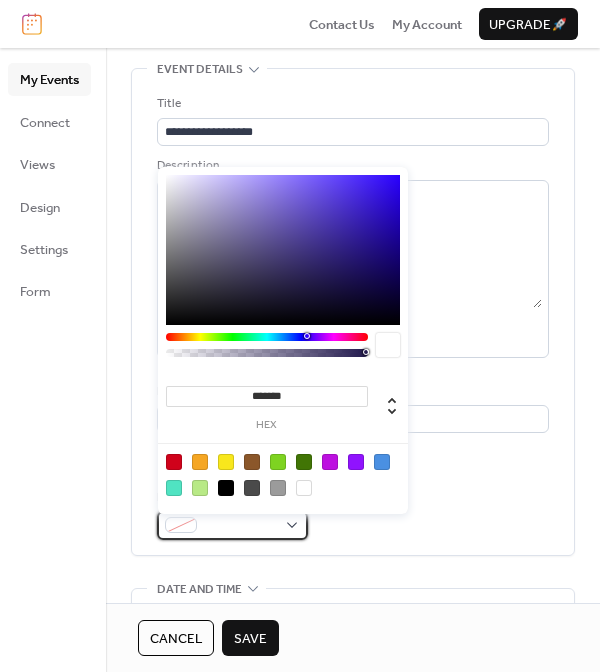 click at bounding box center (232, 525) 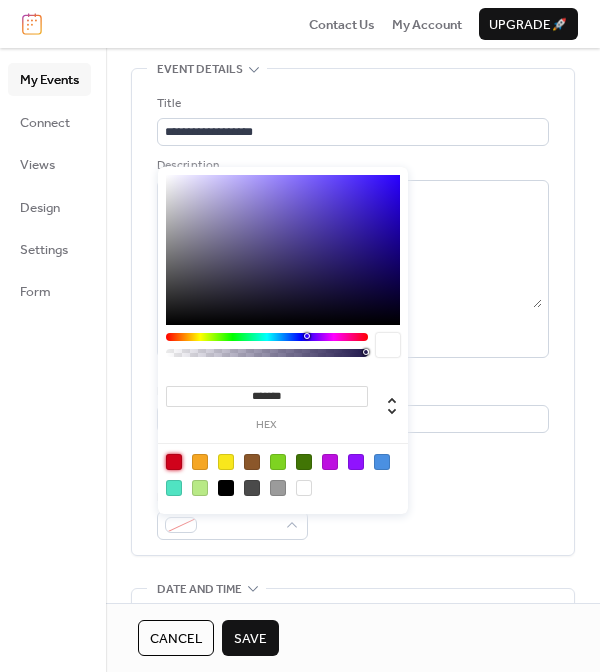click at bounding box center (174, 462) 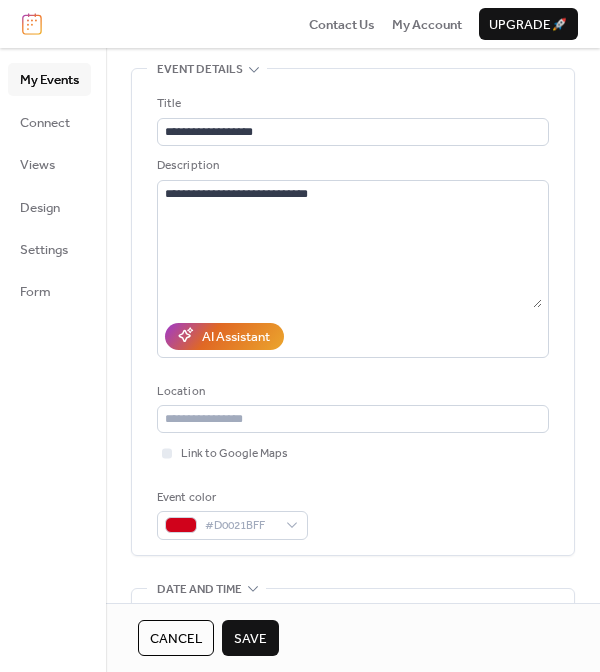 click on "Event color #D0021BFF" at bounding box center (353, 514) 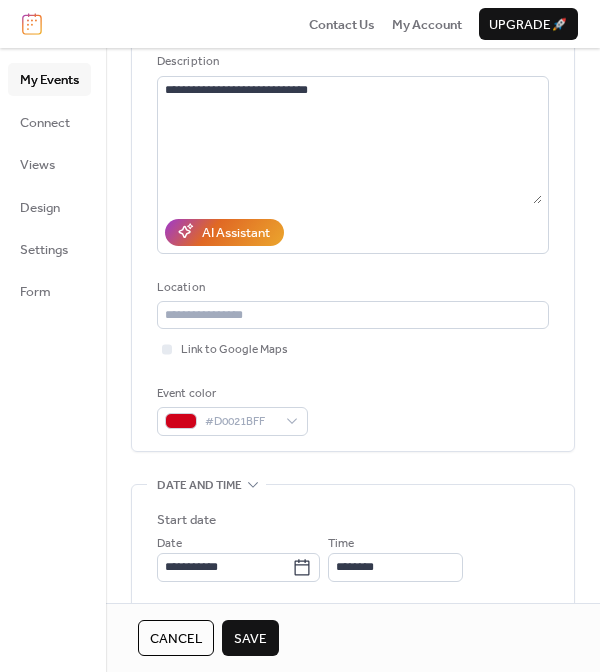 scroll, scrollTop: 244, scrollLeft: 0, axis: vertical 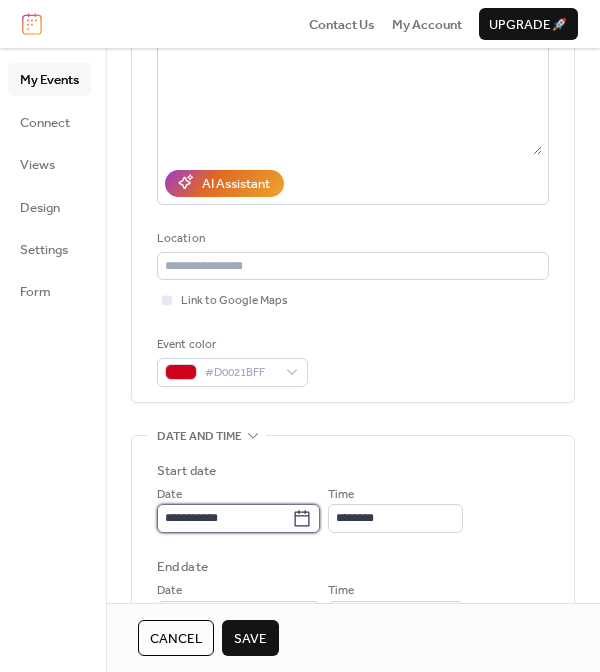 click on "**********" at bounding box center (224, 518) 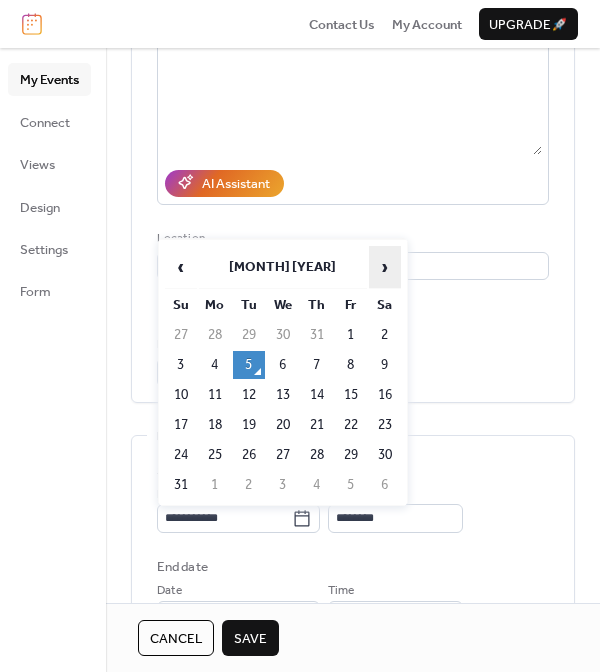 click on "›" at bounding box center [385, 267] 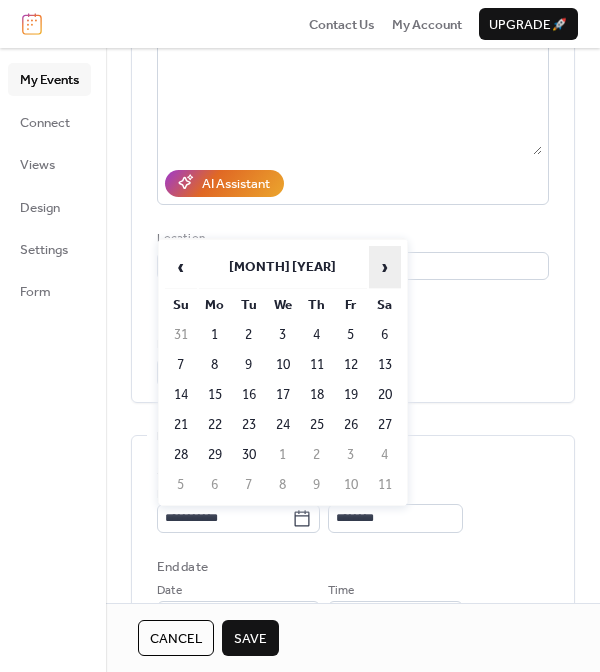 click on "›" at bounding box center (385, 267) 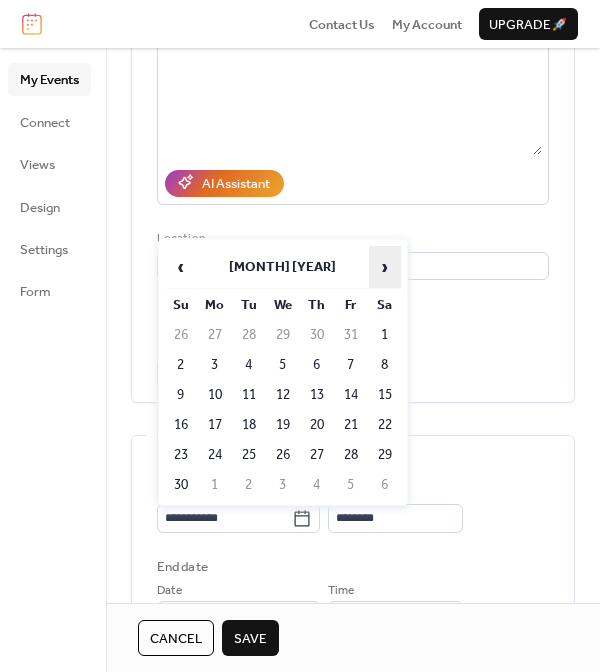 click on "›" at bounding box center (385, 267) 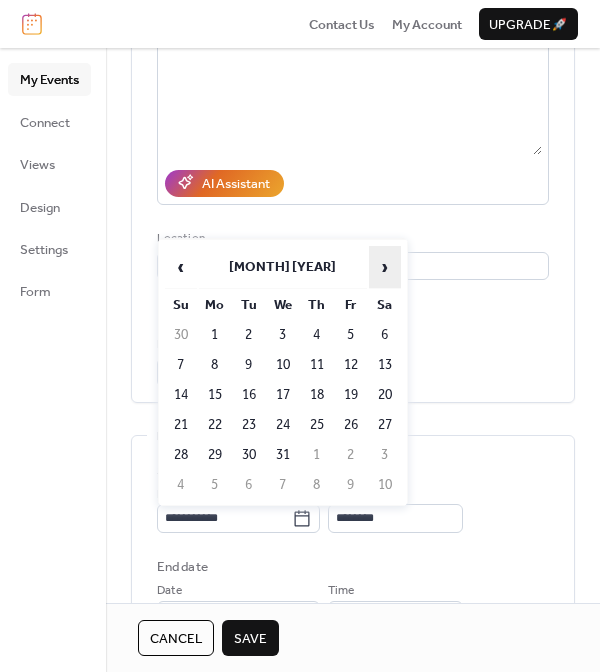 click on "›" at bounding box center (385, 267) 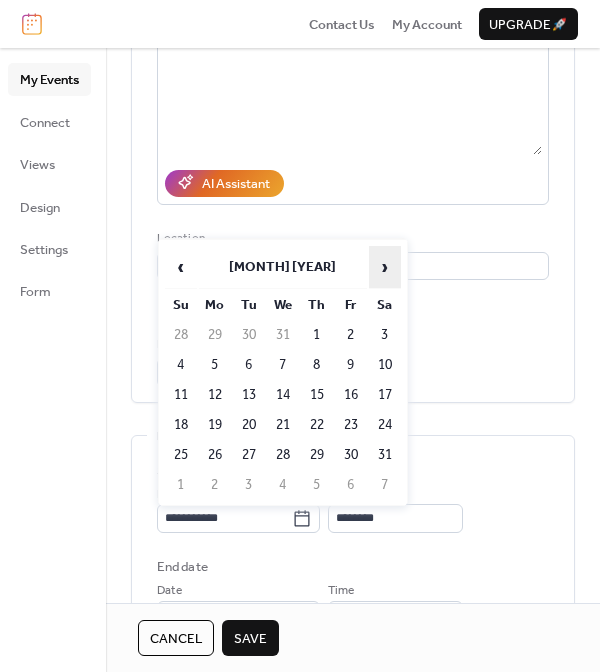 click on "›" at bounding box center (385, 267) 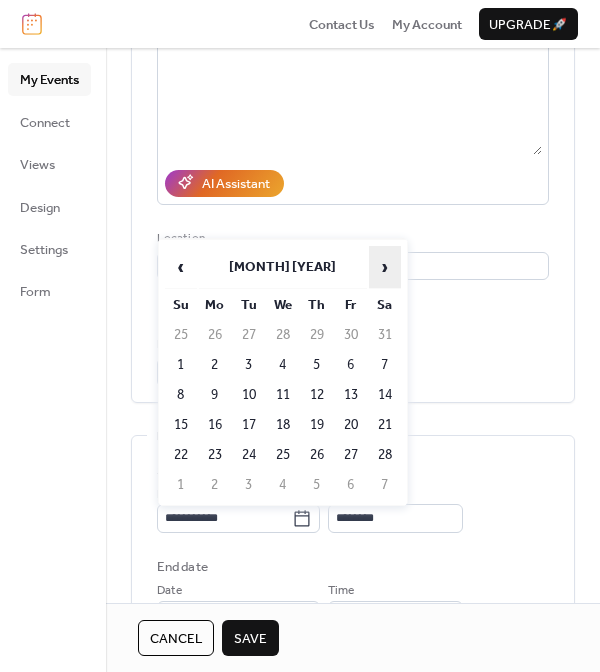 click on "›" at bounding box center (385, 267) 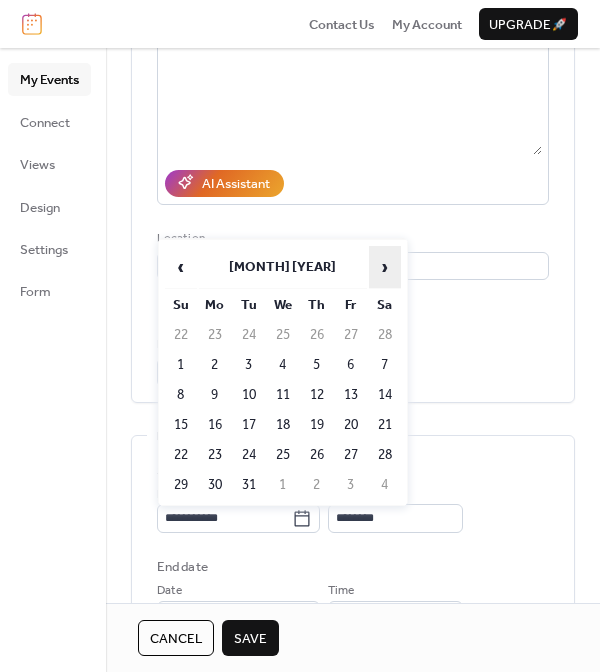 click on "›" at bounding box center [385, 267] 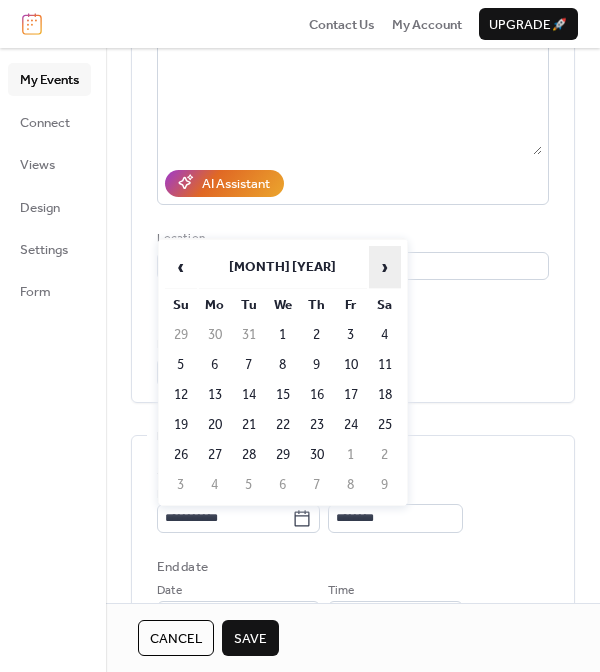 click on "›" at bounding box center (385, 267) 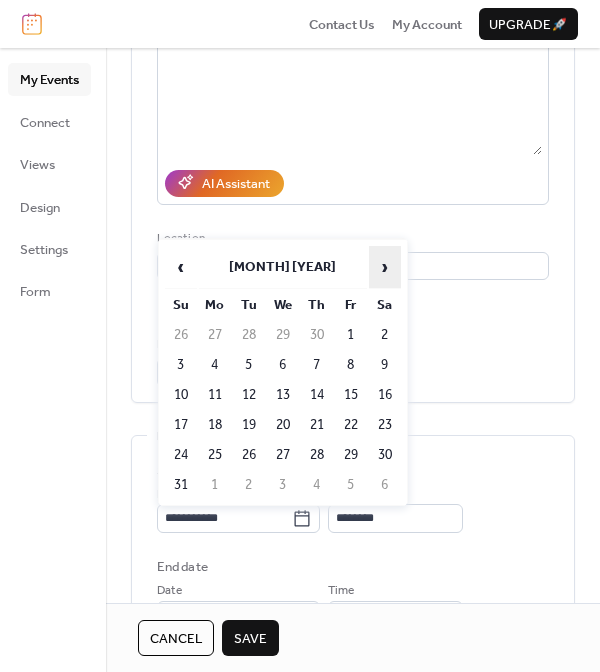 click on "›" at bounding box center (385, 267) 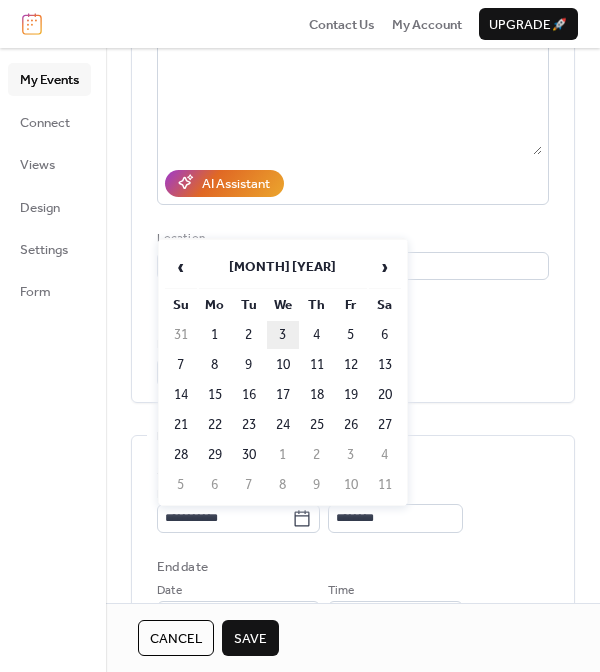 click on "3" at bounding box center [283, 335] 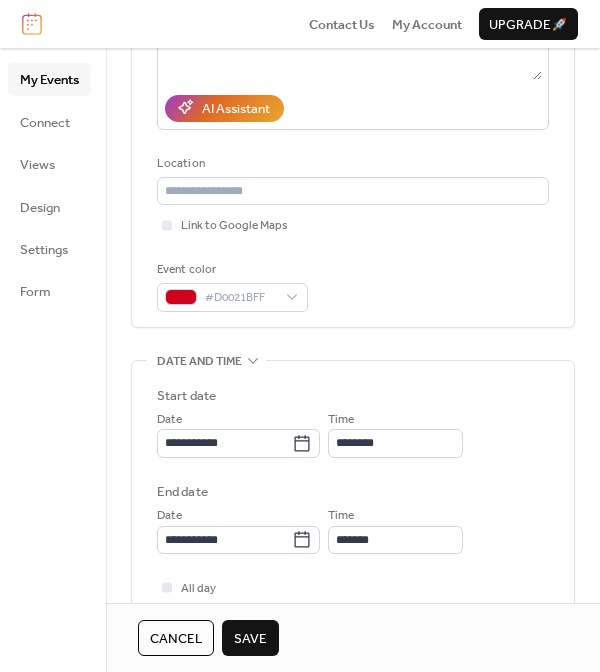 scroll, scrollTop: 326, scrollLeft: 0, axis: vertical 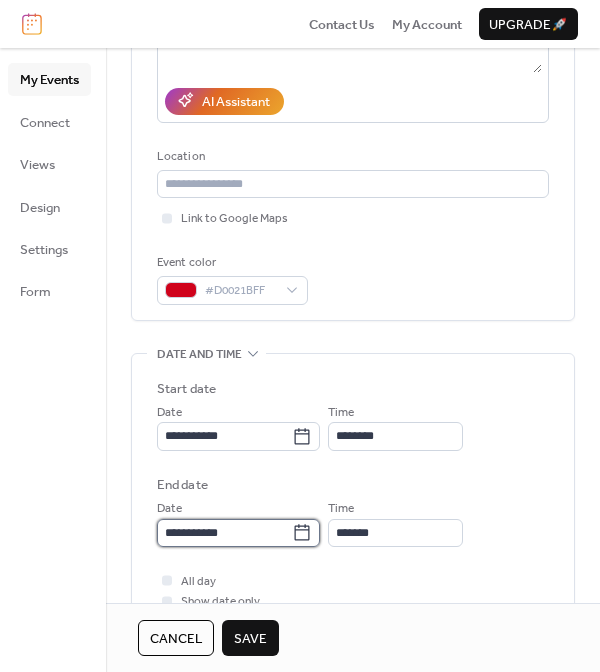 click on "**********" at bounding box center (224, 533) 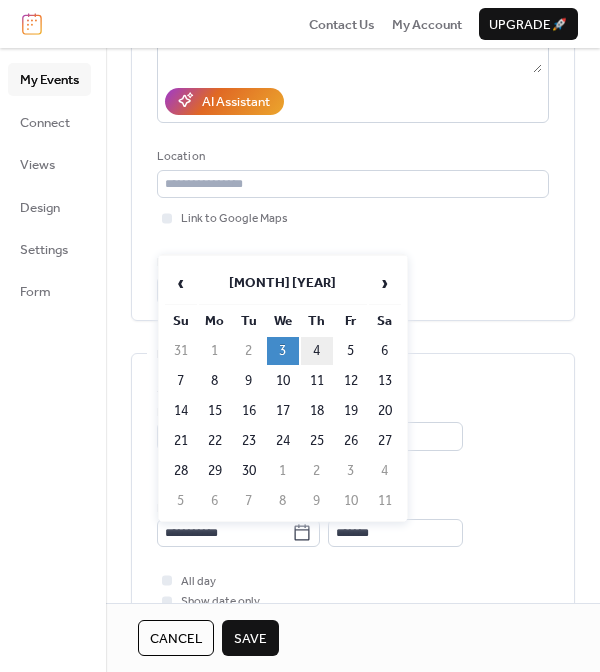 click on "4" at bounding box center (317, 351) 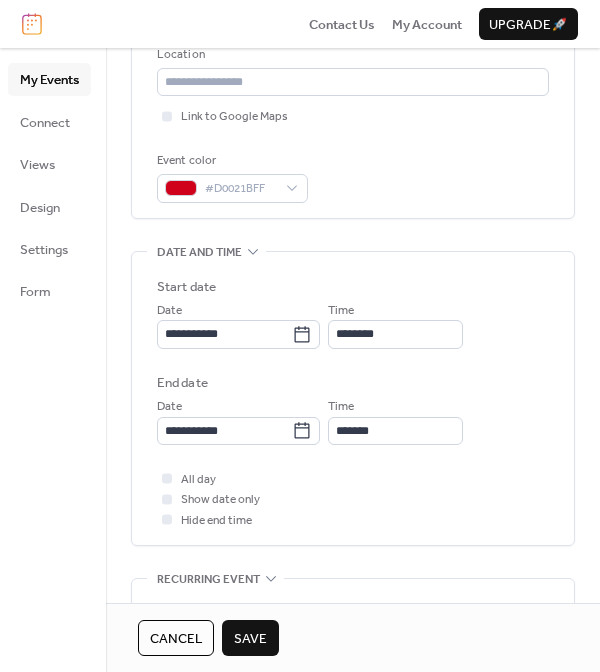 scroll, scrollTop: 441, scrollLeft: 0, axis: vertical 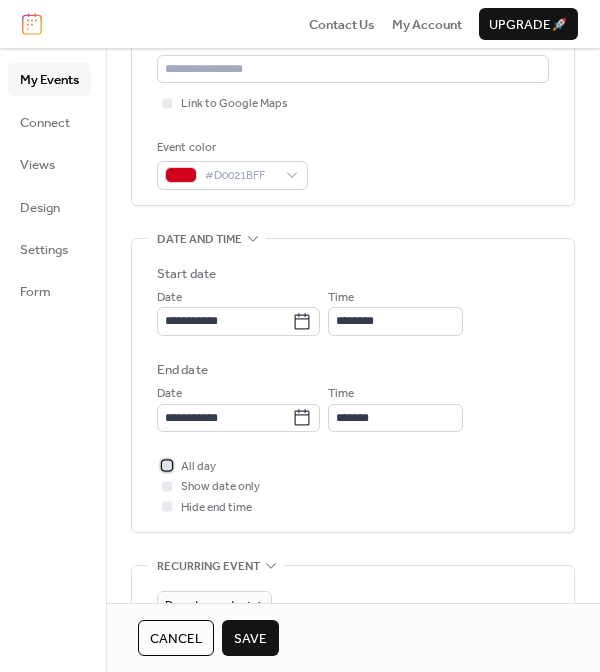click at bounding box center (167, 466) 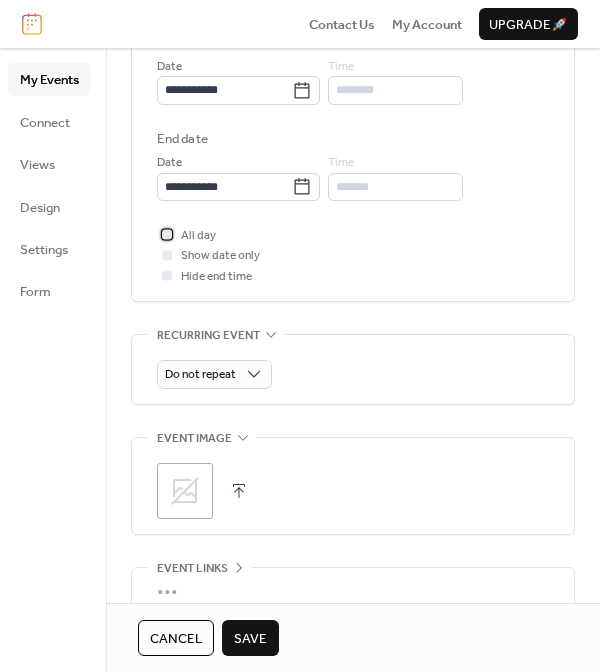 scroll, scrollTop: 674, scrollLeft: 0, axis: vertical 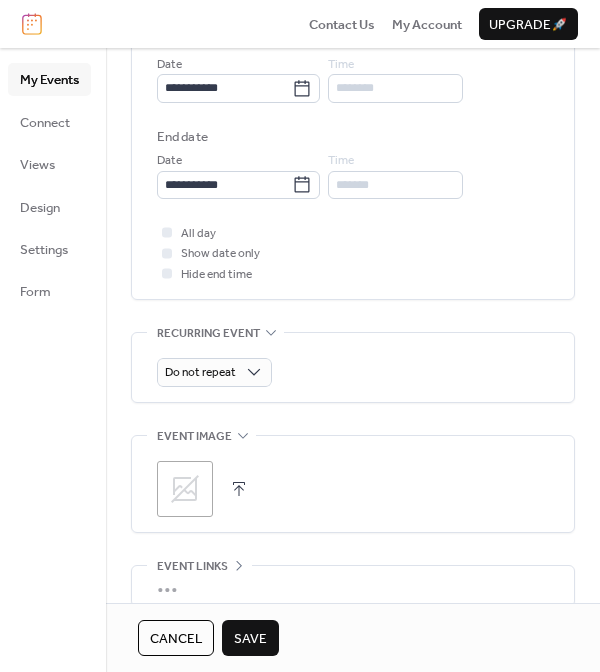 click on "Save" at bounding box center [250, 639] 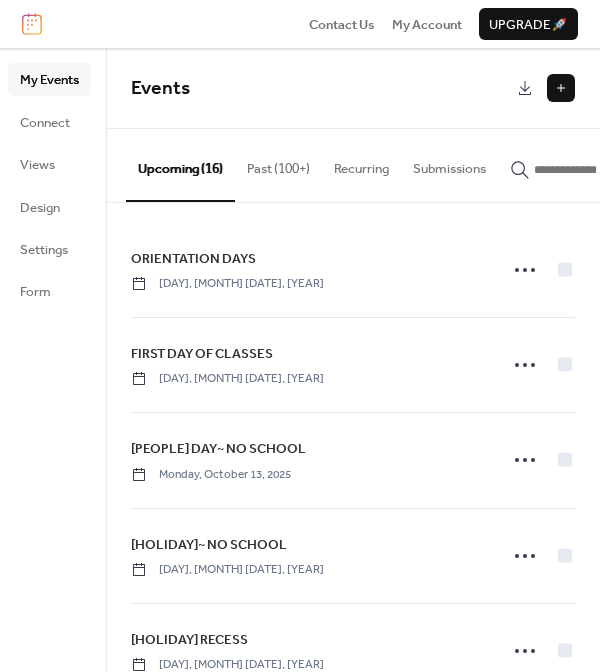 click at bounding box center [561, 88] 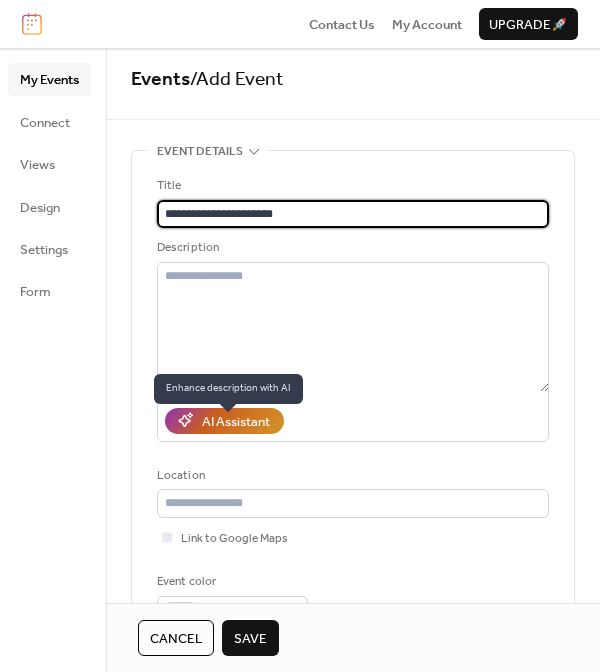 scroll, scrollTop: 11, scrollLeft: 0, axis: vertical 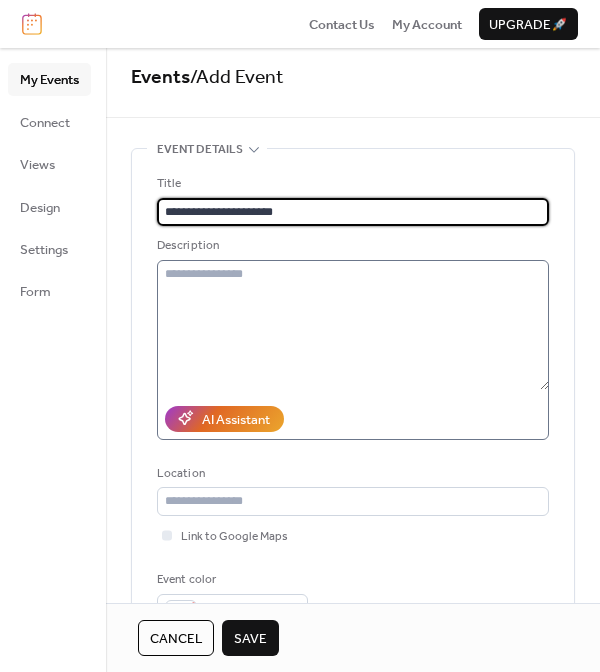 type on "**********" 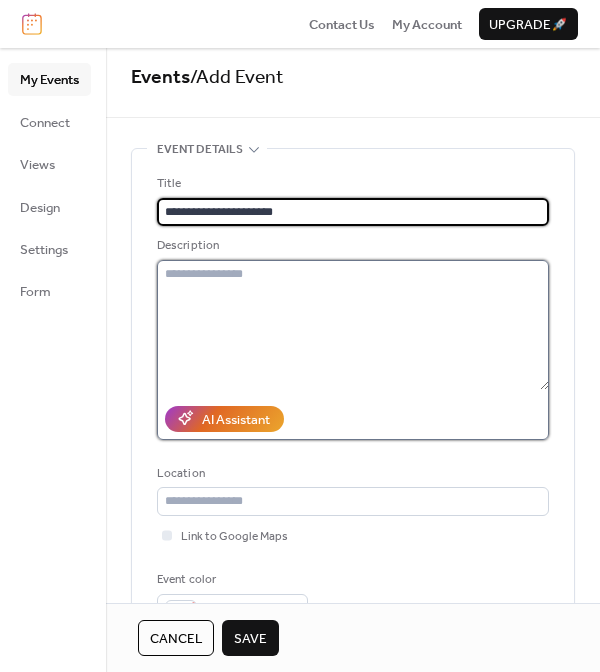 click at bounding box center (353, 325) 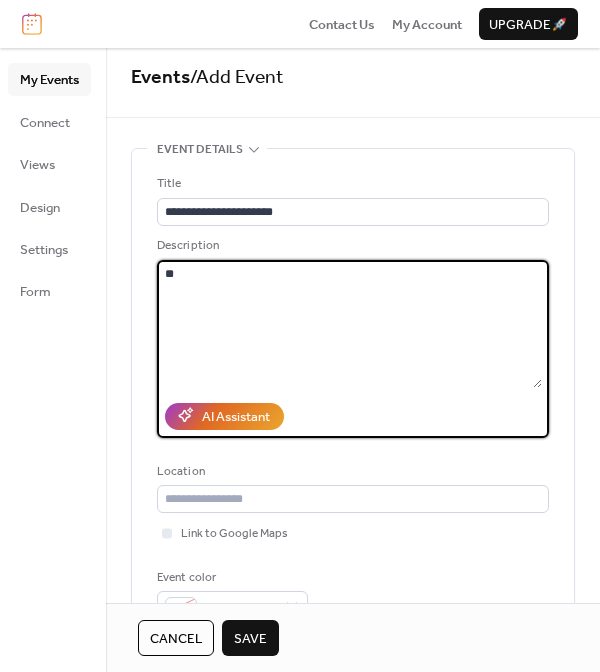 type on "*" 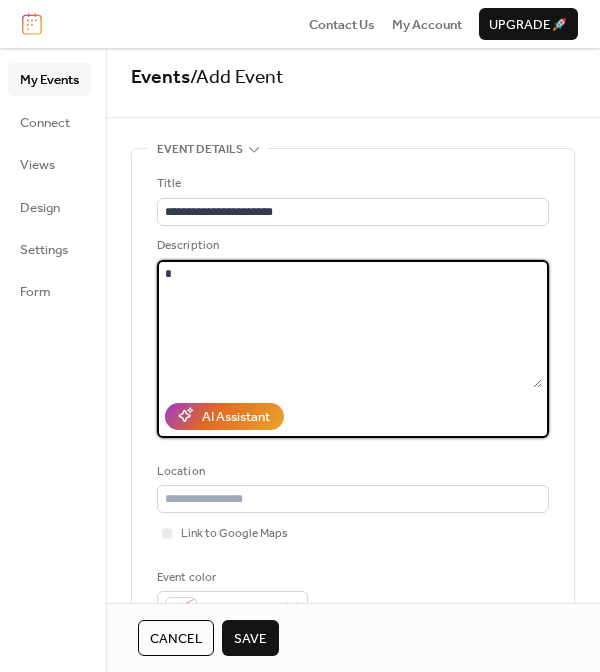type 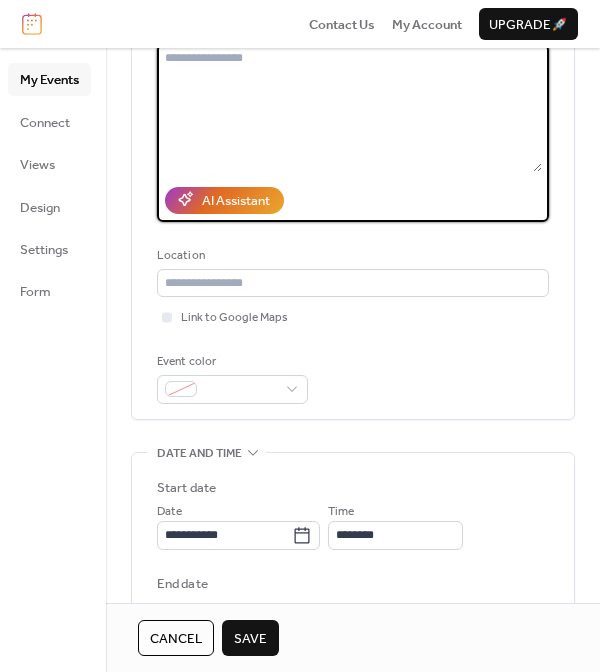 scroll, scrollTop: 231, scrollLeft: 0, axis: vertical 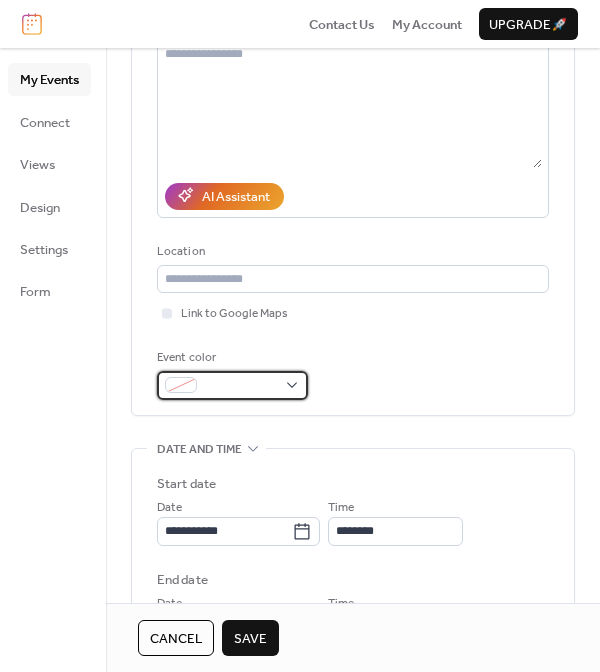 click at bounding box center (232, 385) 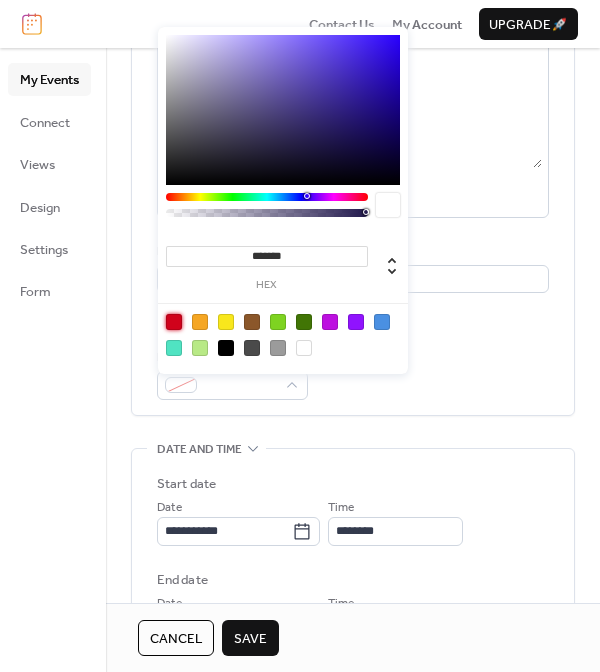 click at bounding box center (174, 322) 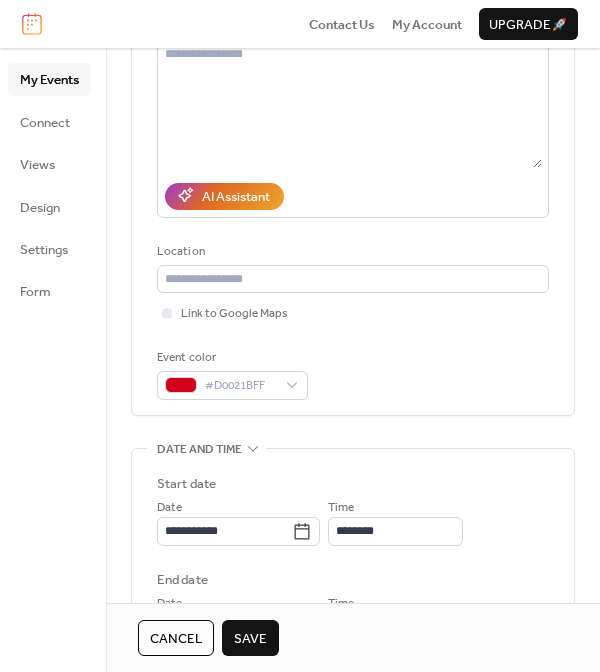 click on "Event color #D0021BFF" at bounding box center [353, 374] 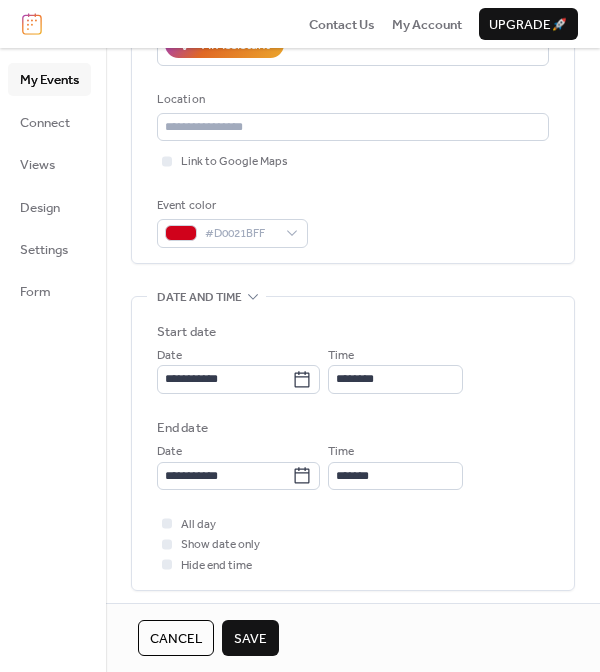 scroll, scrollTop: 387, scrollLeft: 0, axis: vertical 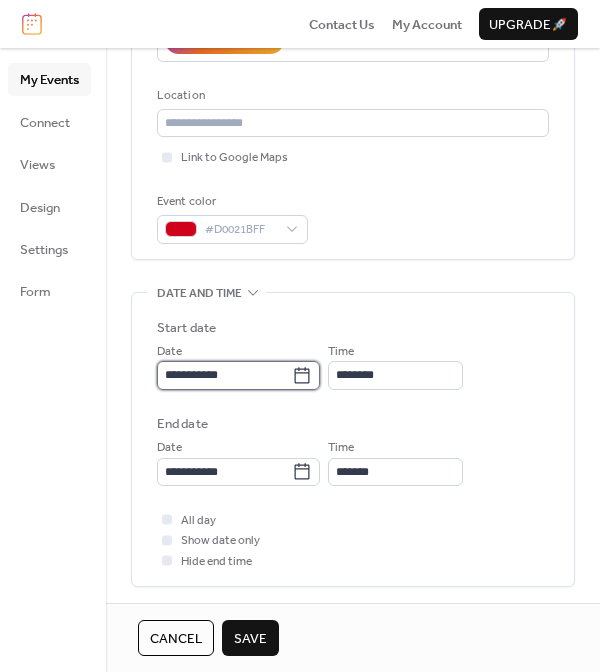 click on "**********" at bounding box center (224, 375) 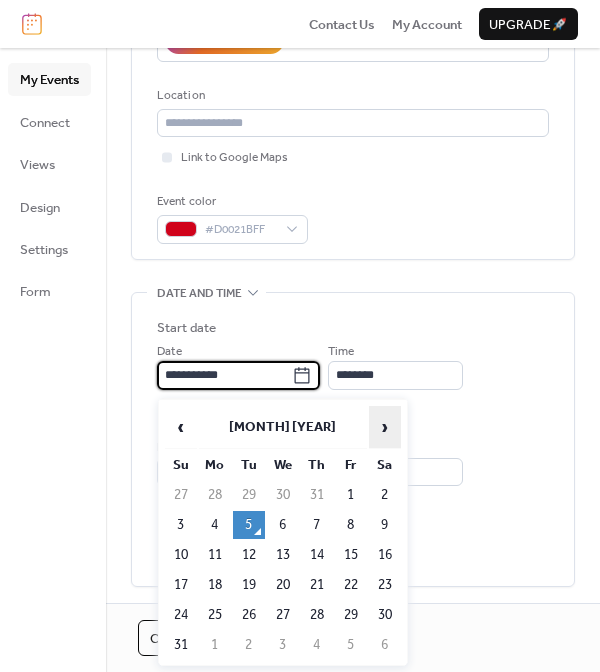 click on "›" at bounding box center (385, 427) 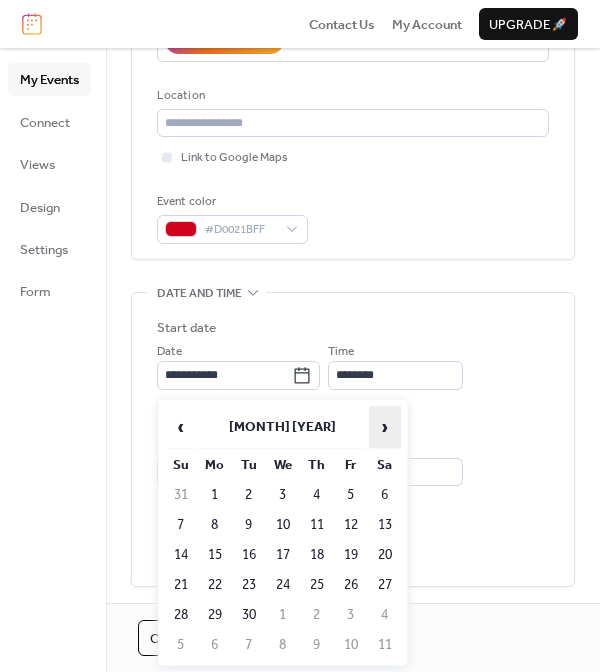click on "›" at bounding box center (385, 427) 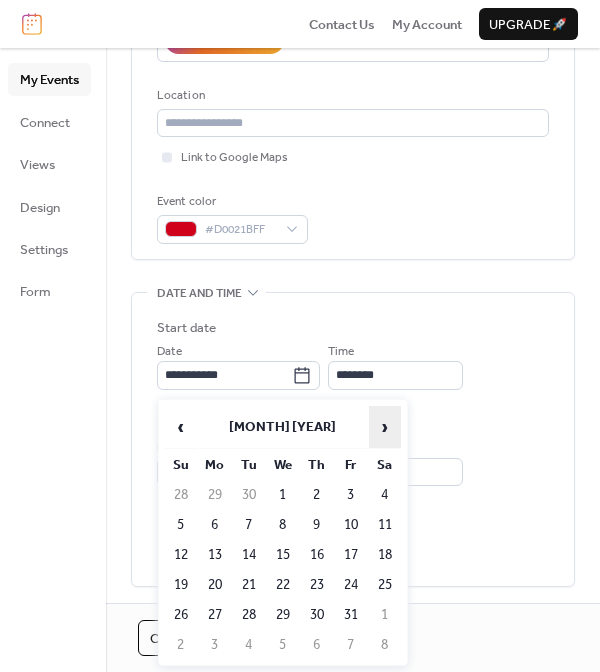 click on "›" at bounding box center (385, 427) 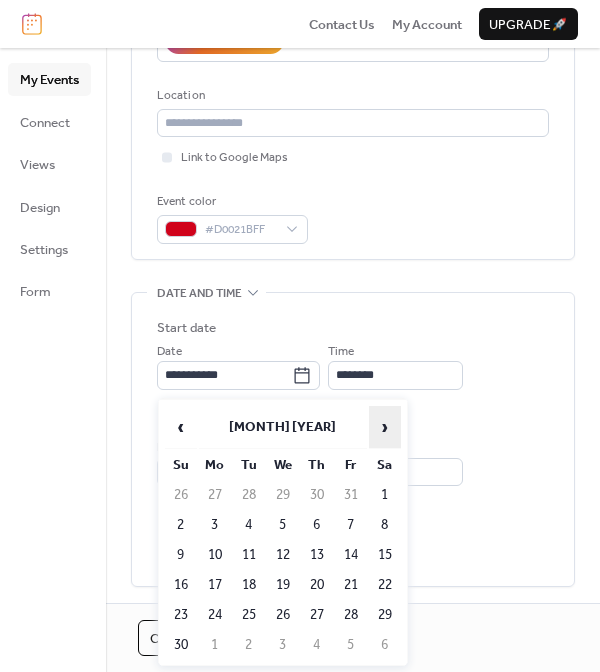 click on "›" at bounding box center [385, 427] 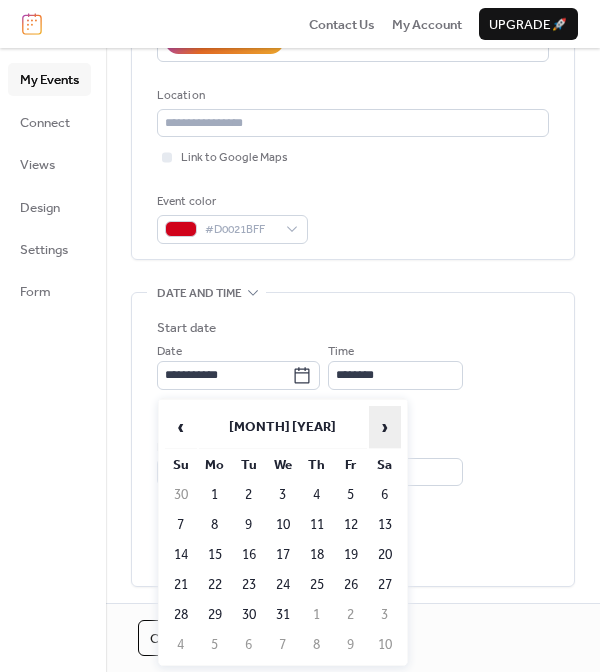 click on "›" at bounding box center (385, 427) 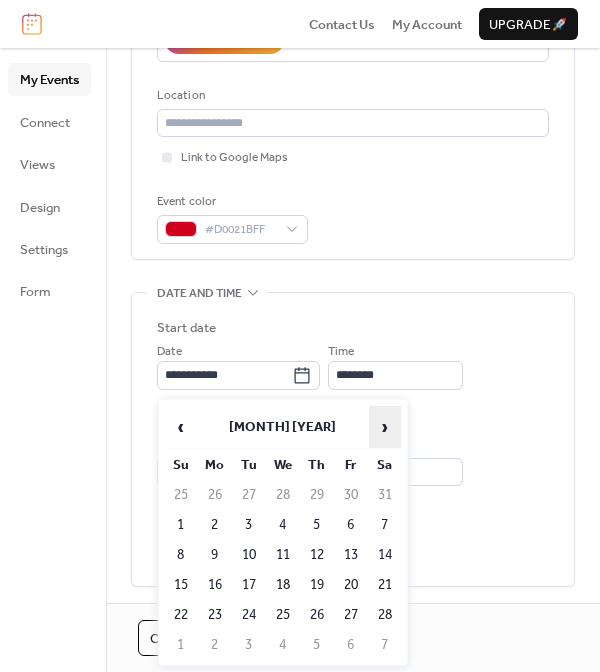 click on "›" at bounding box center [385, 427] 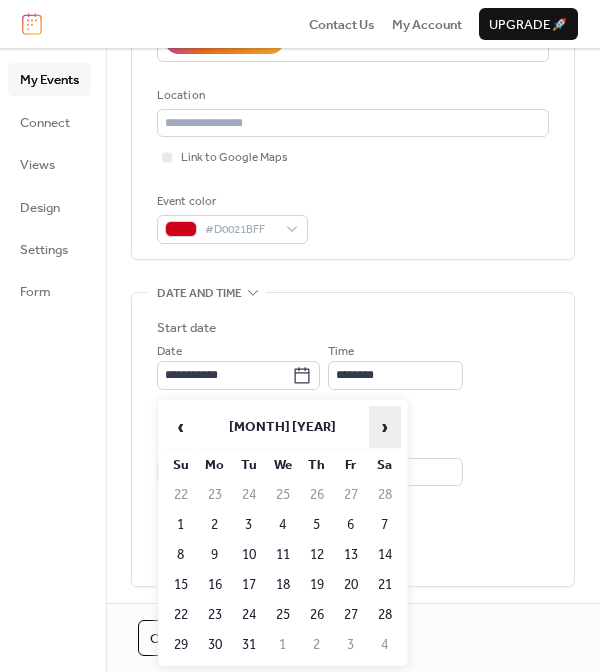 click on "›" at bounding box center (385, 427) 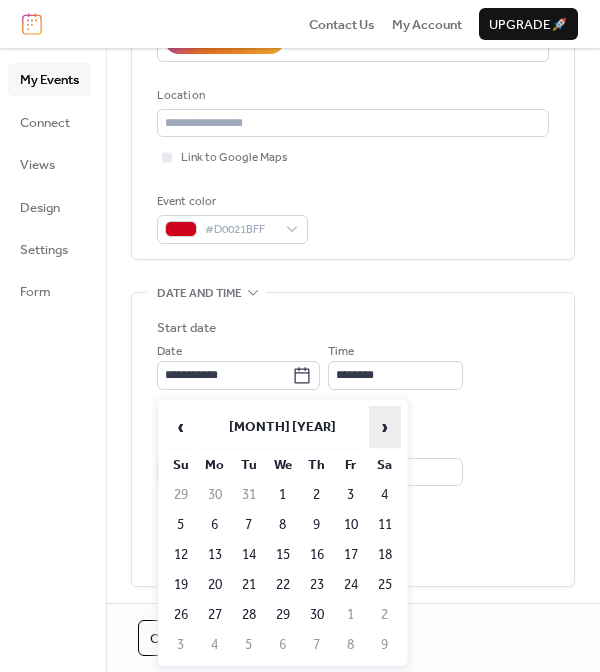 click on "›" at bounding box center [385, 427] 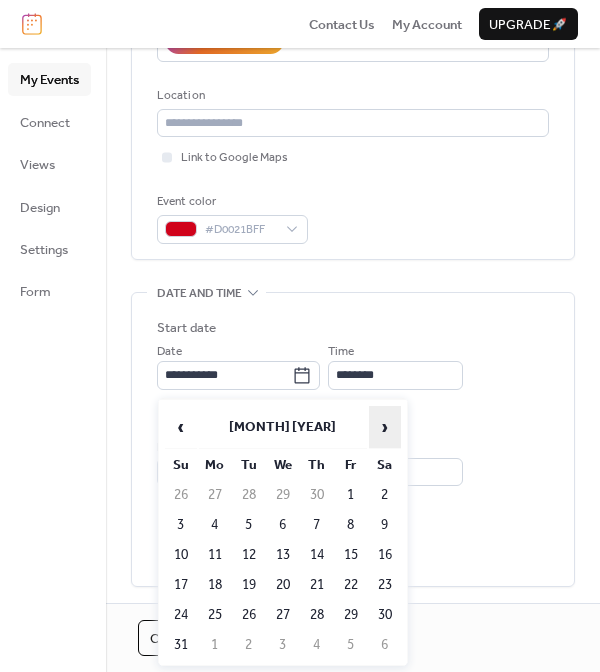 click on "›" at bounding box center [385, 427] 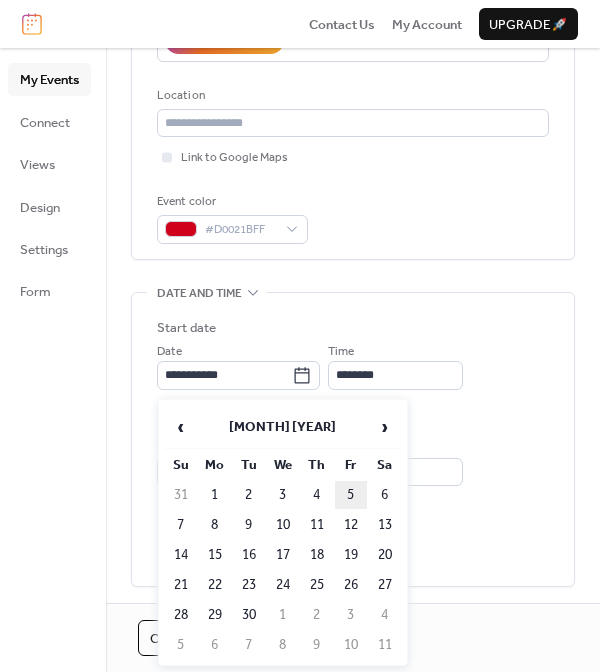 click on "5" at bounding box center (351, 495) 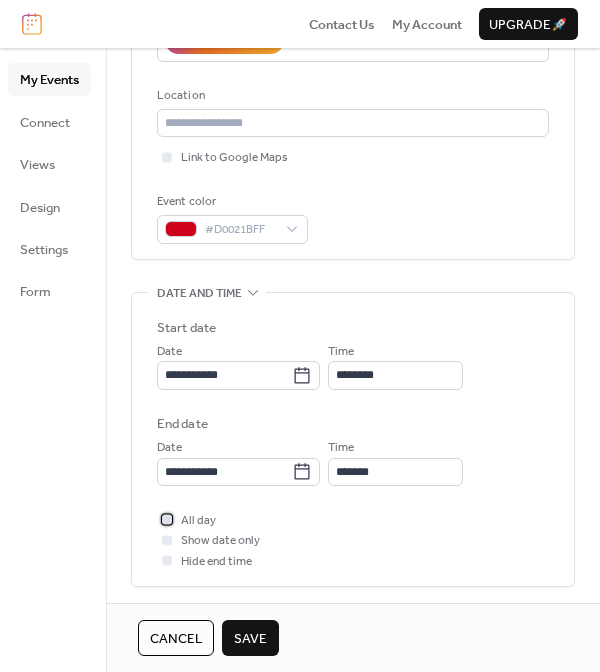 click at bounding box center (167, 520) 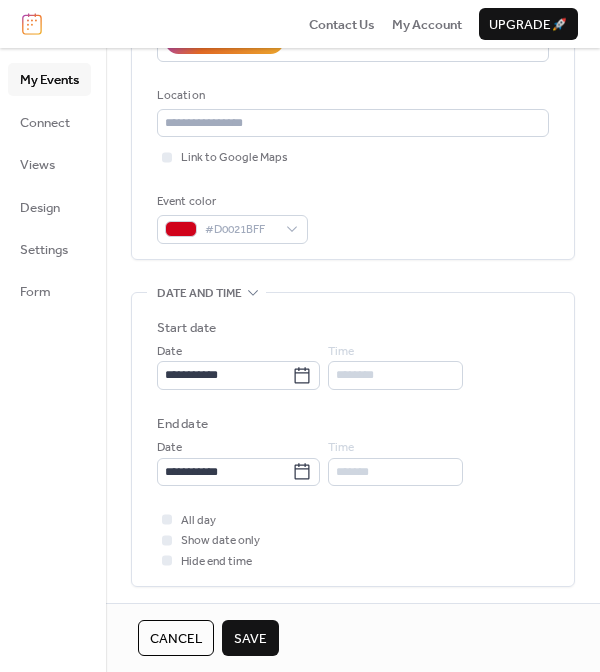 click on "Save" at bounding box center (250, 639) 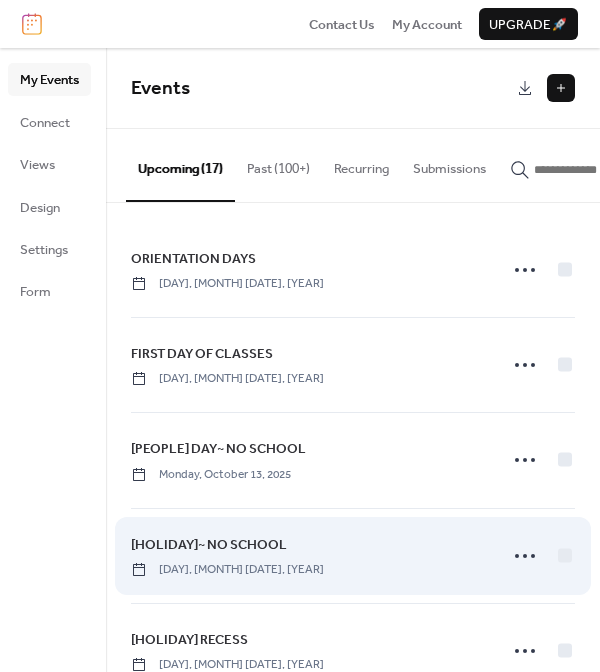scroll, scrollTop: 0, scrollLeft: 0, axis: both 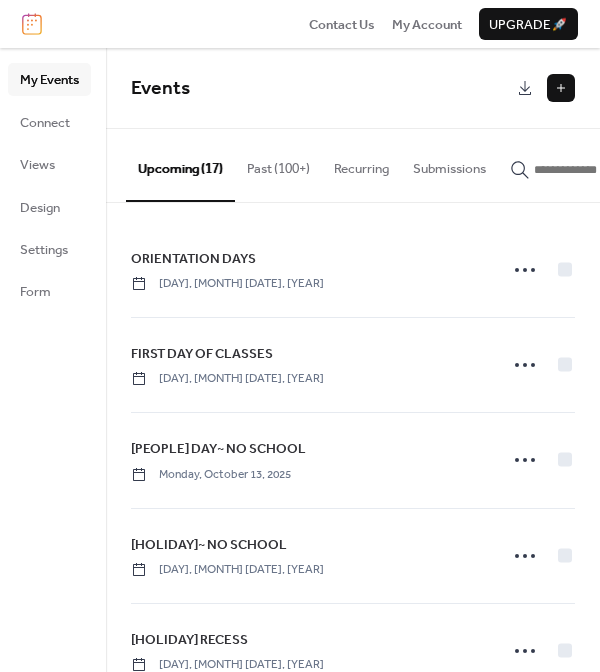 click at bounding box center (561, 88) 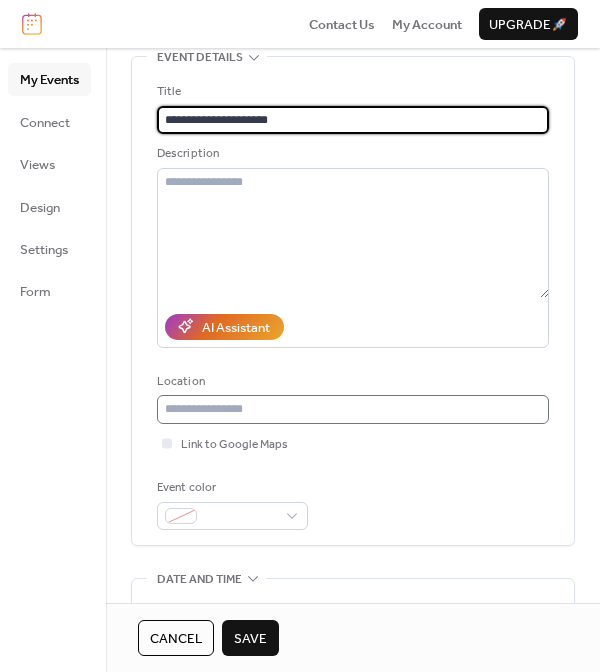 scroll, scrollTop: 106, scrollLeft: 0, axis: vertical 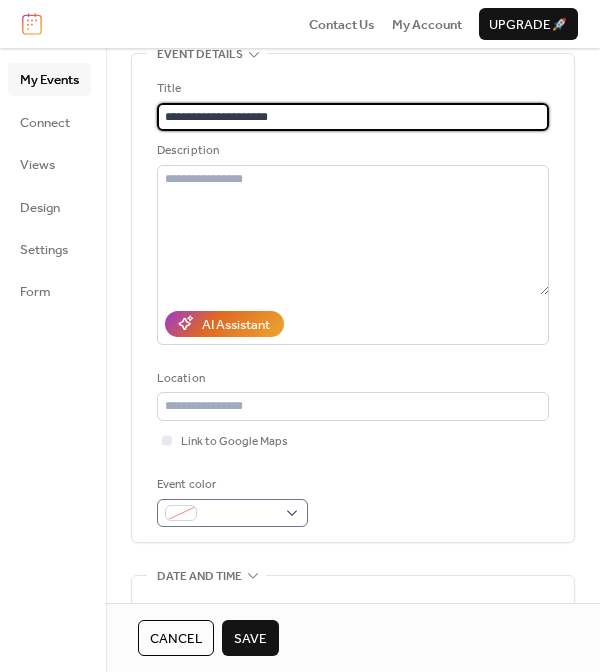 type on "**********" 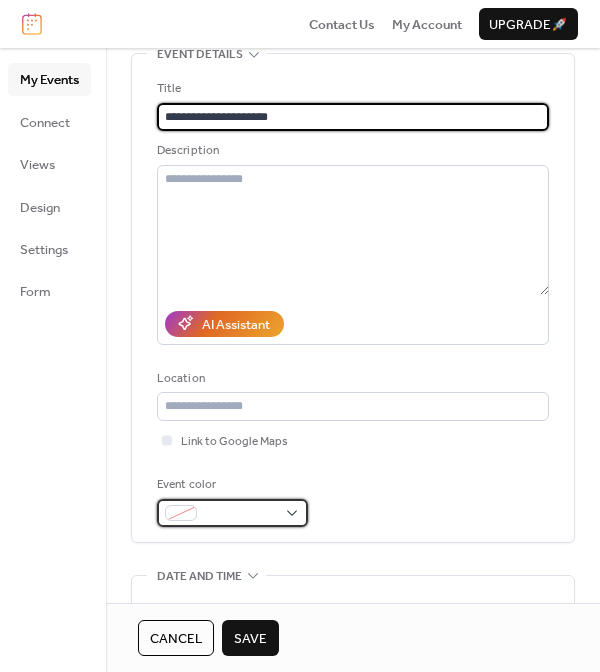 click at bounding box center (232, 513) 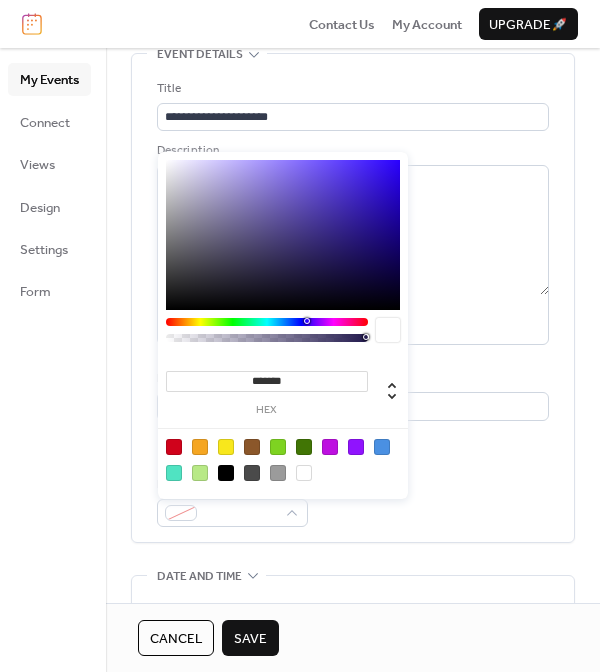 click at bounding box center (278, 447) 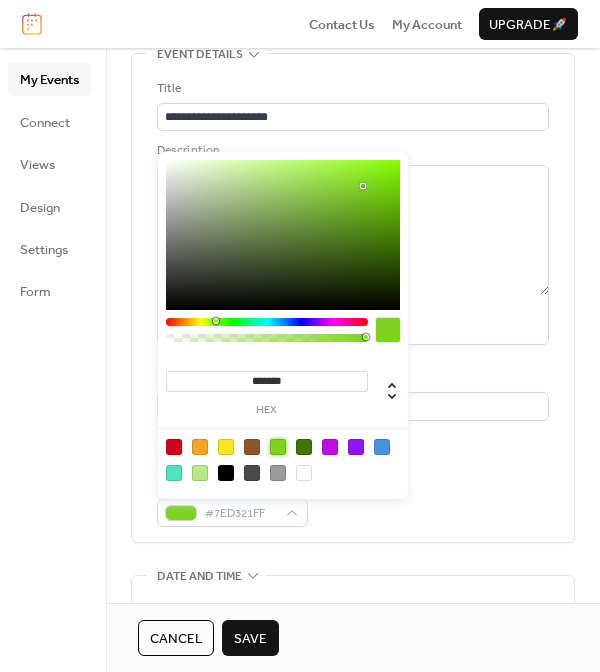 type on "*******" 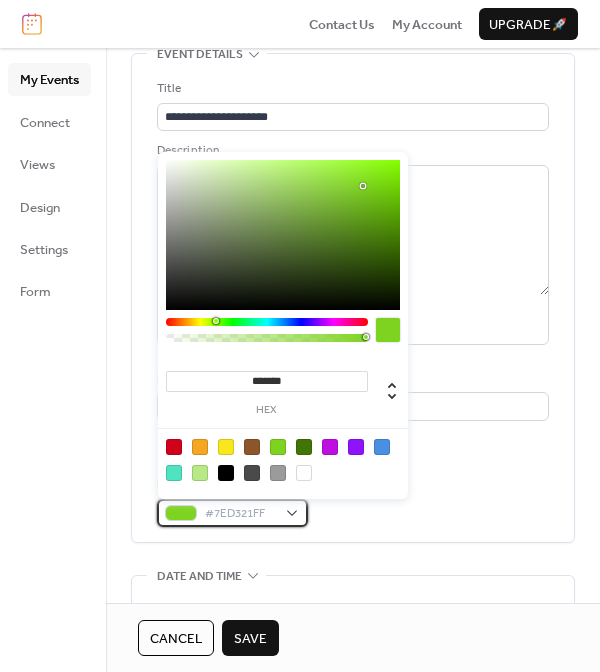 click on "#7ED321FF" at bounding box center [232, 513] 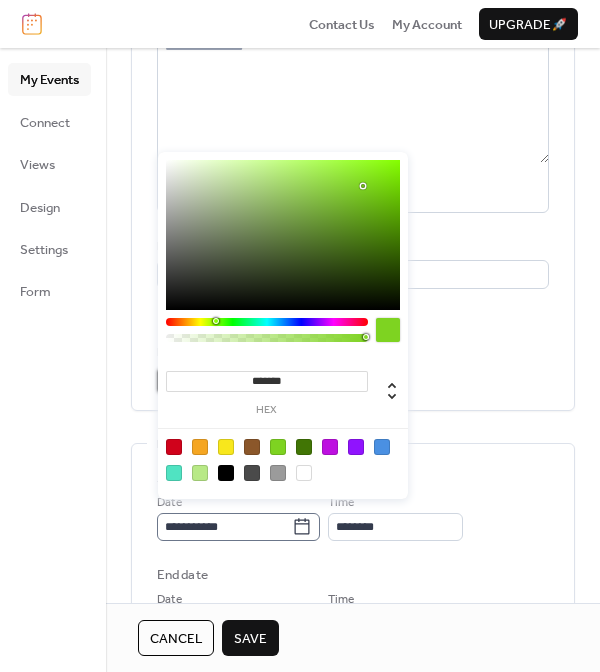 scroll, scrollTop: 239, scrollLeft: 0, axis: vertical 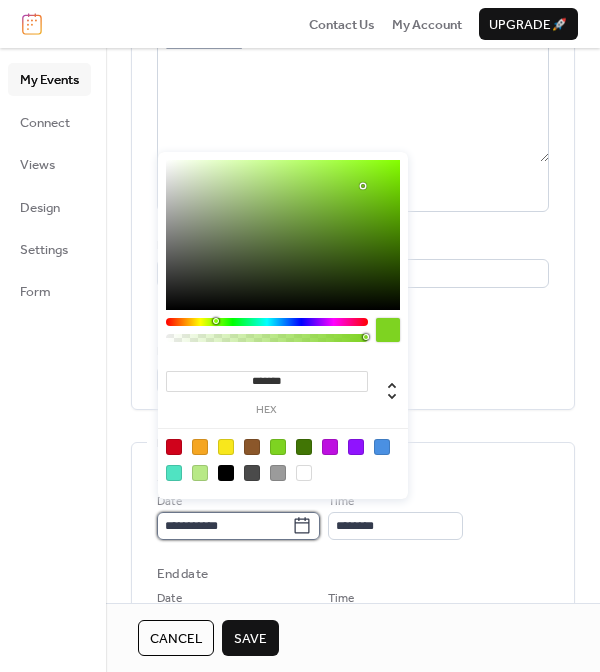 click on "**********" at bounding box center (224, 526) 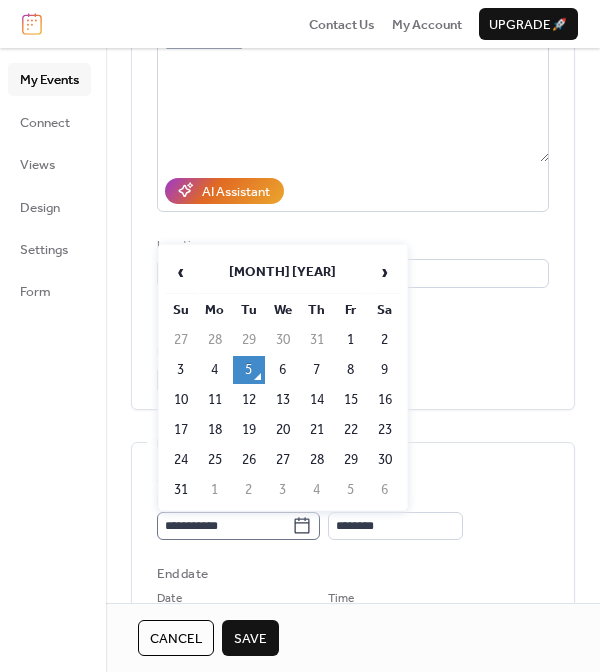 click 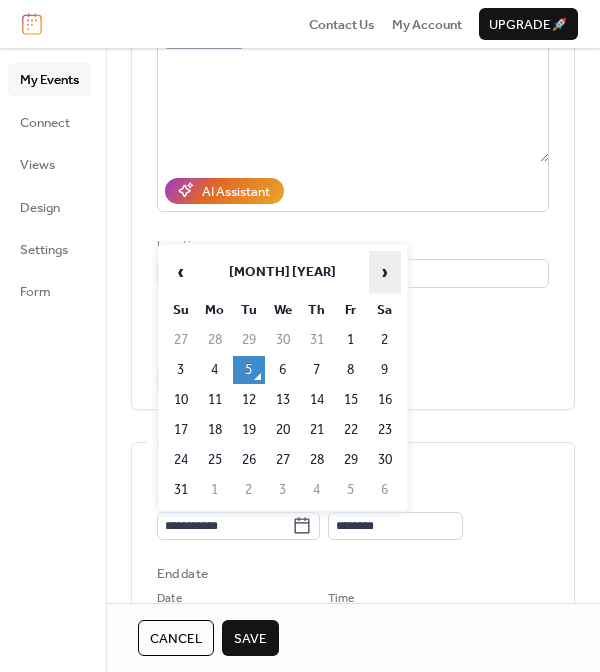 click on "›" at bounding box center (385, 272) 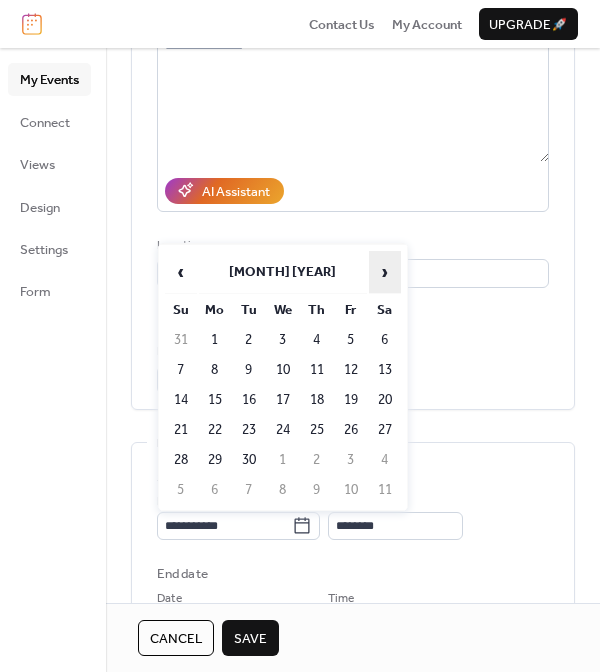 click on "›" at bounding box center [385, 272] 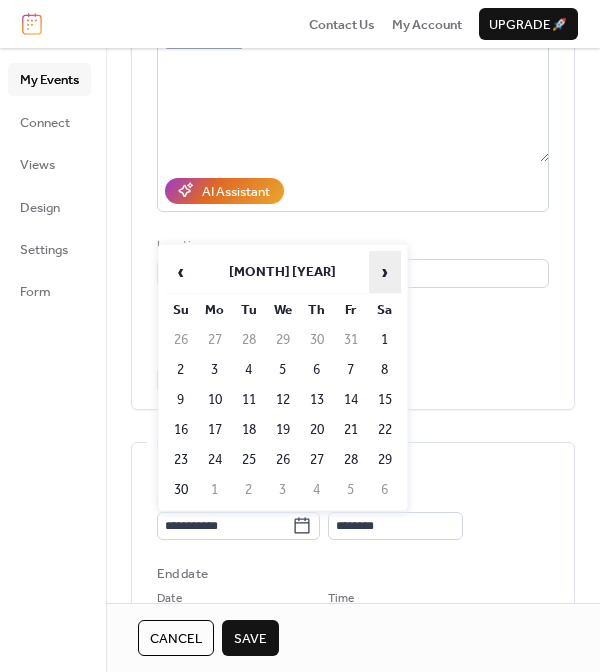 click on "›" at bounding box center (385, 272) 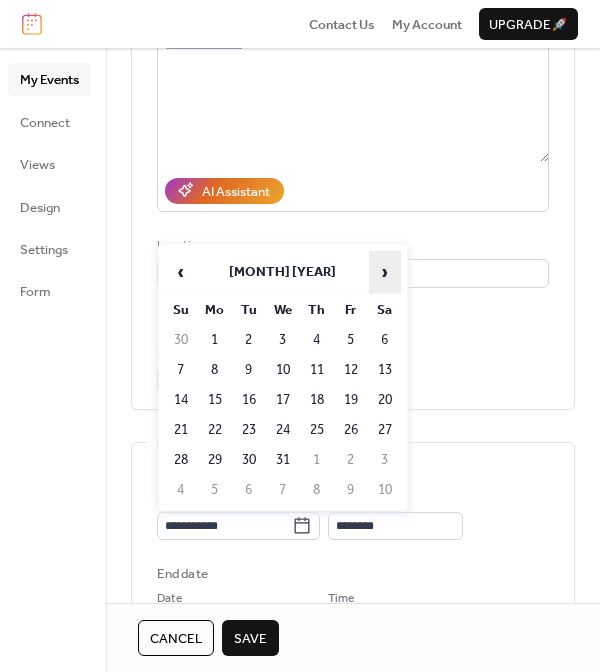 click on "›" at bounding box center [385, 272] 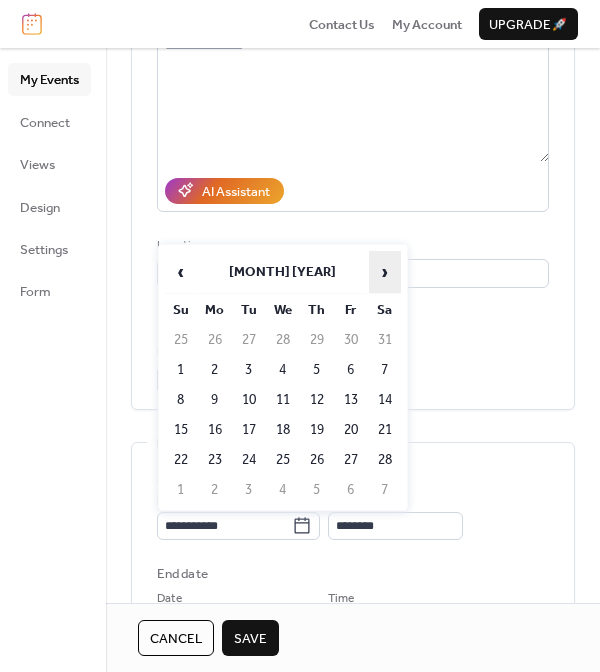 click on "›" at bounding box center (385, 272) 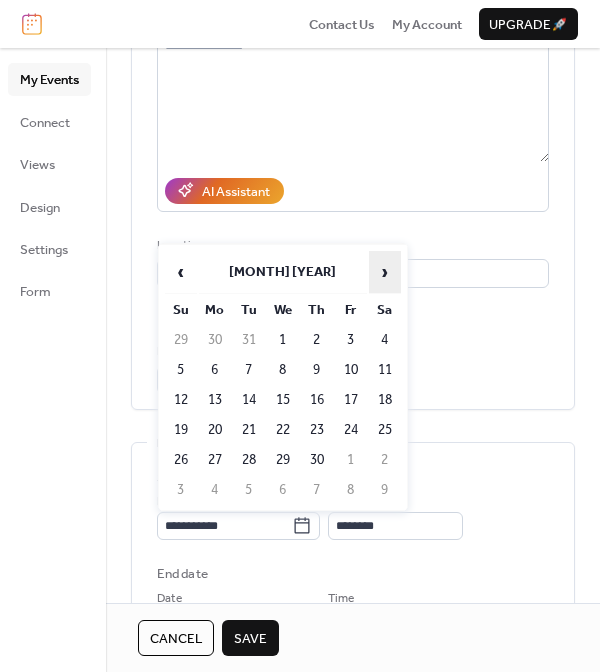 click on "›" at bounding box center [385, 272] 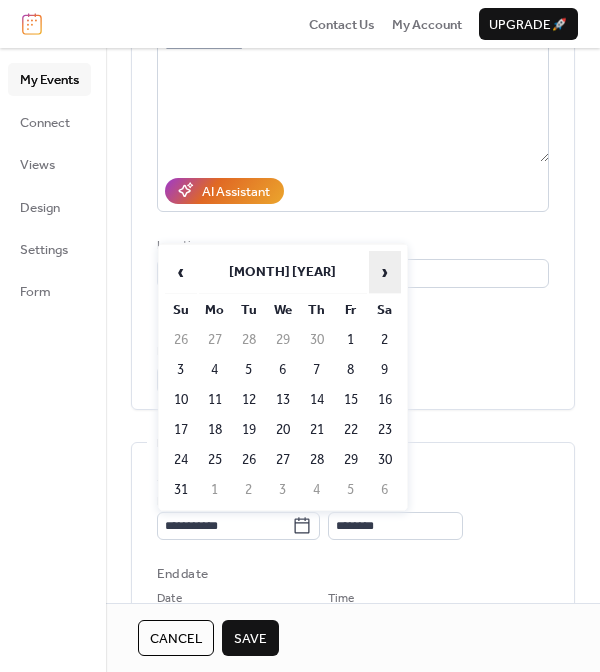 click on "›" at bounding box center (385, 272) 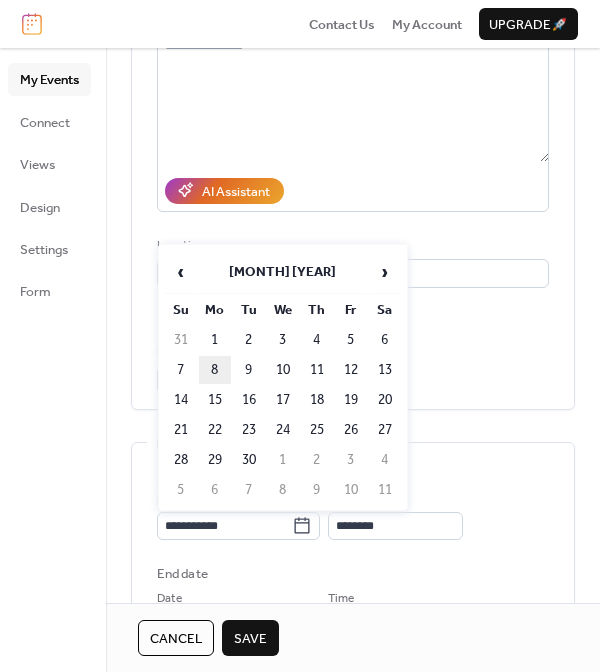 click on "8" at bounding box center [215, 370] 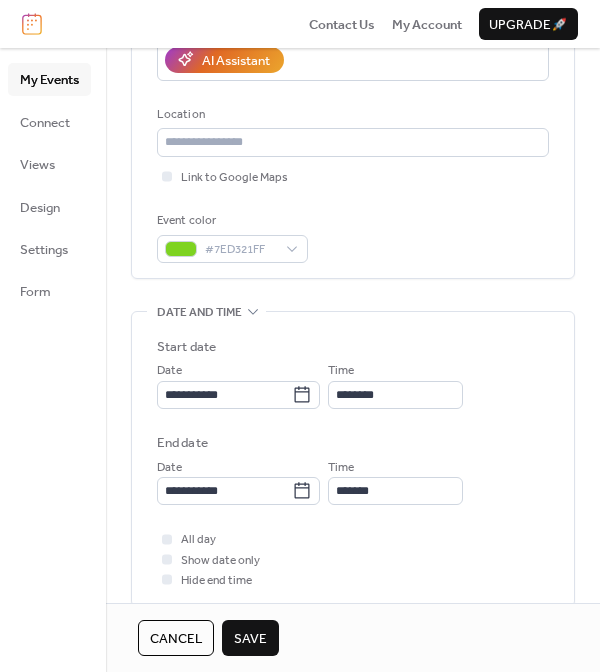 scroll, scrollTop: 391, scrollLeft: 0, axis: vertical 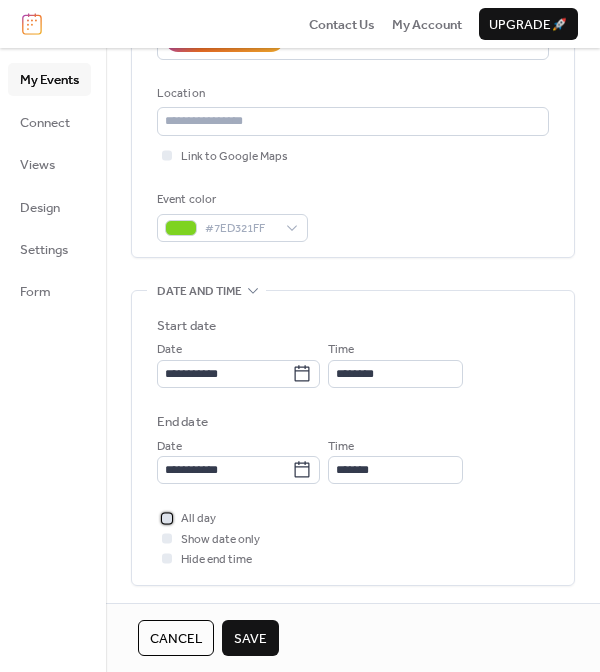 click at bounding box center [167, 518] 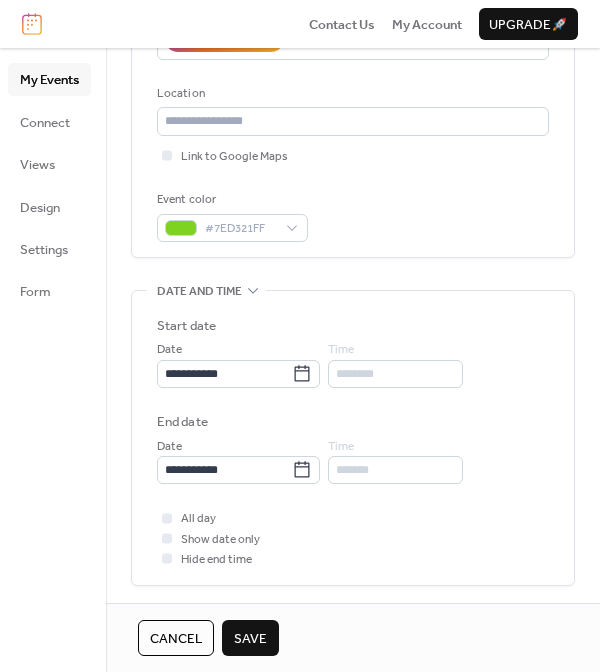 click on "Save" at bounding box center (250, 639) 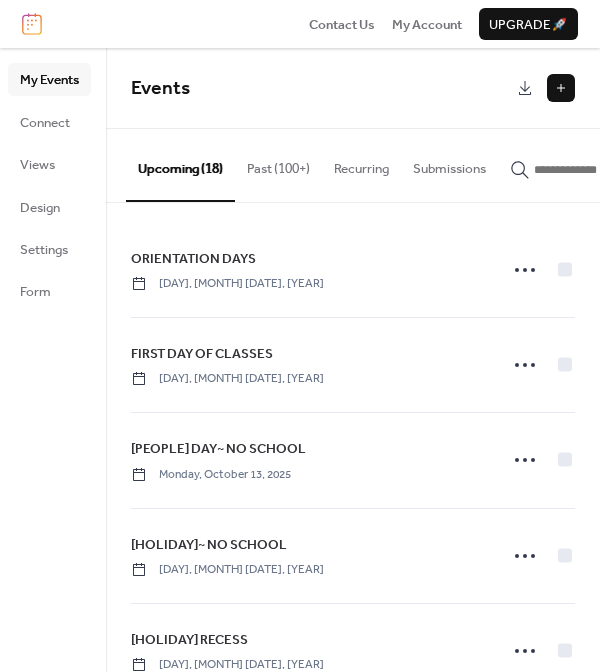 scroll, scrollTop: 0, scrollLeft: 0, axis: both 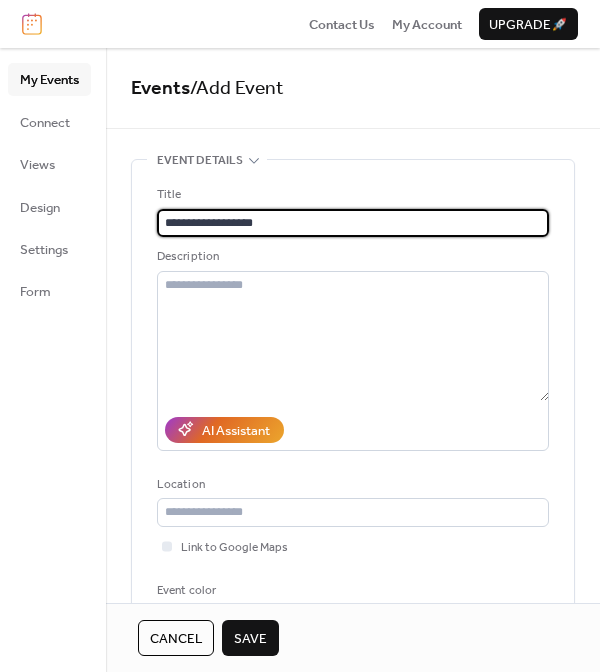 click on "**********" at bounding box center [353, 223] 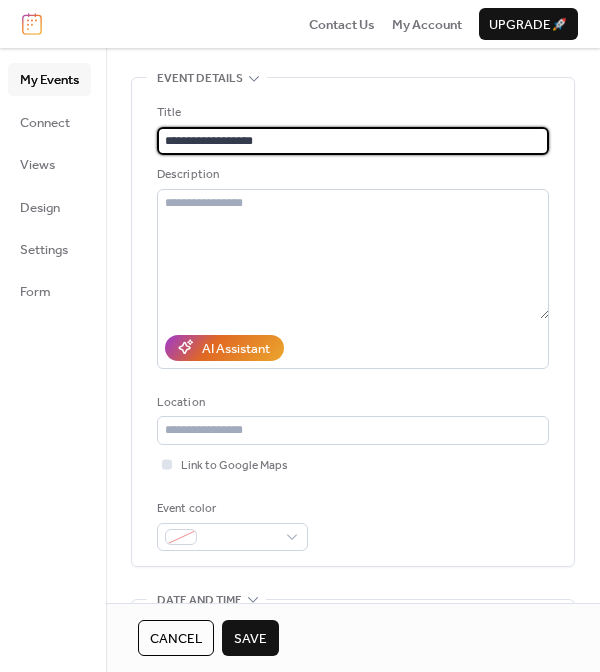 scroll, scrollTop: 86, scrollLeft: 0, axis: vertical 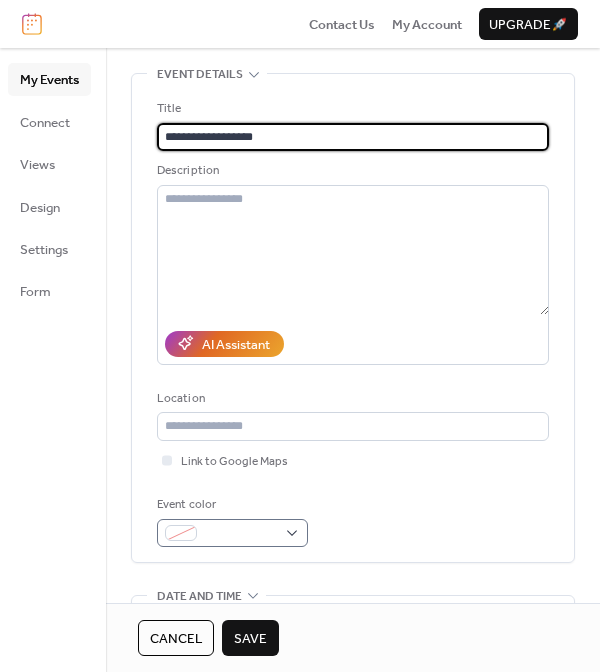 type on "**********" 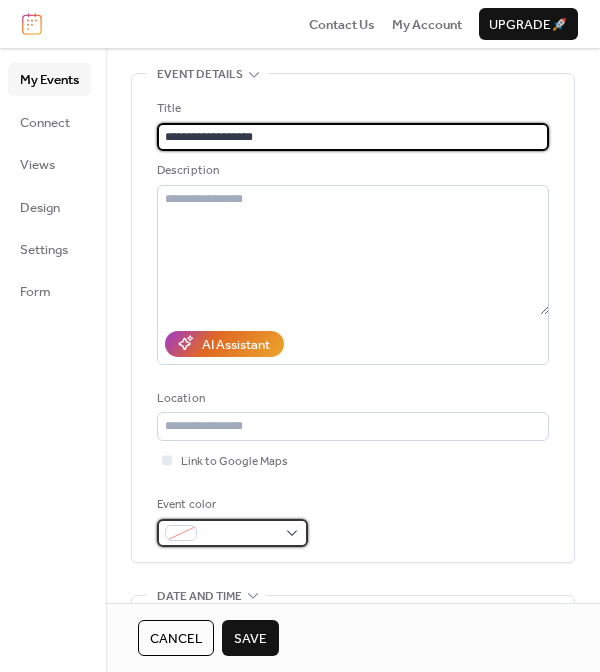 click at bounding box center (240, 534) 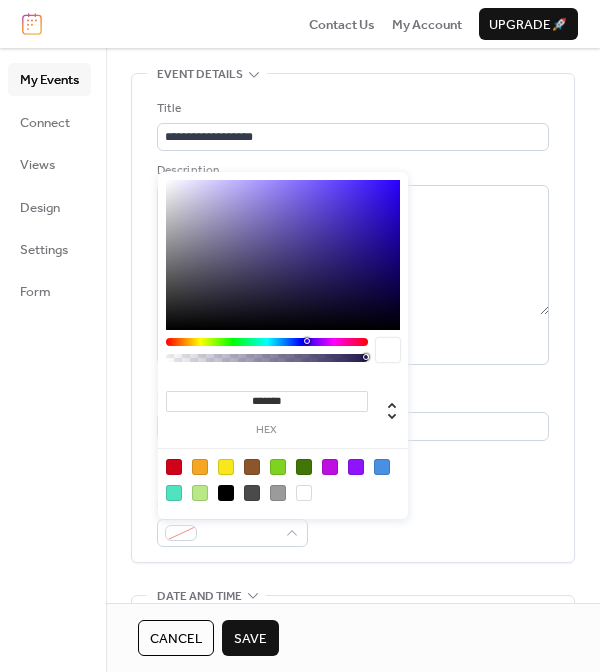 click at bounding box center (283, 479) 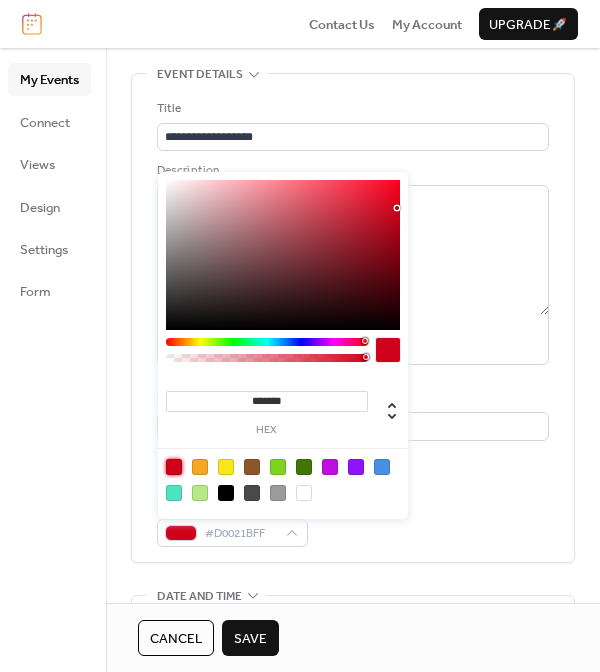 click on "Event color #D0021BFF" at bounding box center [353, 521] 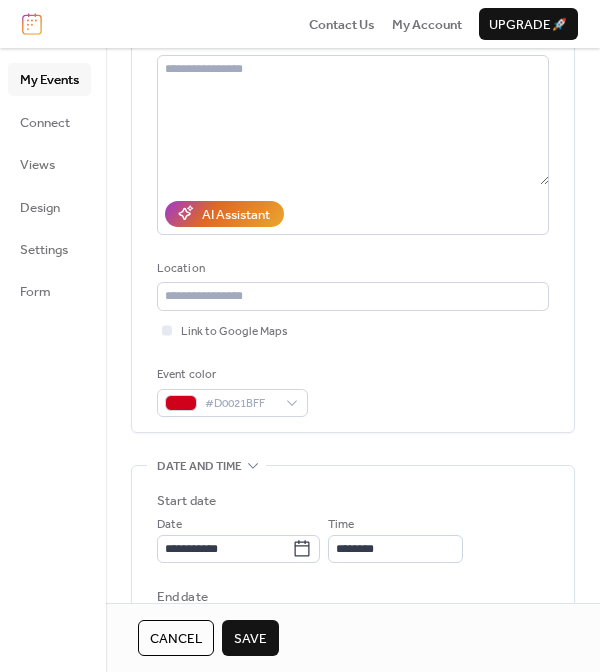 scroll, scrollTop: 219, scrollLeft: 0, axis: vertical 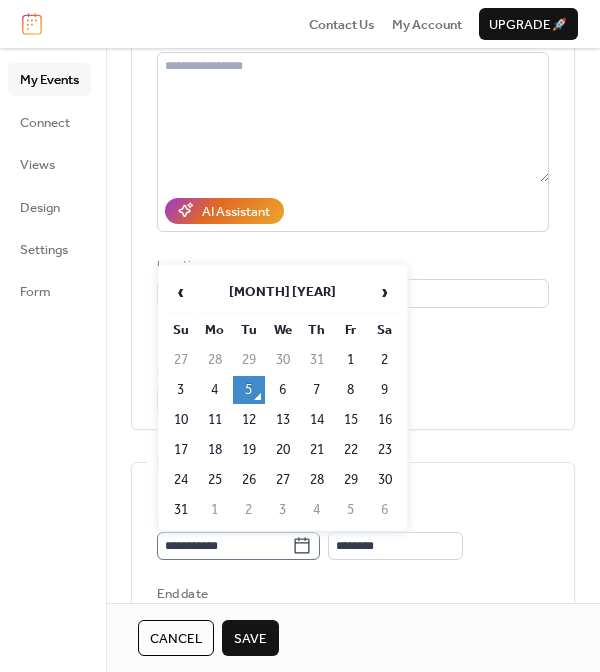 click 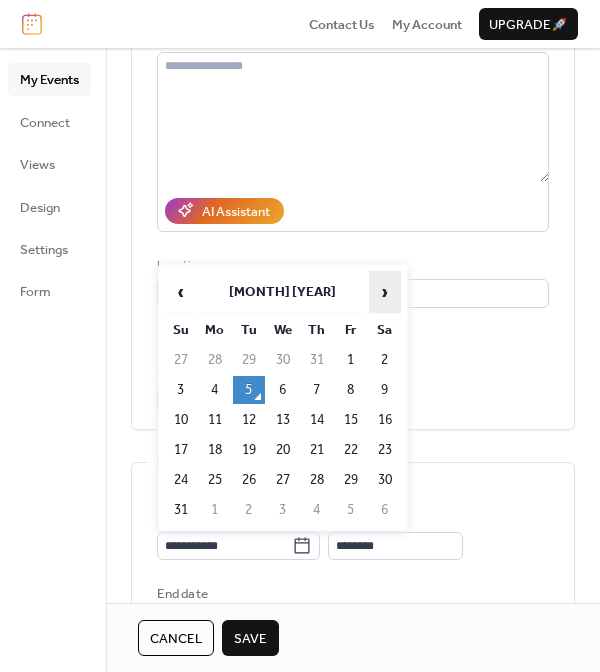 click on "›" at bounding box center [385, 292] 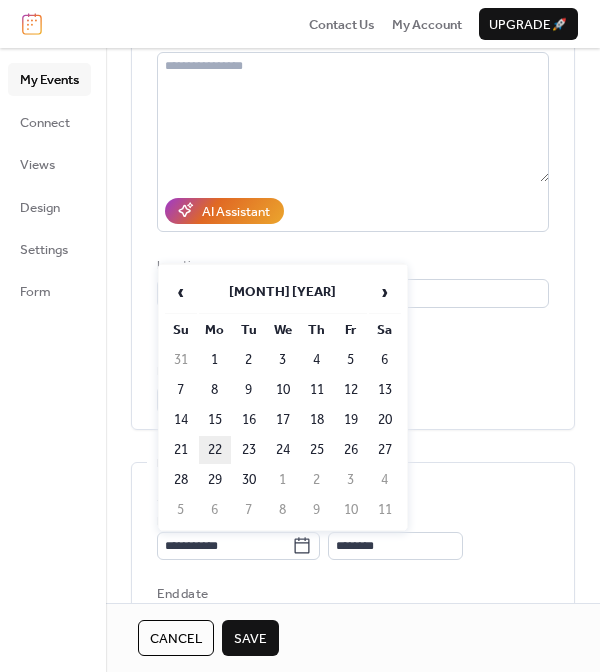 click on "22" at bounding box center (215, 450) 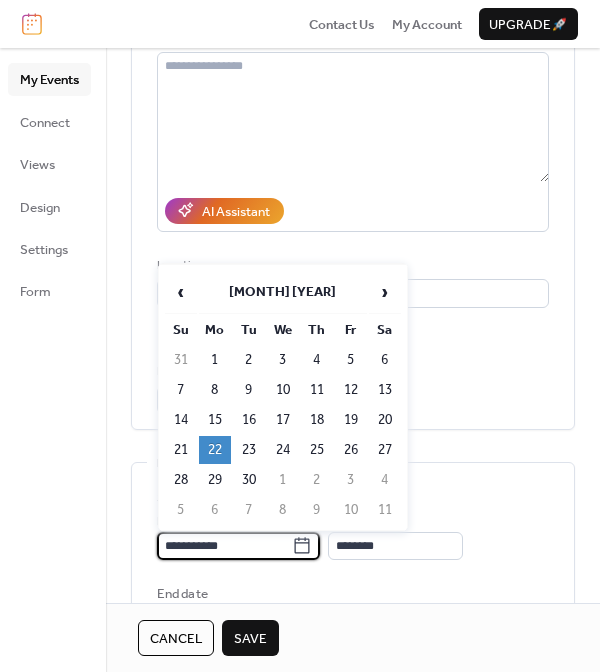 click on "**********" at bounding box center (224, 546) 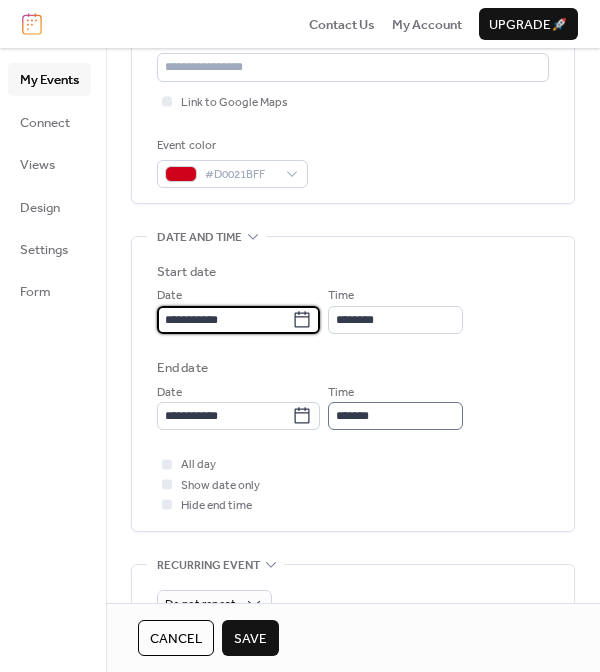 scroll, scrollTop: 448, scrollLeft: 0, axis: vertical 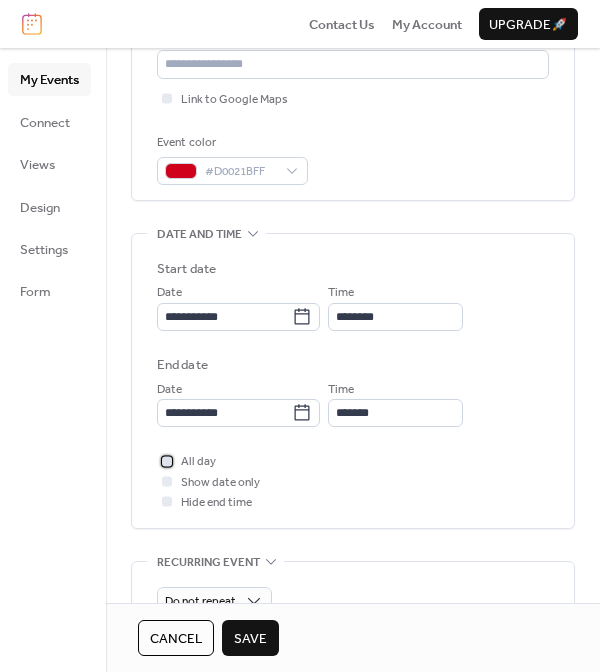 click at bounding box center (167, 461) 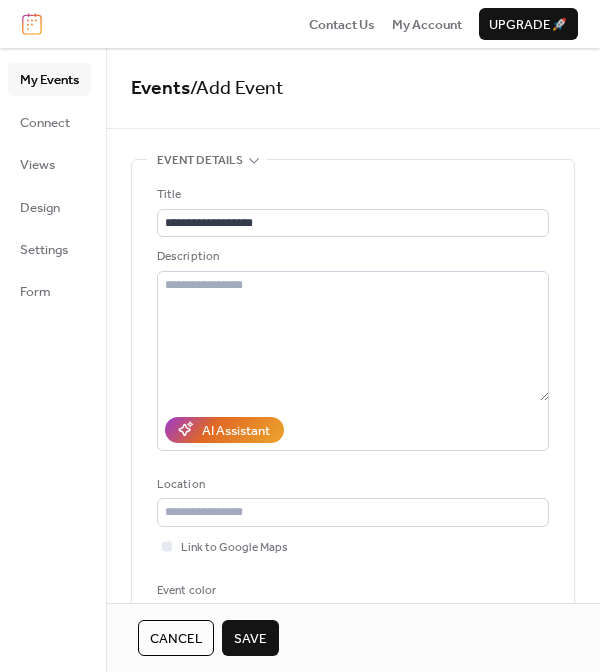 scroll, scrollTop: 0, scrollLeft: 0, axis: both 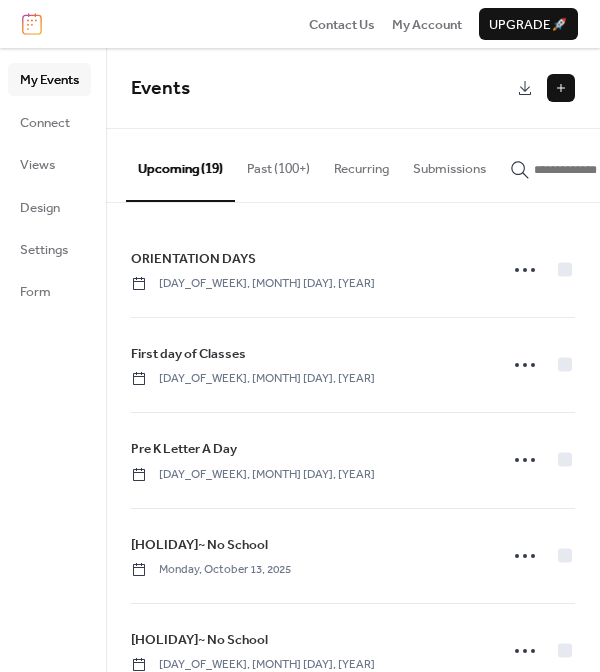 click at bounding box center [561, 88] 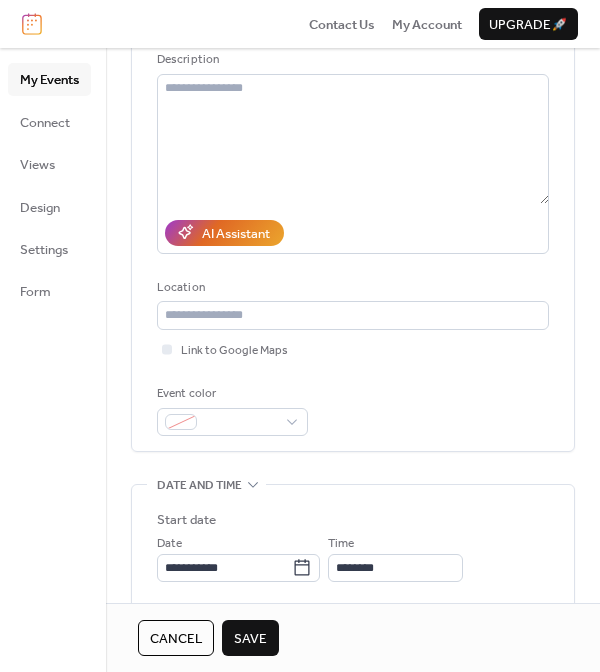 scroll, scrollTop: 199, scrollLeft: 0, axis: vertical 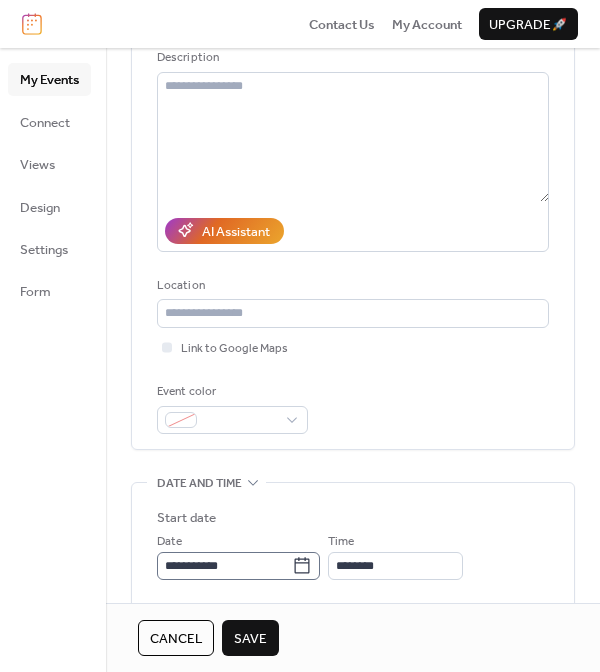 type on "**********" 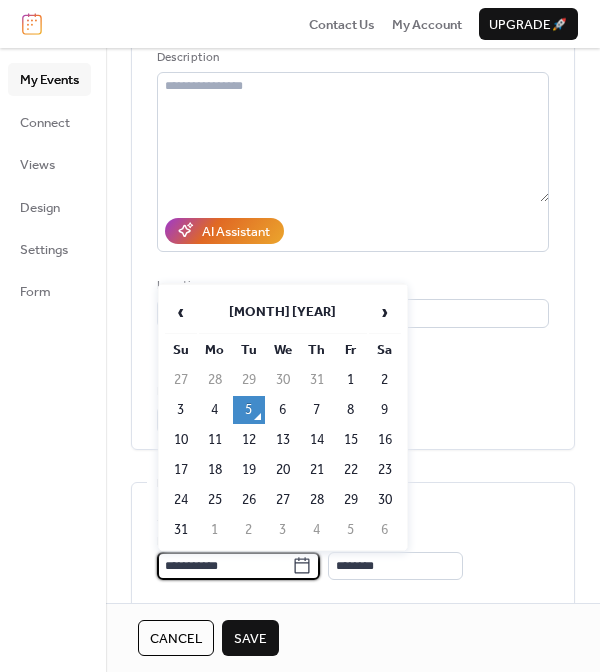 click on "**********" at bounding box center [224, 566] 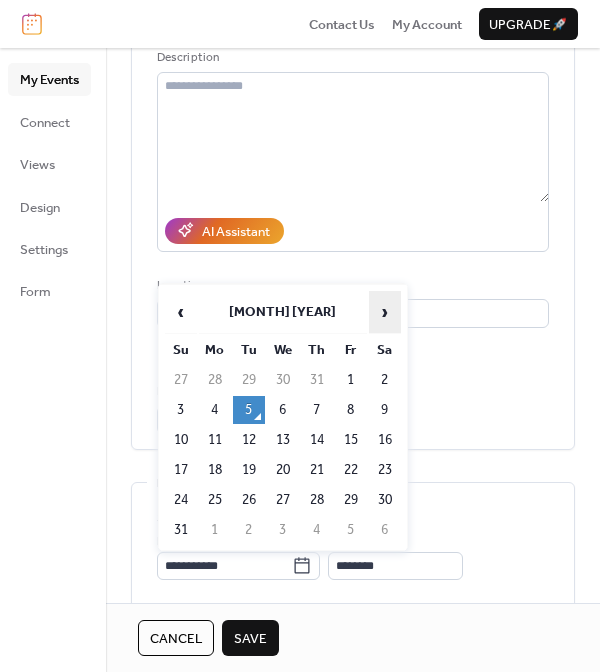 click on "›" at bounding box center [385, 312] 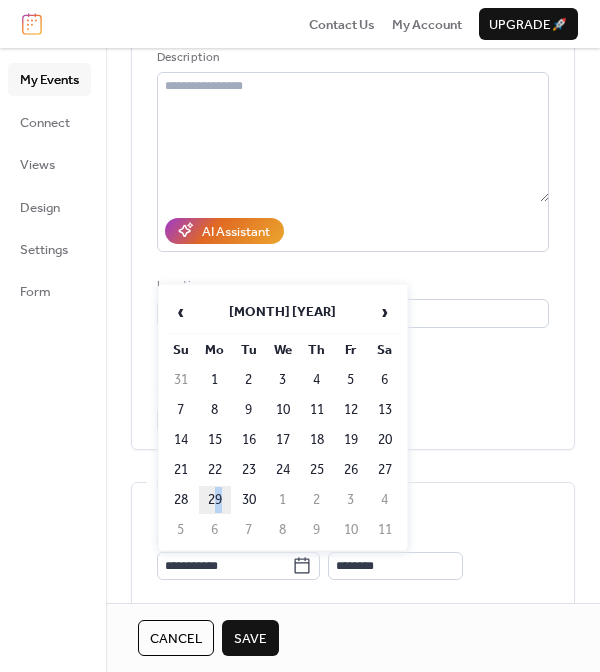 click on "29" at bounding box center (215, 500) 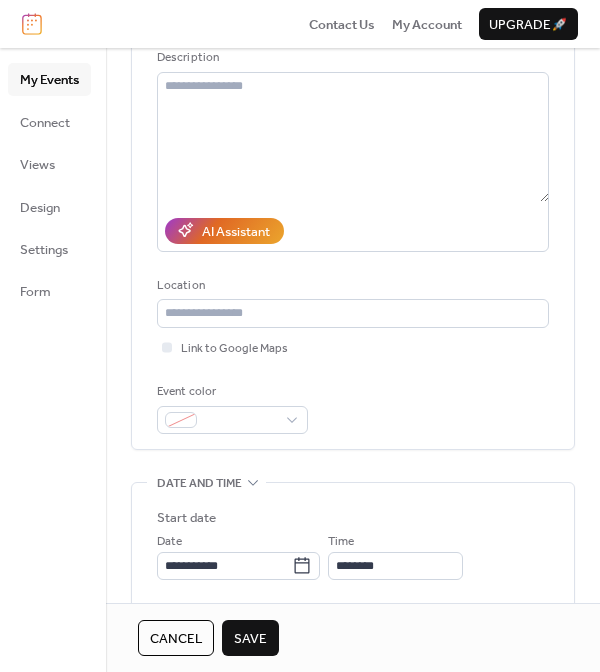 type on "**********" 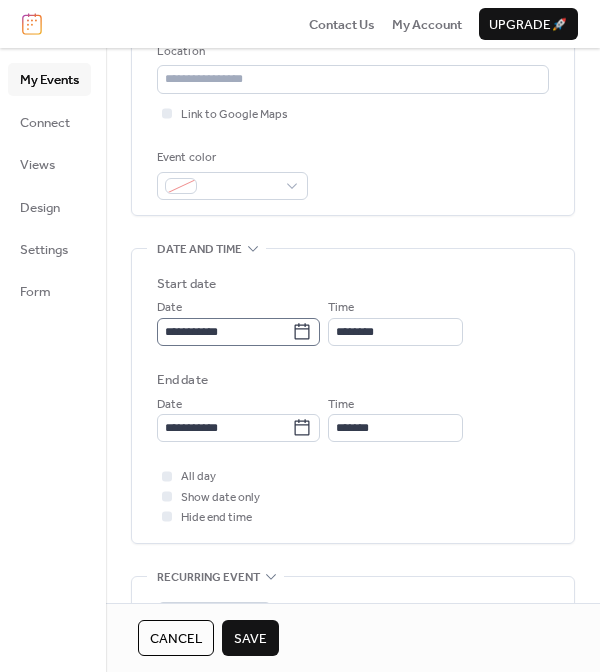 scroll, scrollTop: 463, scrollLeft: 0, axis: vertical 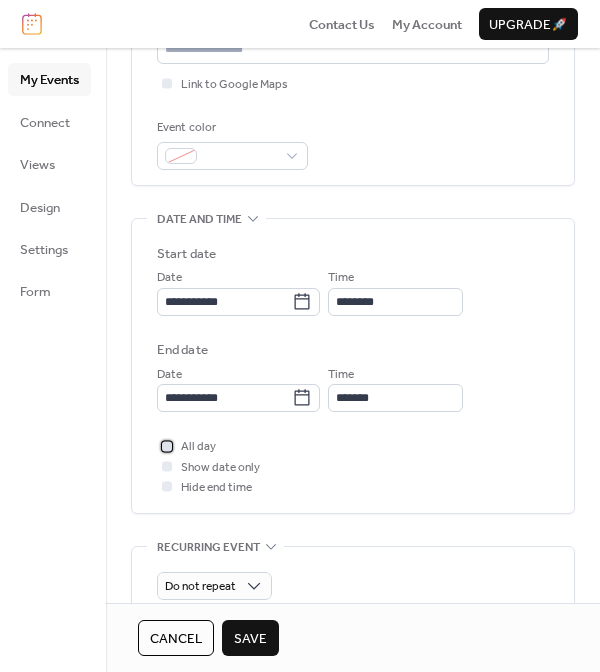 click at bounding box center (167, 446) 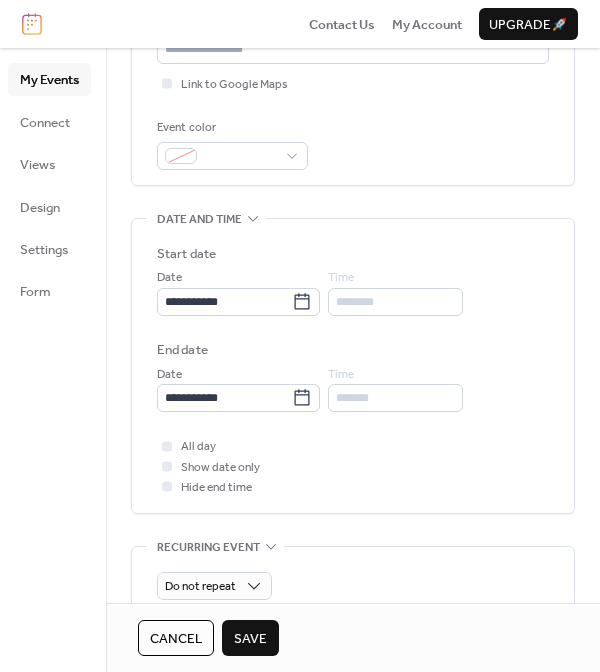 click on "All day Show date only Hide end time" at bounding box center (353, 466) 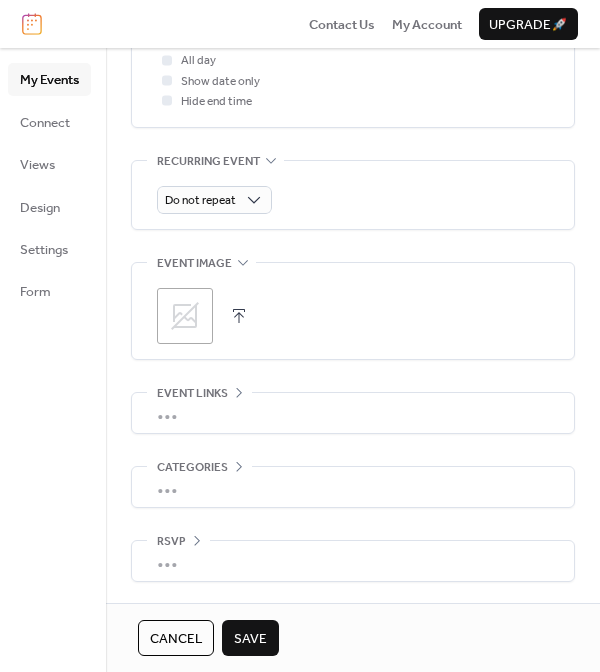 scroll, scrollTop: 850, scrollLeft: 0, axis: vertical 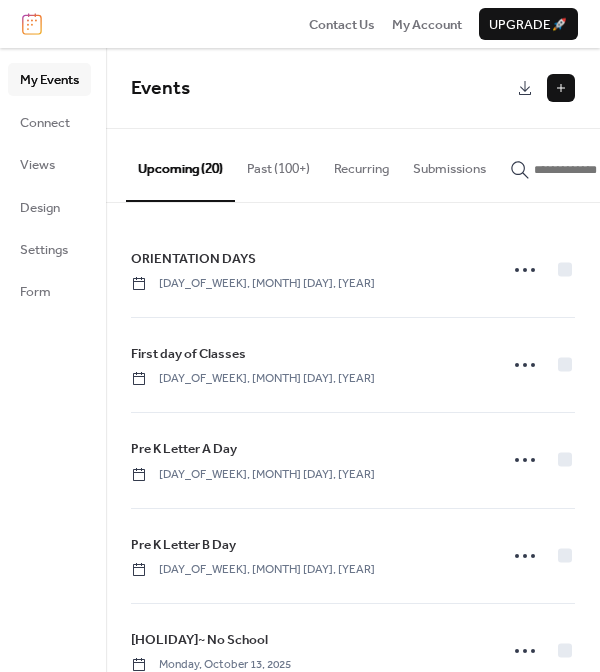 click at bounding box center [561, 88] 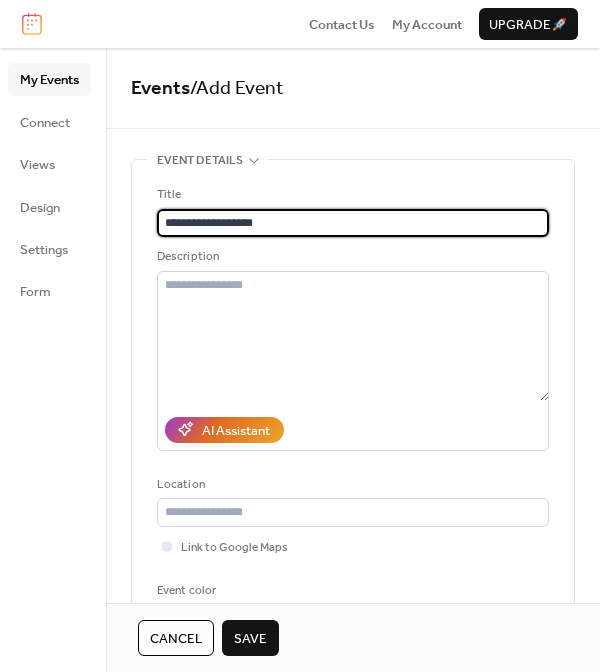 click on "**********" at bounding box center [353, 223] 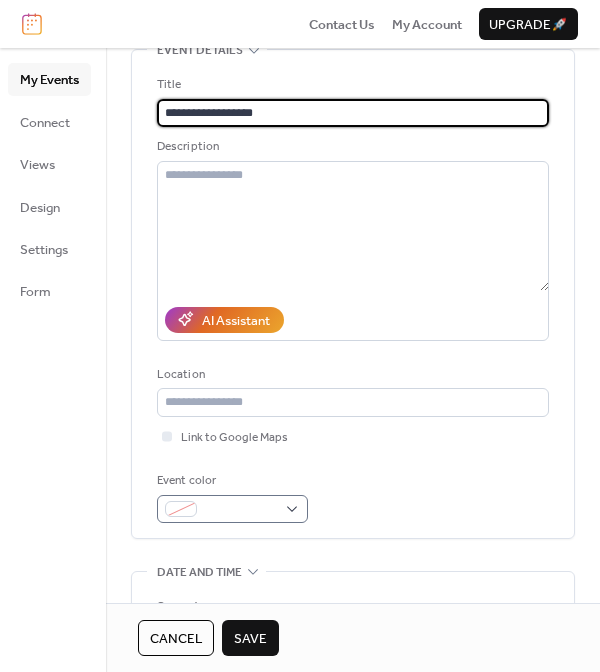 scroll, scrollTop: 111, scrollLeft: 0, axis: vertical 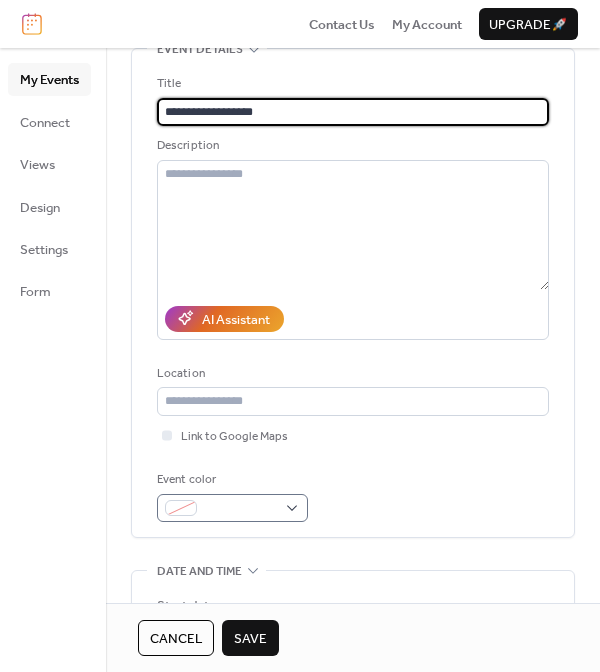 type on "**********" 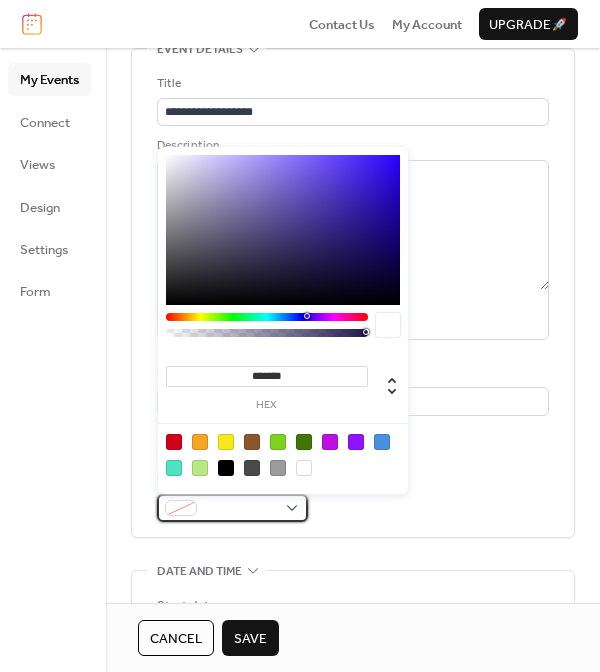 click at bounding box center (232, 508) 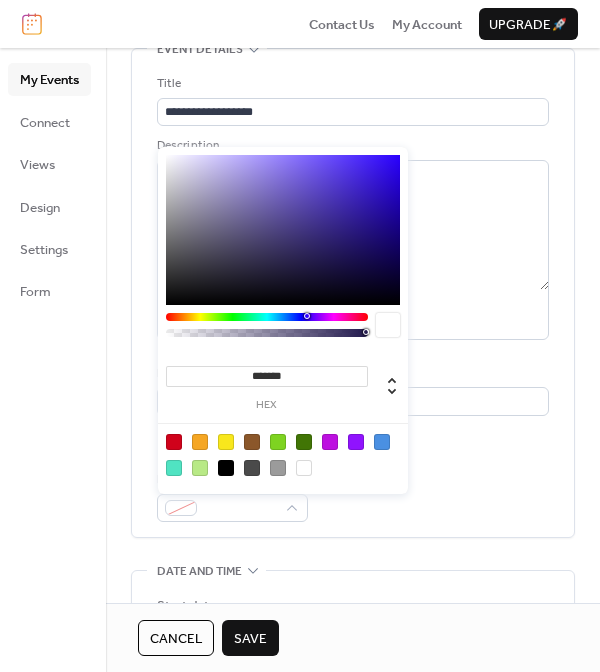 click at bounding box center [200, 442] 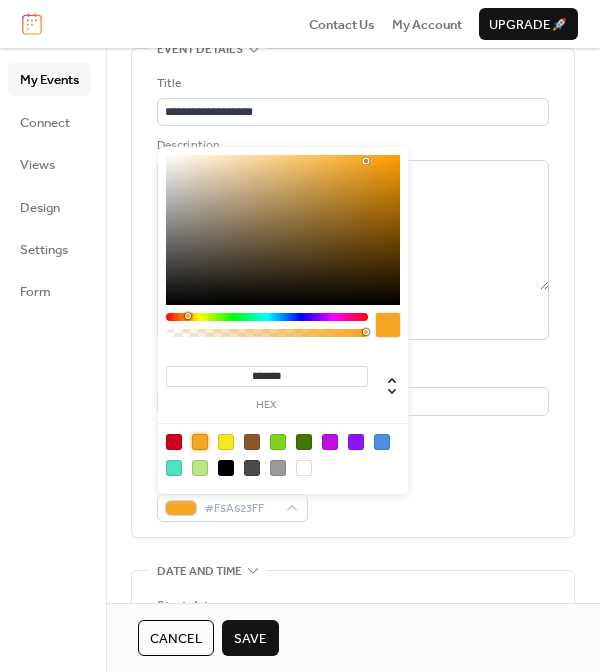 click on "Event color #F5A623FF" at bounding box center (353, 496) 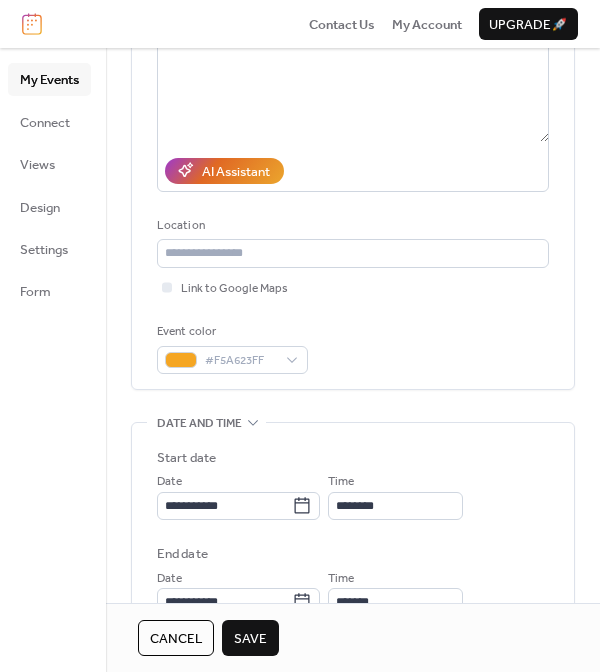 scroll, scrollTop: 271, scrollLeft: 0, axis: vertical 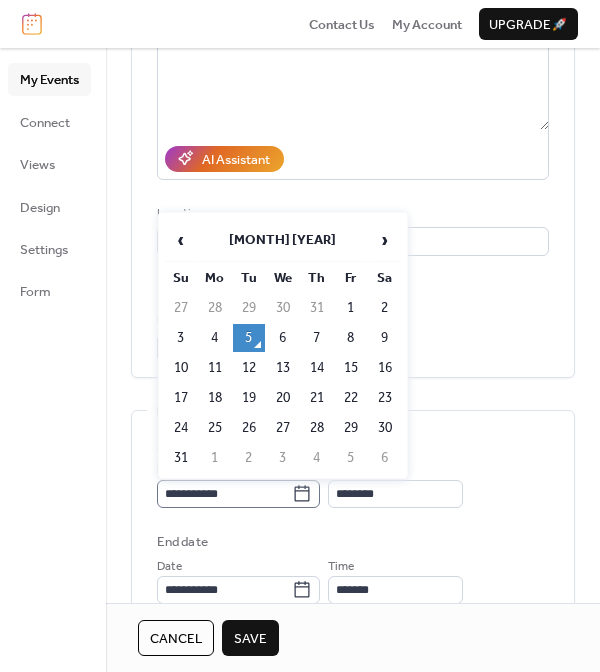 click 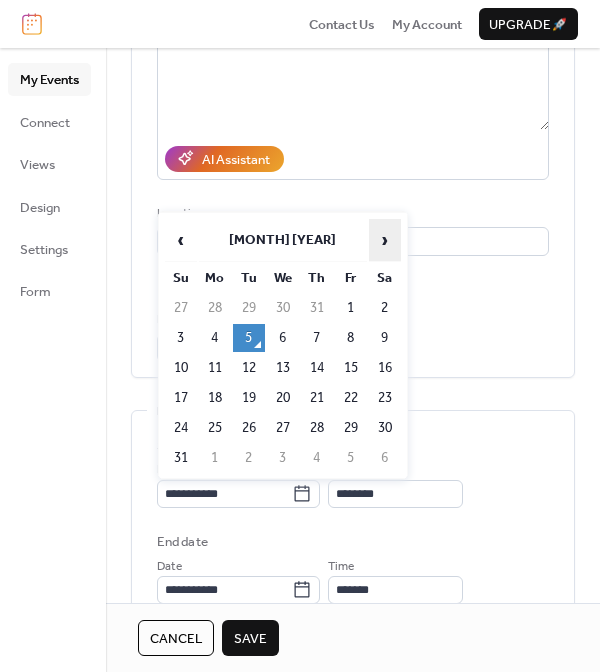 click on "›" at bounding box center [385, 240] 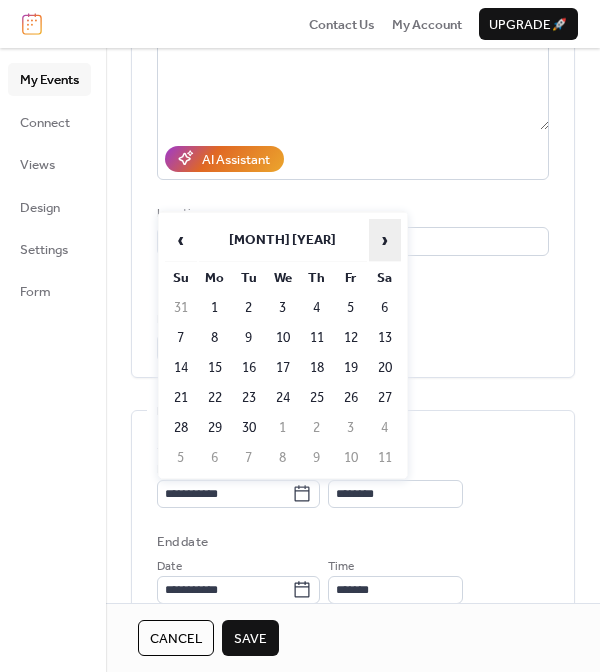 click on "›" at bounding box center (385, 240) 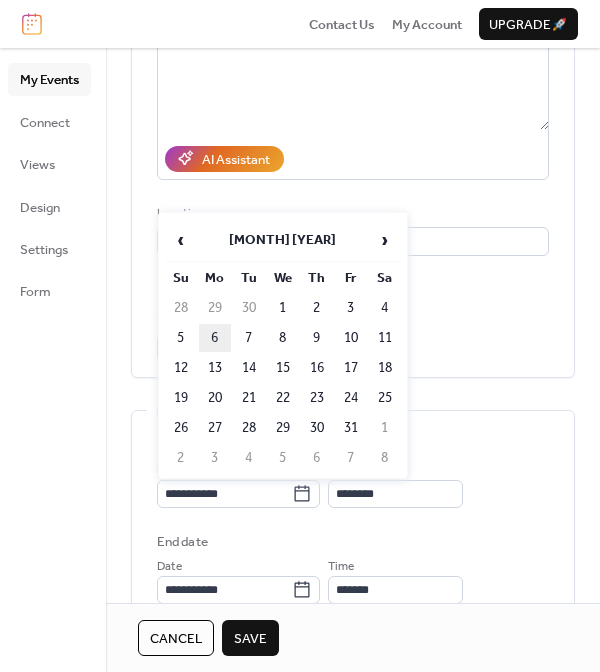 click on "6" at bounding box center [215, 338] 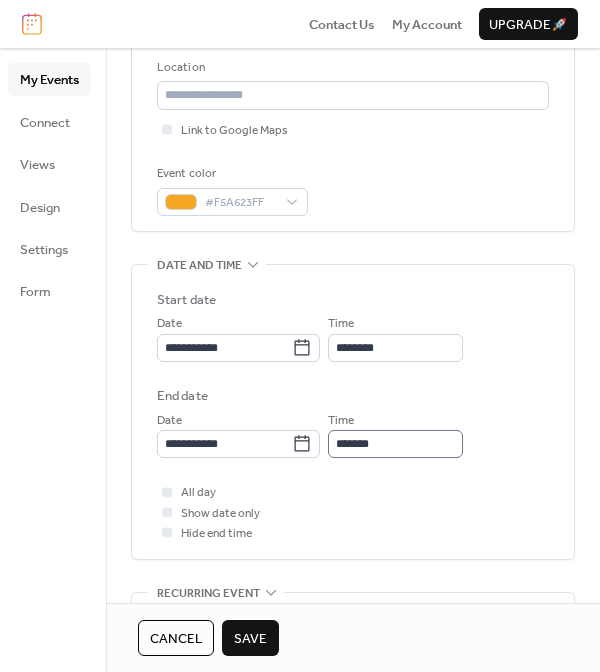 scroll, scrollTop: 418, scrollLeft: 0, axis: vertical 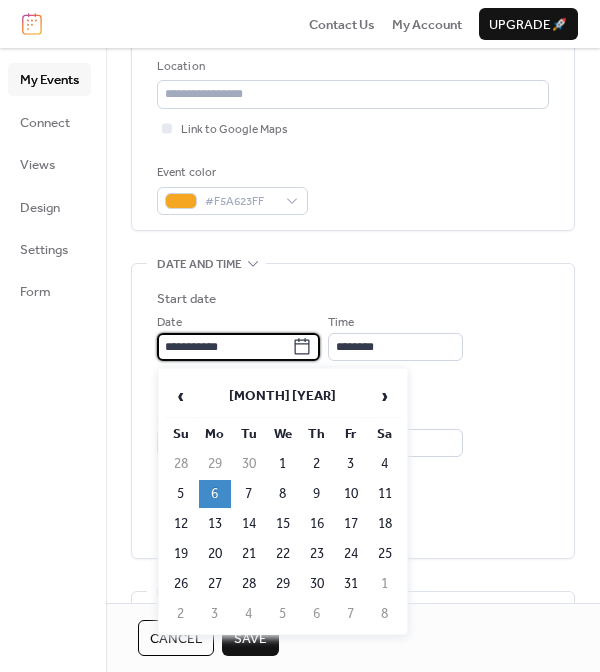 click on "**********" at bounding box center [224, 347] 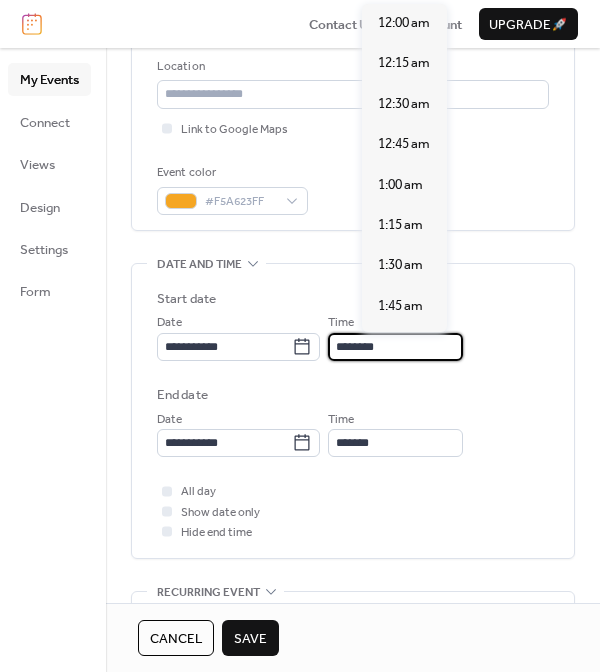 click on "********" at bounding box center [395, 347] 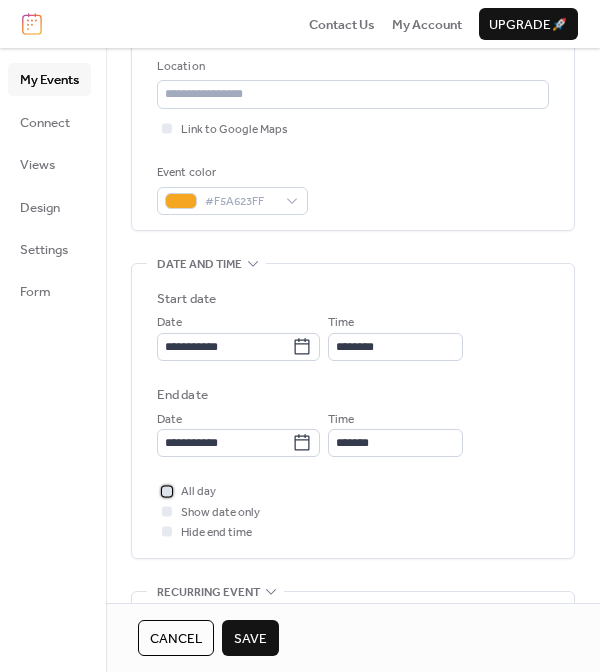 click at bounding box center [167, 491] 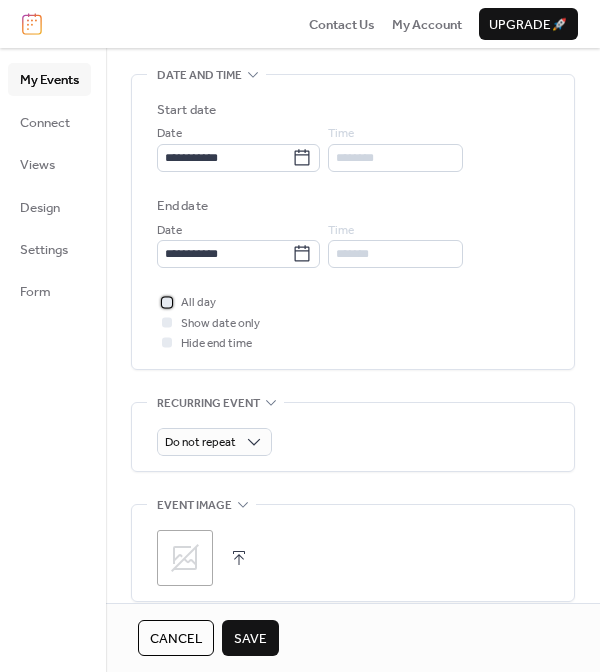 scroll, scrollTop: 621, scrollLeft: 0, axis: vertical 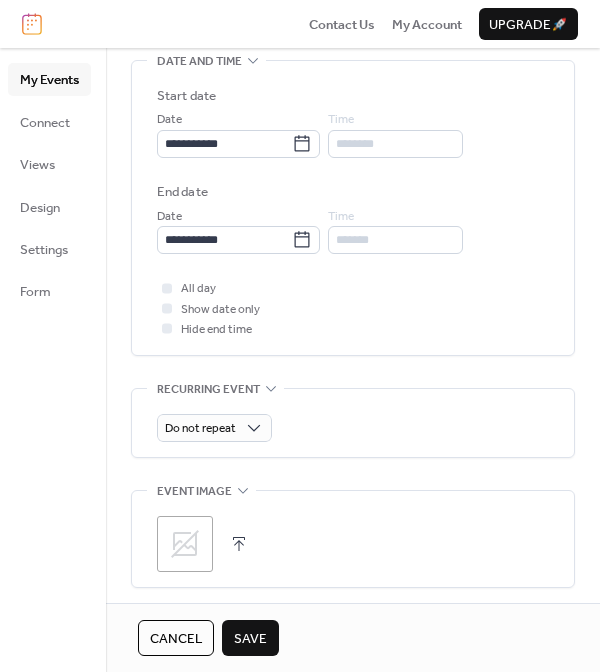click on "Save" at bounding box center [250, 639] 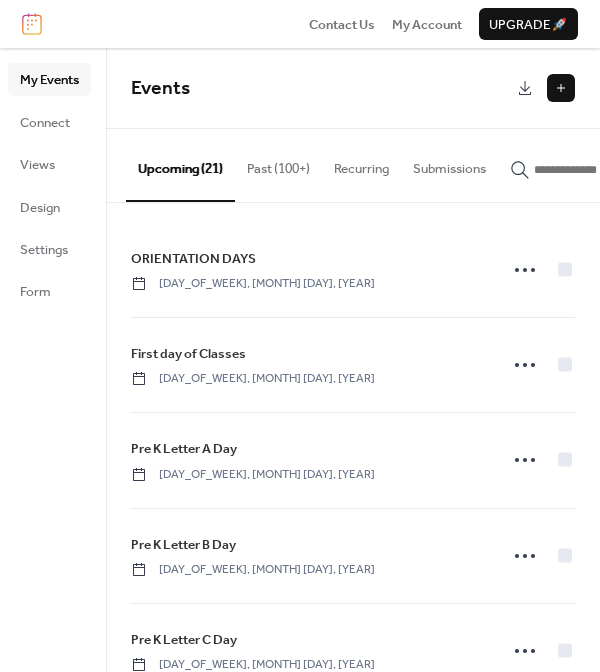 click at bounding box center [561, 88] 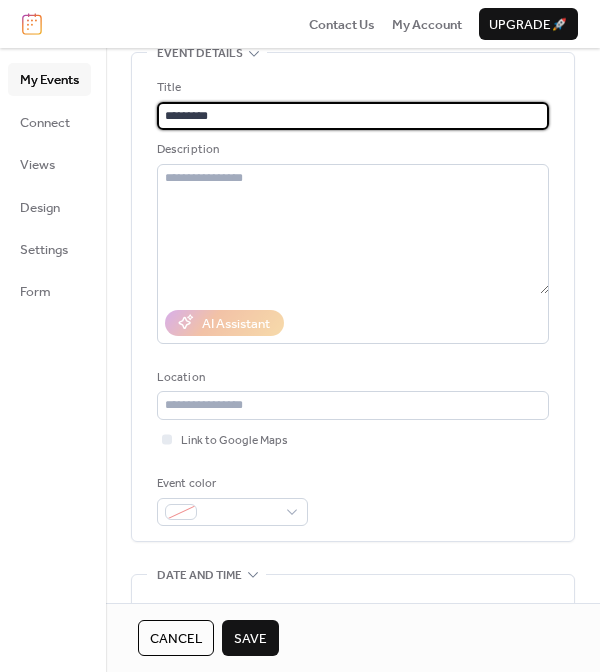 scroll, scrollTop: 108, scrollLeft: 0, axis: vertical 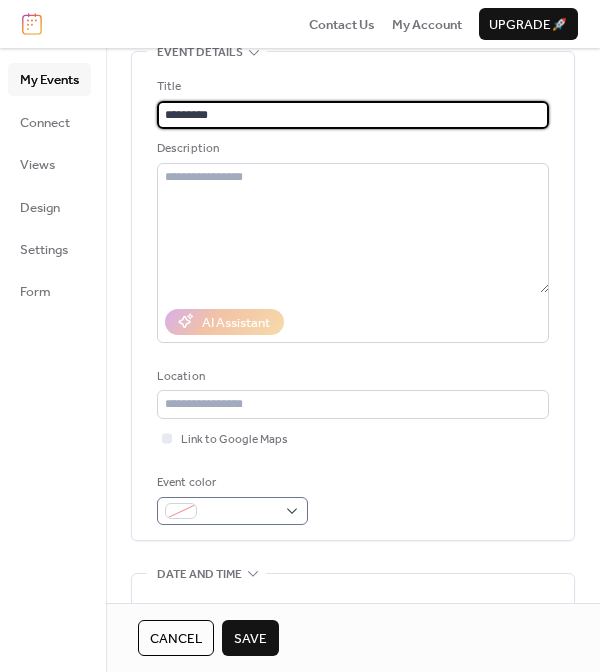 type on "*********" 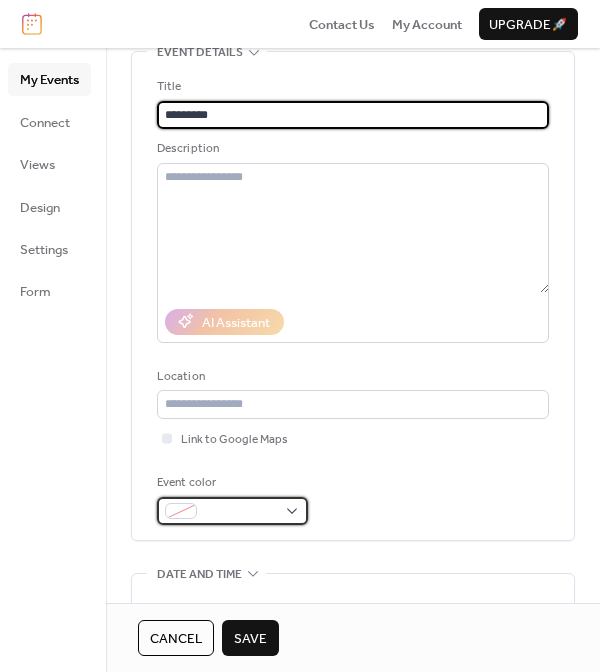 click at bounding box center (232, 511) 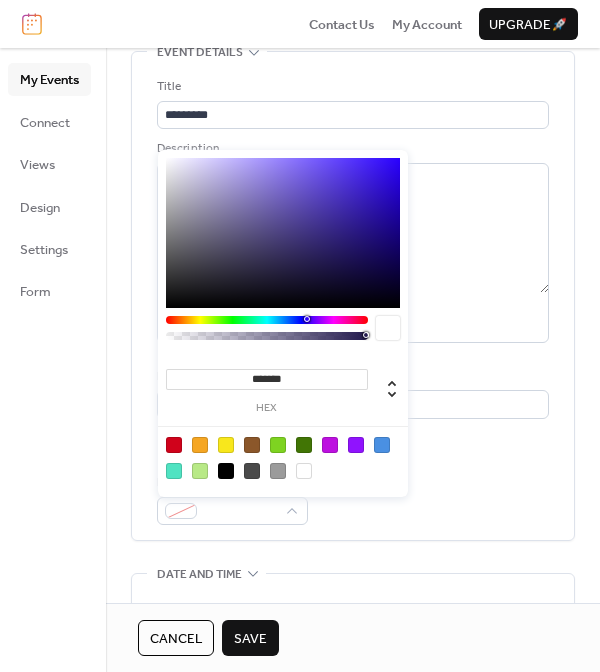 click at bounding box center [174, 445] 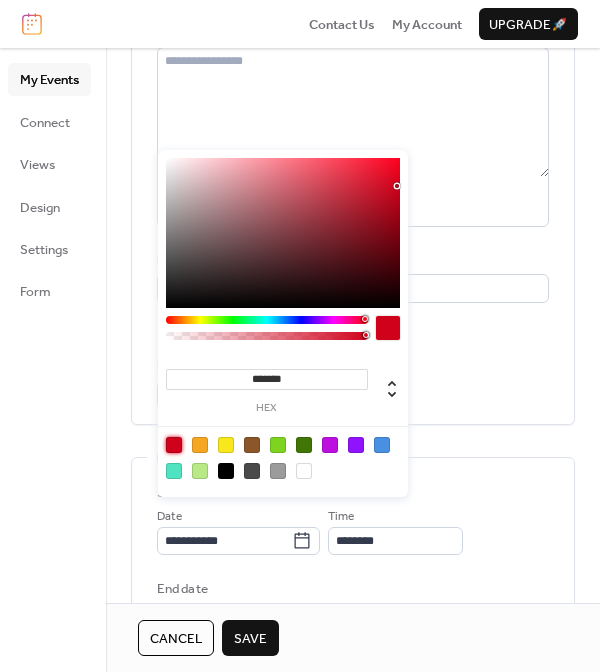 scroll, scrollTop: 198, scrollLeft: 0, axis: vertical 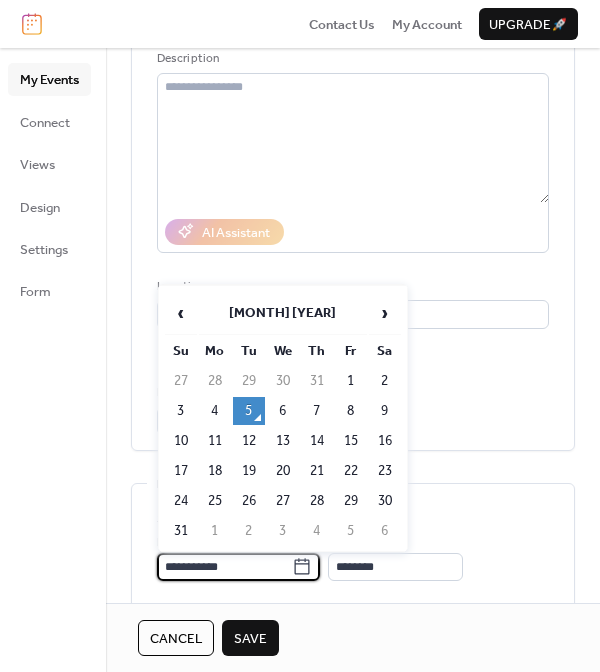 click on "**********" at bounding box center (224, 567) 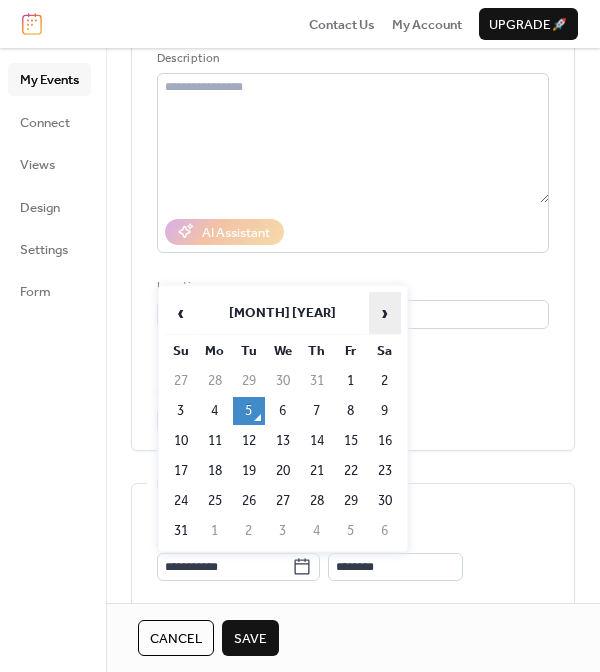 click on "›" at bounding box center [385, 313] 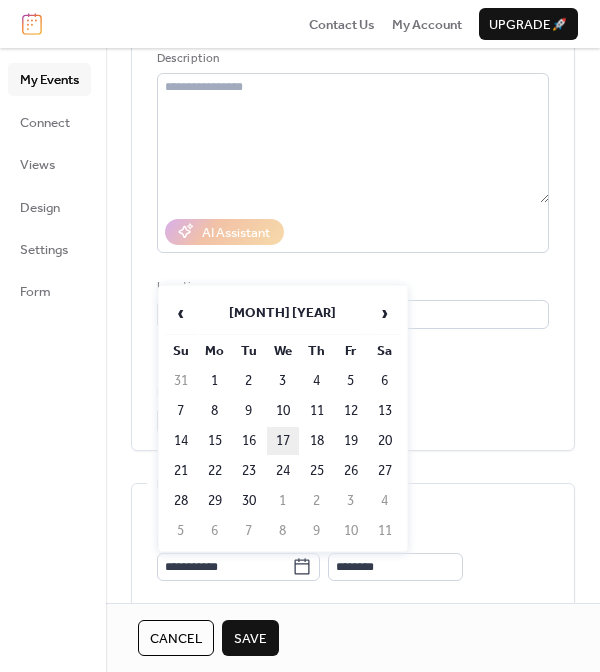 click on "17" at bounding box center (283, 441) 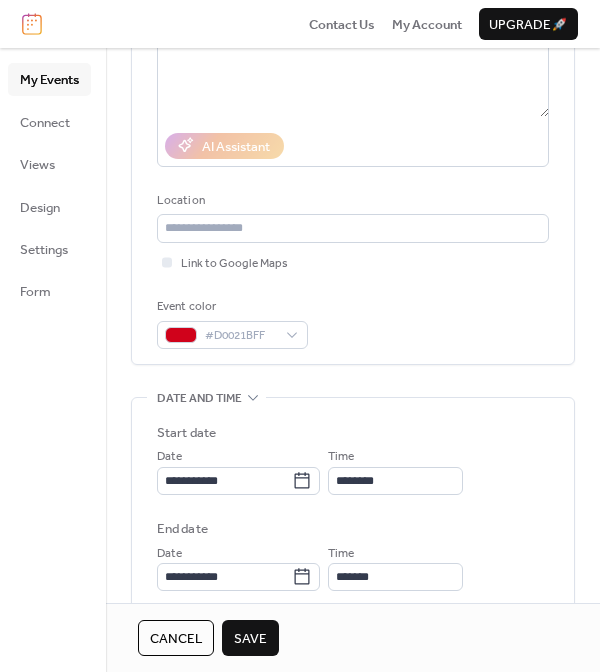 scroll, scrollTop: 289, scrollLeft: 0, axis: vertical 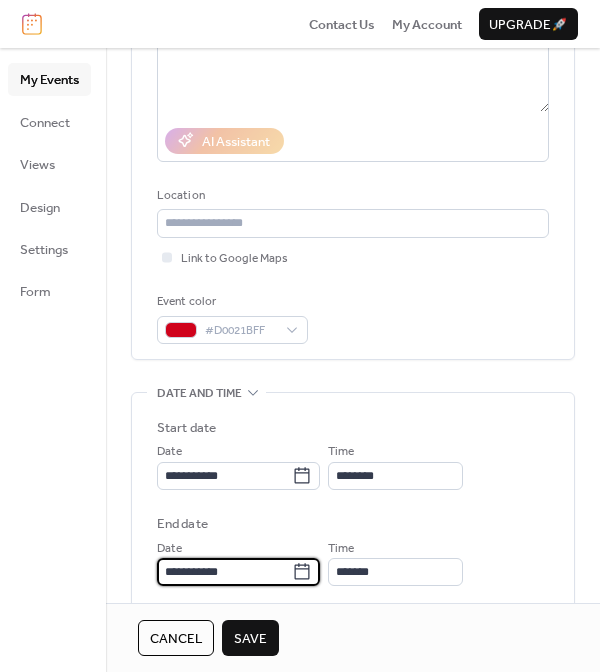 click on "**********" at bounding box center [224, 572] 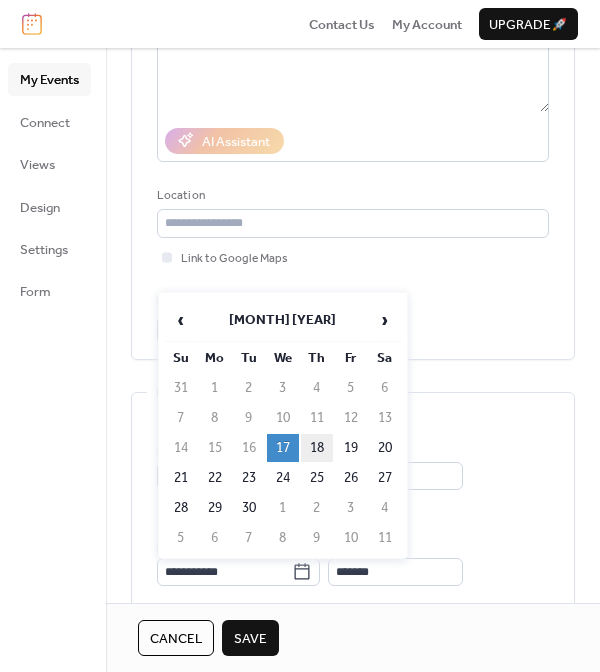 click on "18" at bounding box center [317, 448] 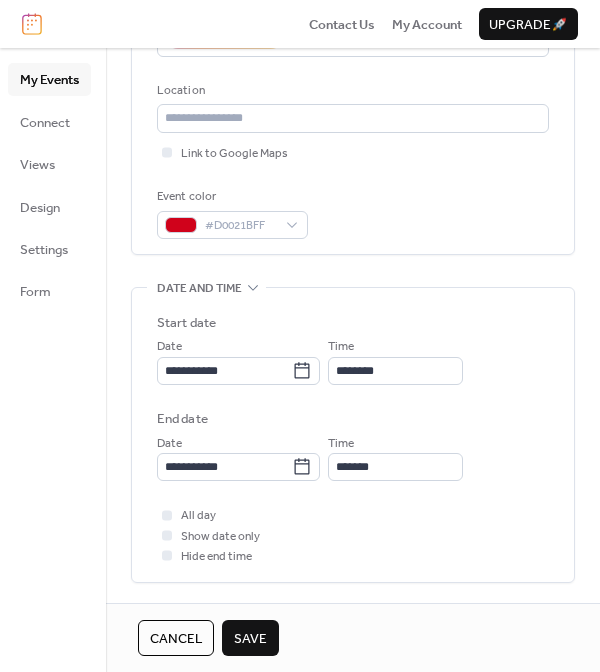 scroll, scrollTop: 418, scrollLeft: 0, axis: vertical 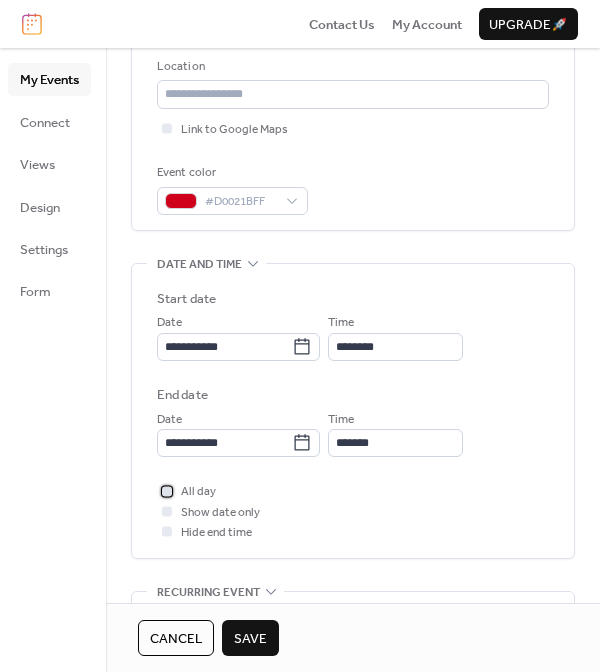 click at bounding box center (167, 491) 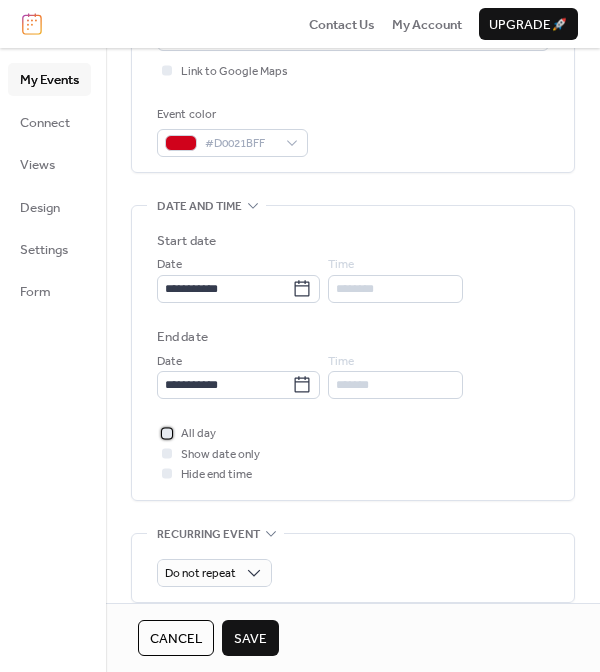 scroll, scrollTop: 478, scrollLeft: 0, axis: vertical 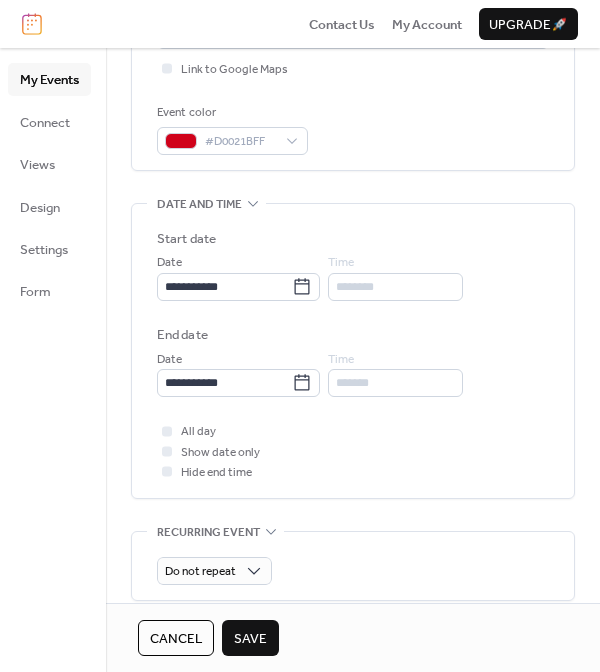 click on "Save" at bounding box center (250, 639) 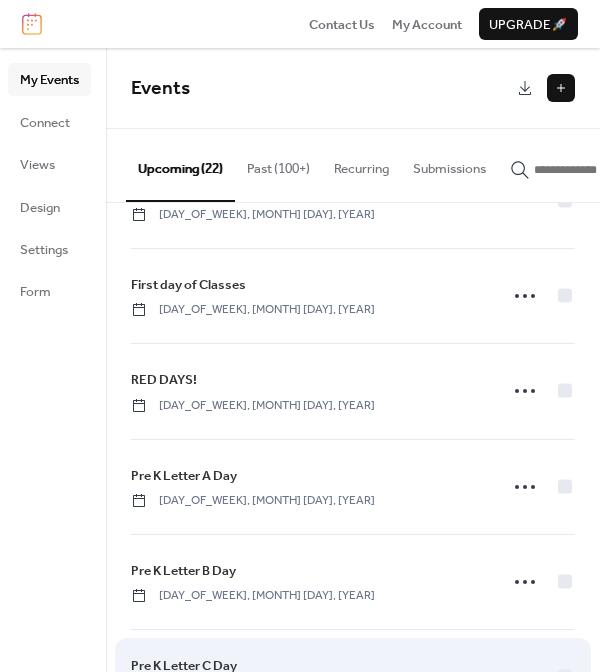 scroll, scrollTop: 55, scrollLeft: 0, axis: vertical 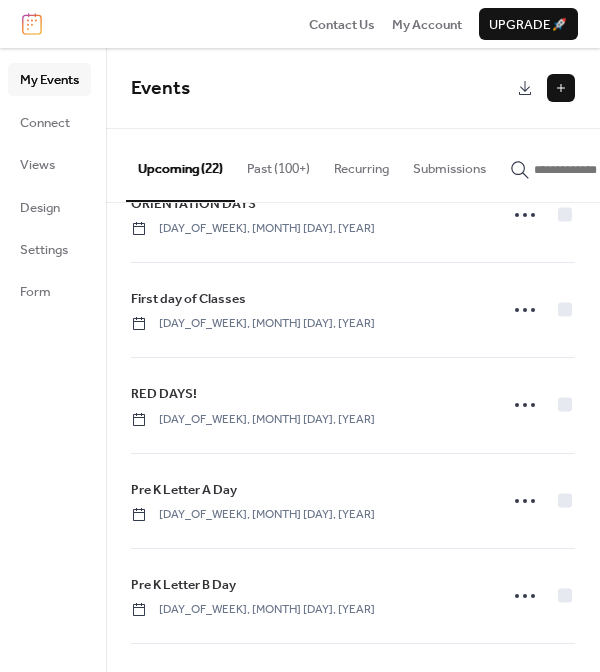 click at bounding box center [561, 88] 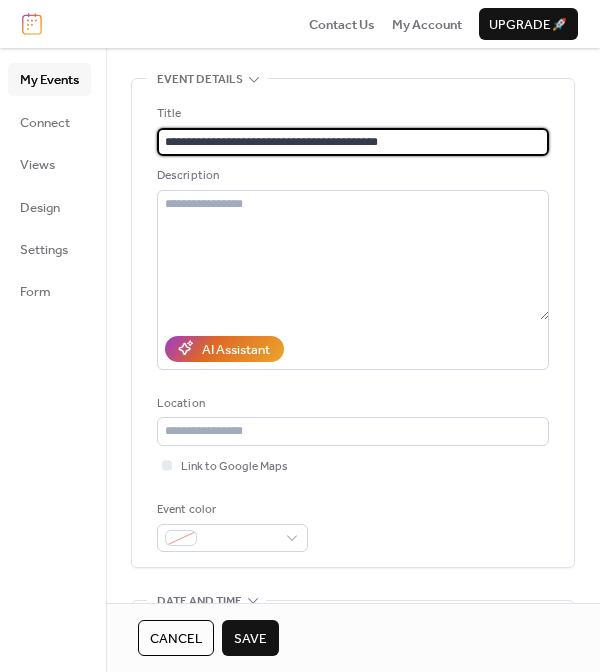 scroll, scrollTop: 88, scrollLeft: 0, axis: vertical 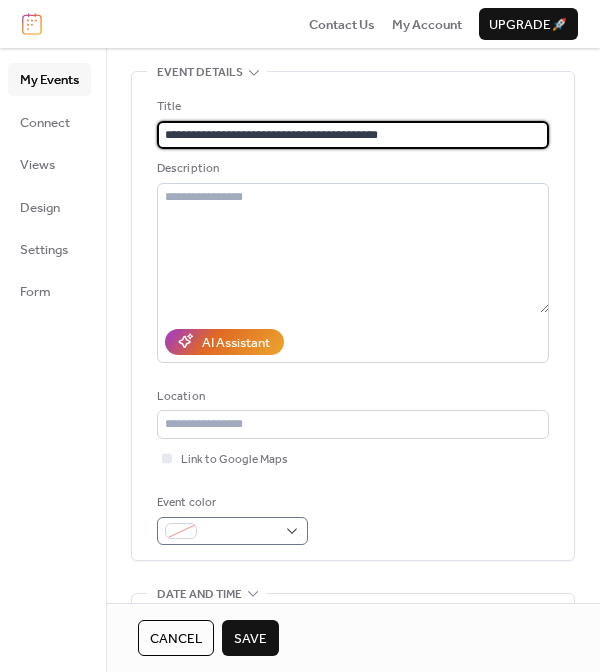 type on "**********" 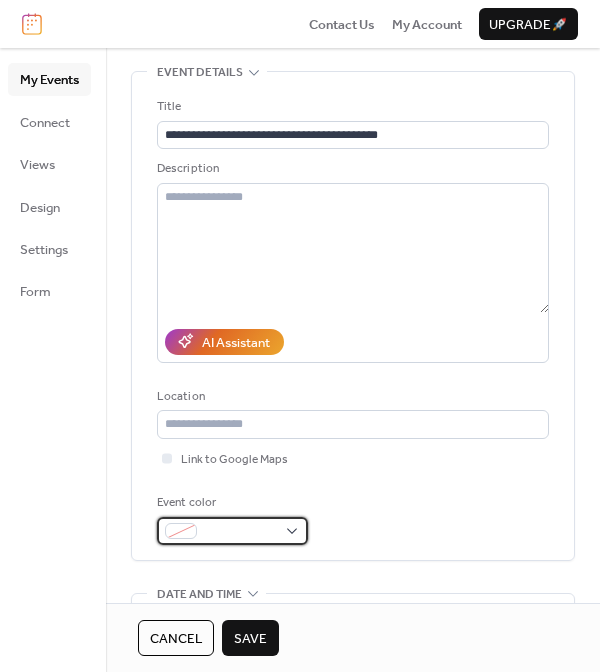 click at bounding box center (232, 531) 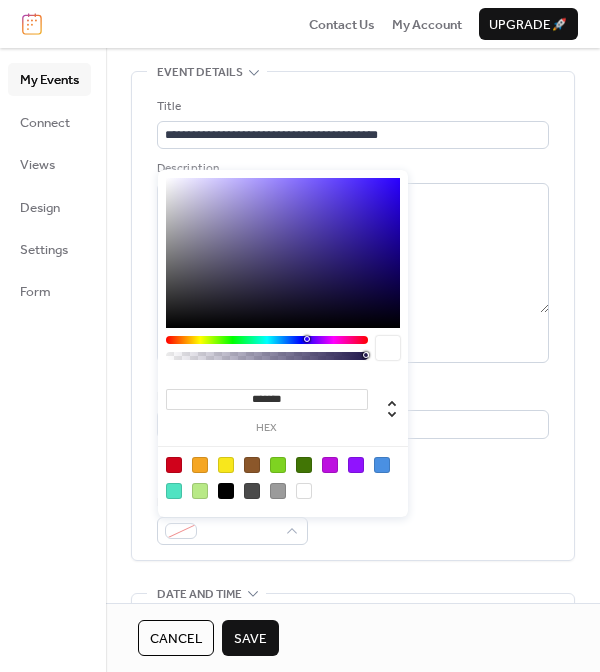 click at bounding box center (174, 465) 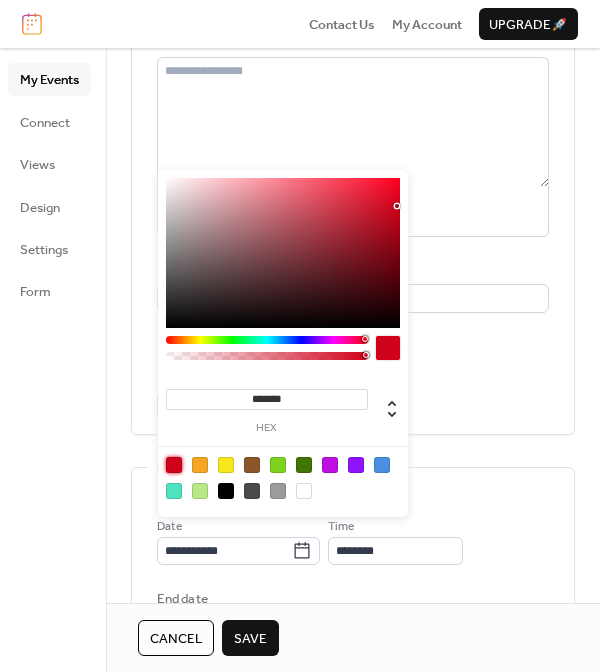 scroll, scrollTop: 223, scrollLeft: 0, axis: vertical 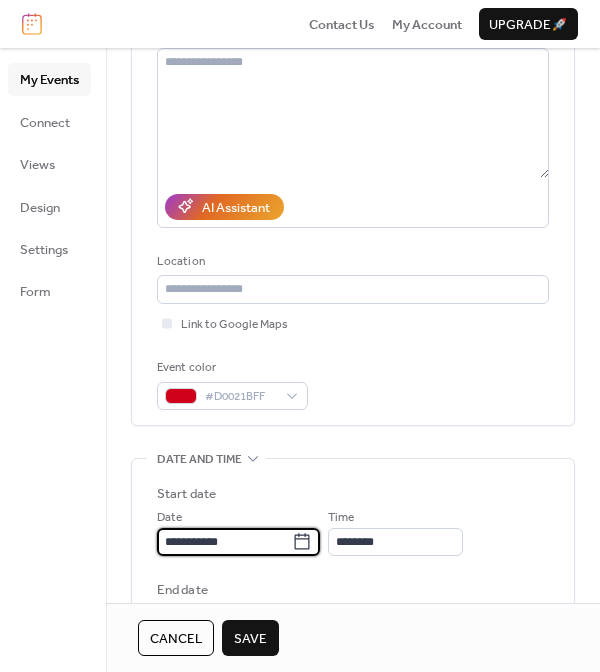click on "**********" at bounding box center [224, 542] 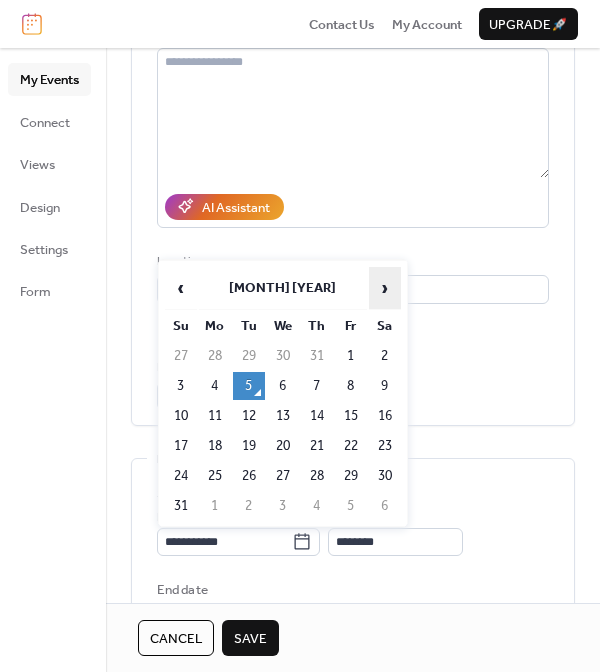 click on "›" at bounding box center [385, 288] 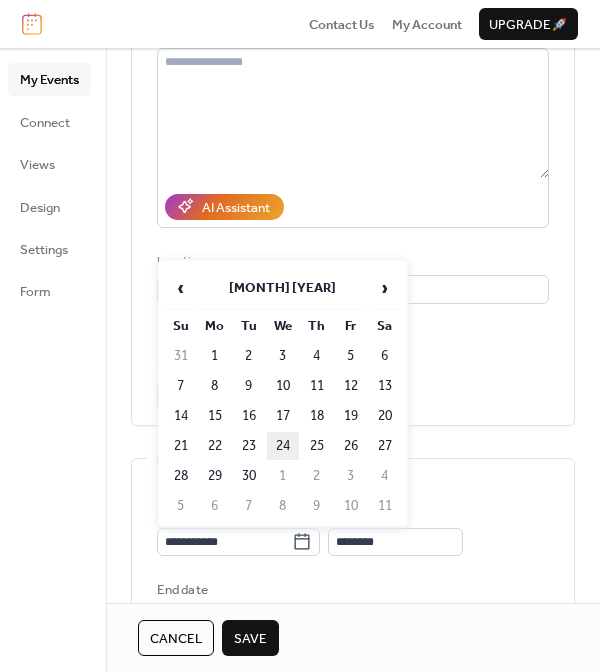 click on "24" at bounding box center (283, 446) 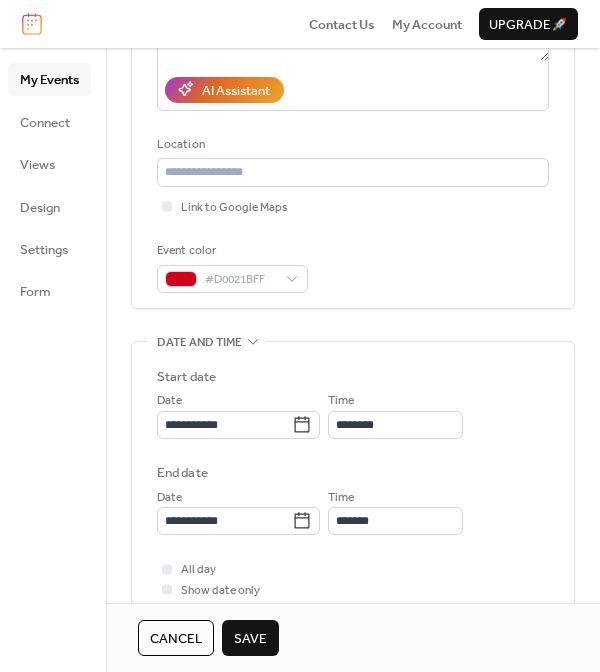 scroll, scrollTop: 342, scrollLeft: 0, axis: vertical 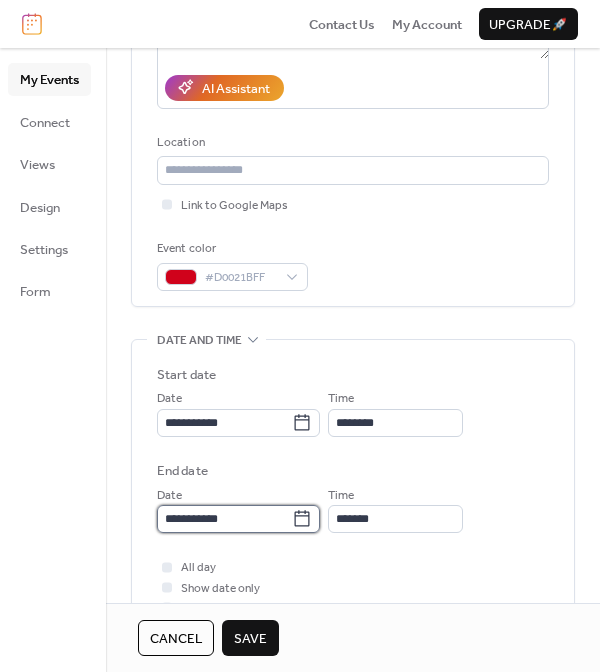 click on "**********" at bounding box center (224, 519) 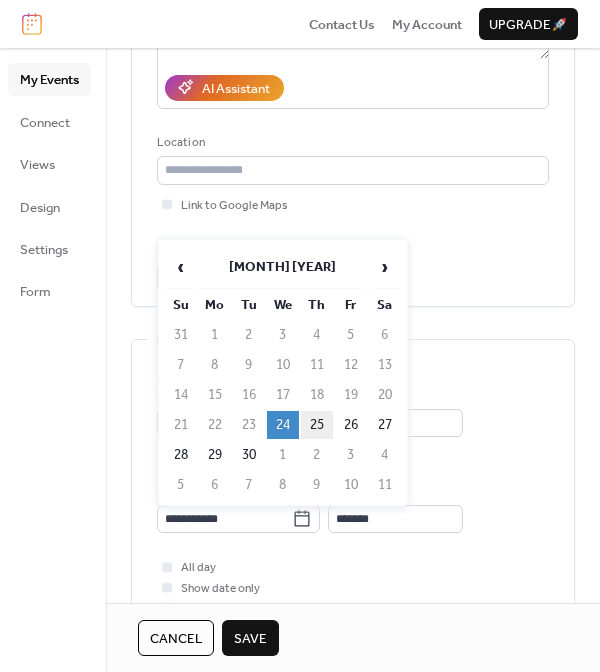 click on "25" at bounding box center [317, 425] 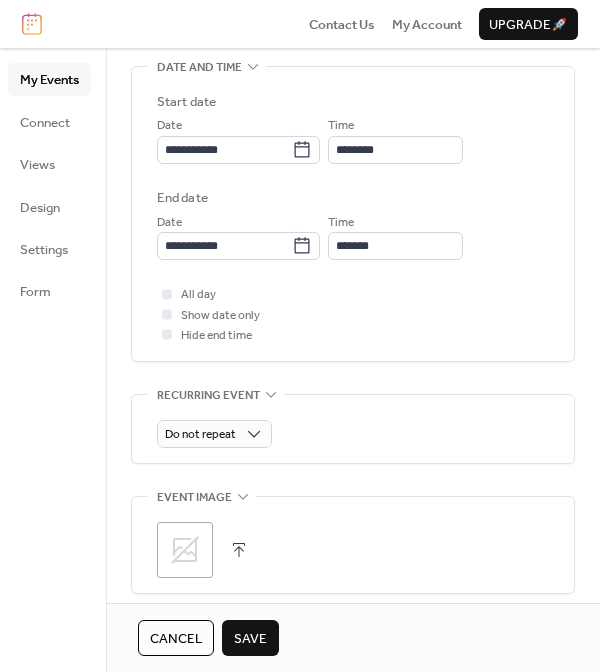 scroll, scrollTop: 701, scrollLeft: 0, axis: vertical 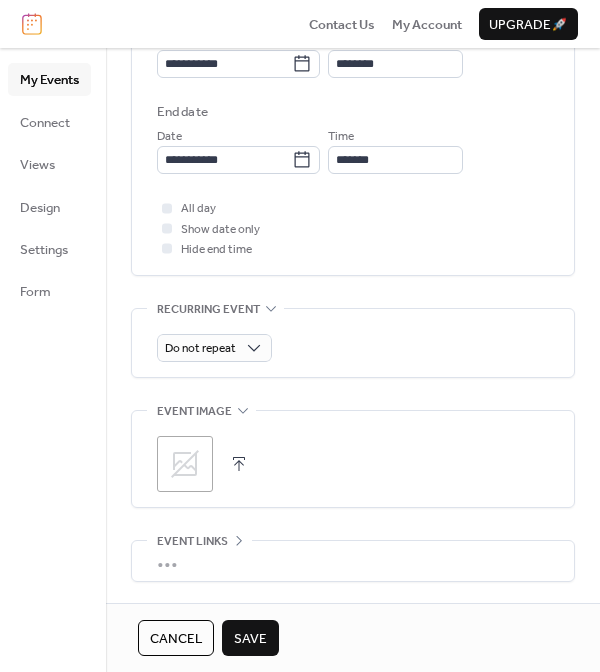 click on "Save" at bounding box center (250, 639) 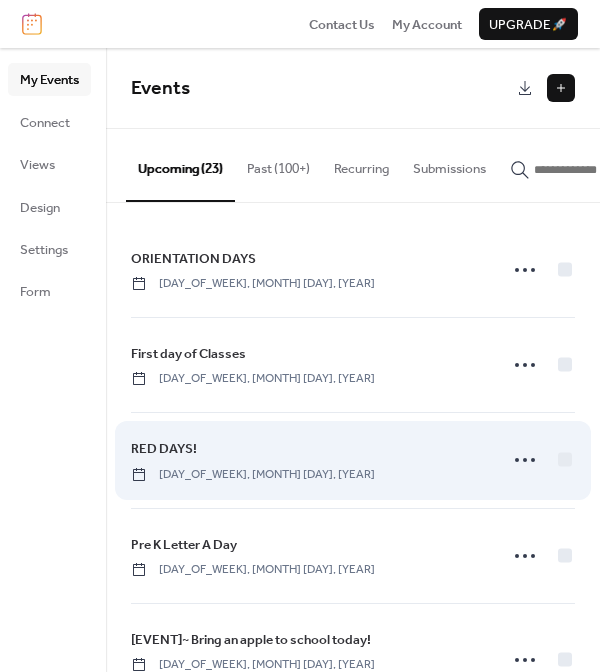 click on "RED DAYS! Wednesday, September 17, 2025" at bounding box center (308, 460) 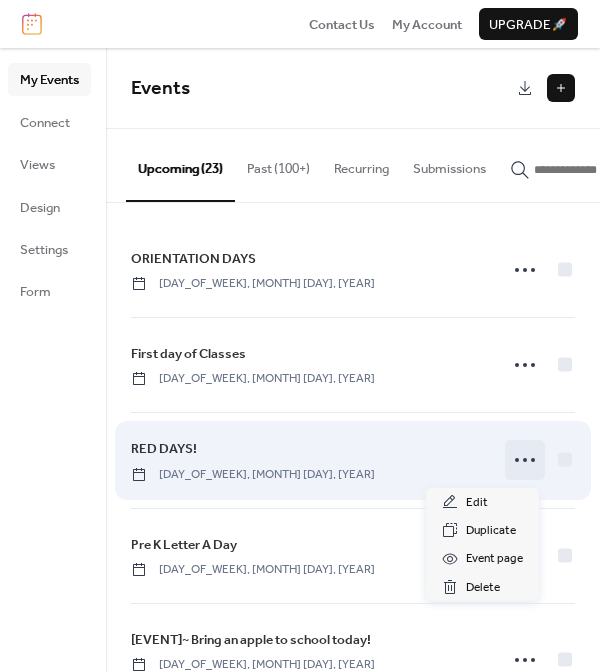 click 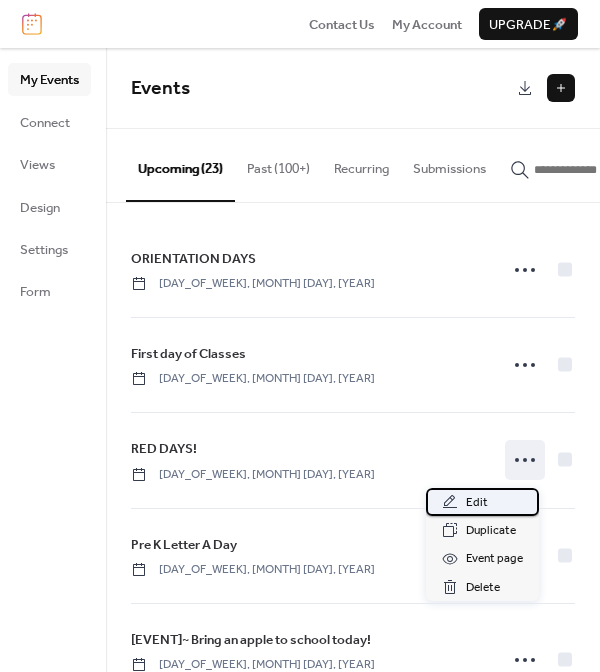 click on "Edit" at bounding box center (477, 503) 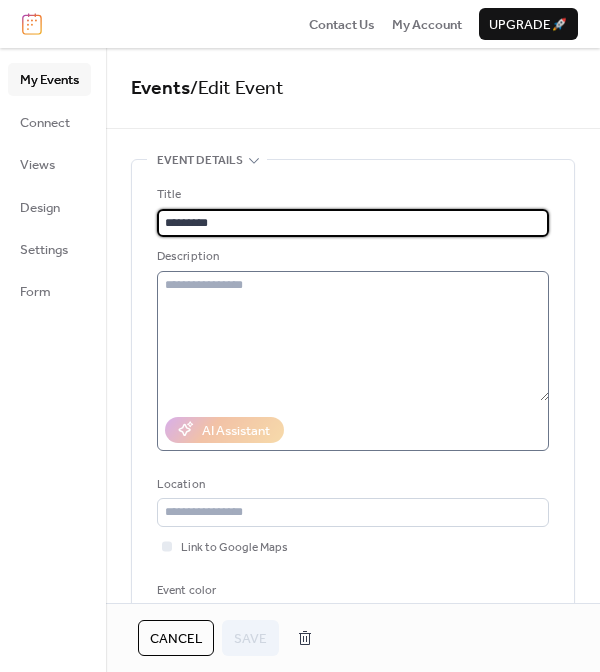 scroll, scrollTop: 0, scrollLeft: 0, axis: both 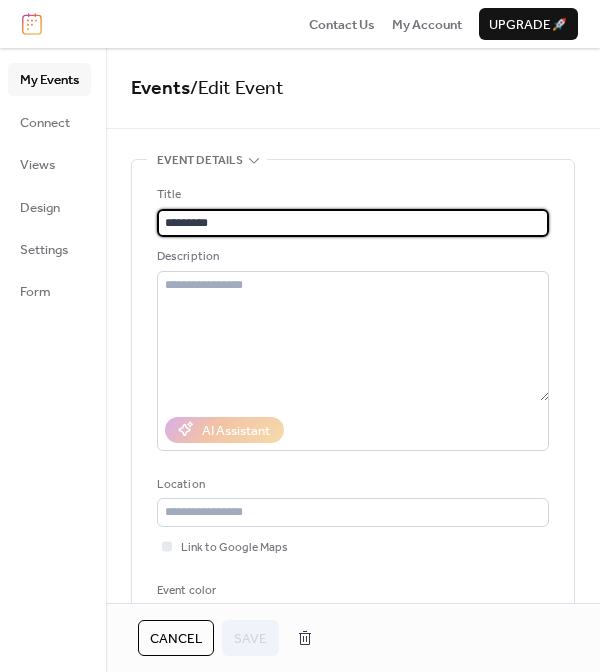 click on "Title ********* Description AI Assistant Location Link to Google Maps Event color #D0021BFF" at bounding box center [353, 409] 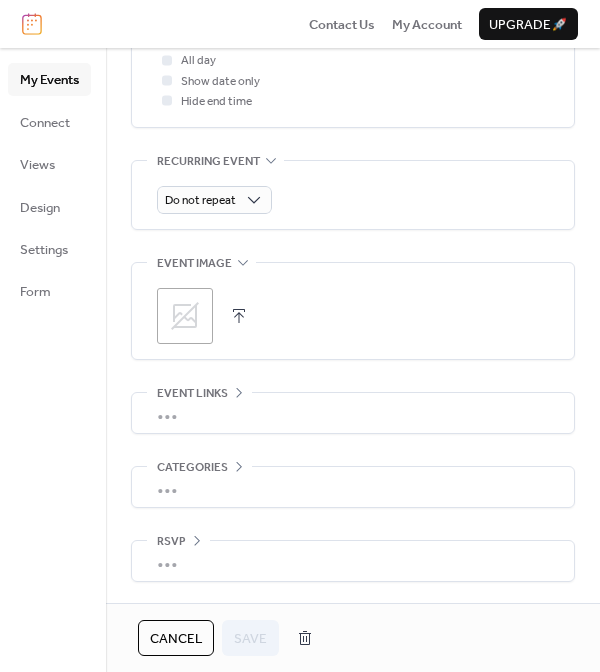scroll, scrollTop: 850, scrollLeft: 0, axis: vertical 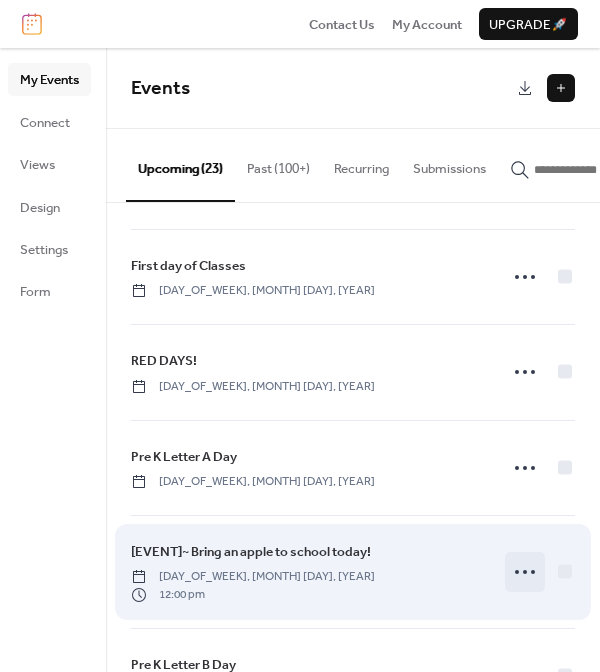 click 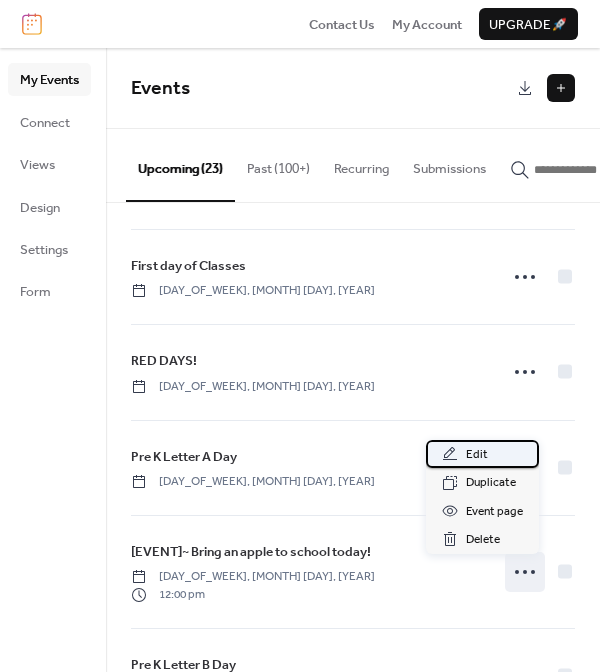 click on "Edit" at bounding box center [477, 455] 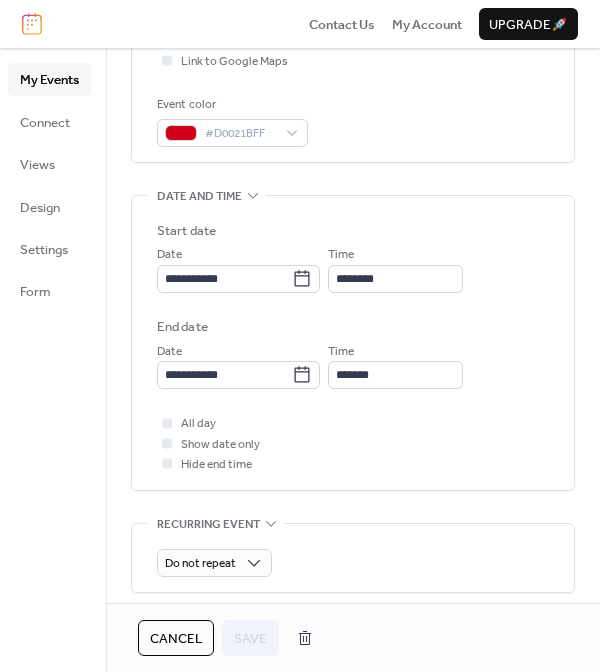 scroll, scrollTop: 503, scrollLeft: 0, axis: vertical 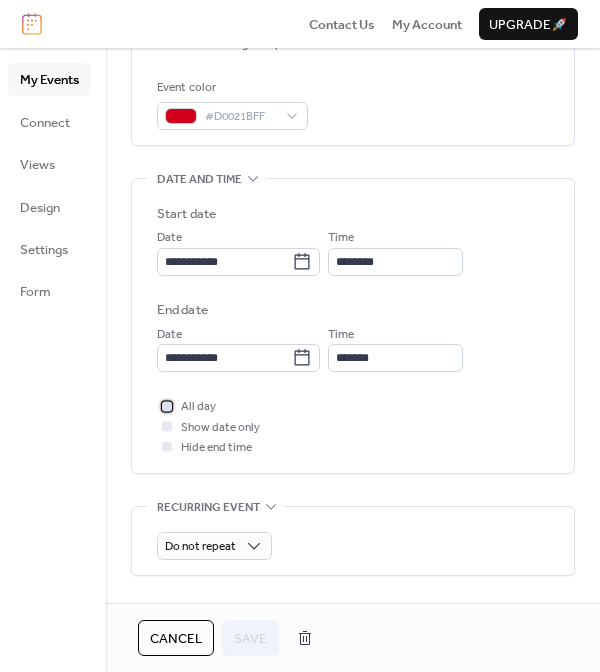 click at bounding box center (167, 406) 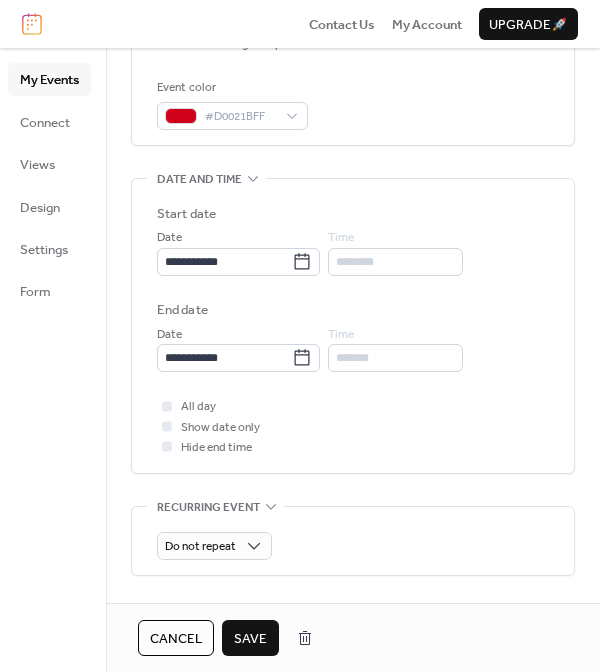 click on "Save" at bounding box center (250, 639) 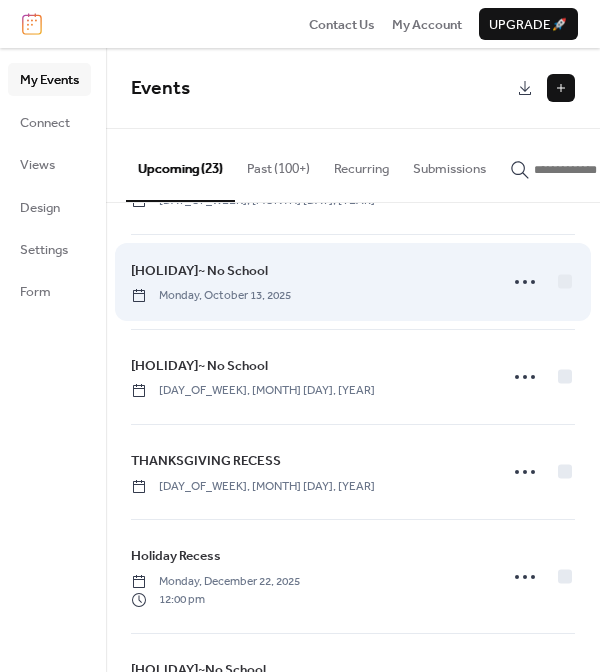 scroll, scrollTop: 572, scrollLeft: 0, axis: vertical 